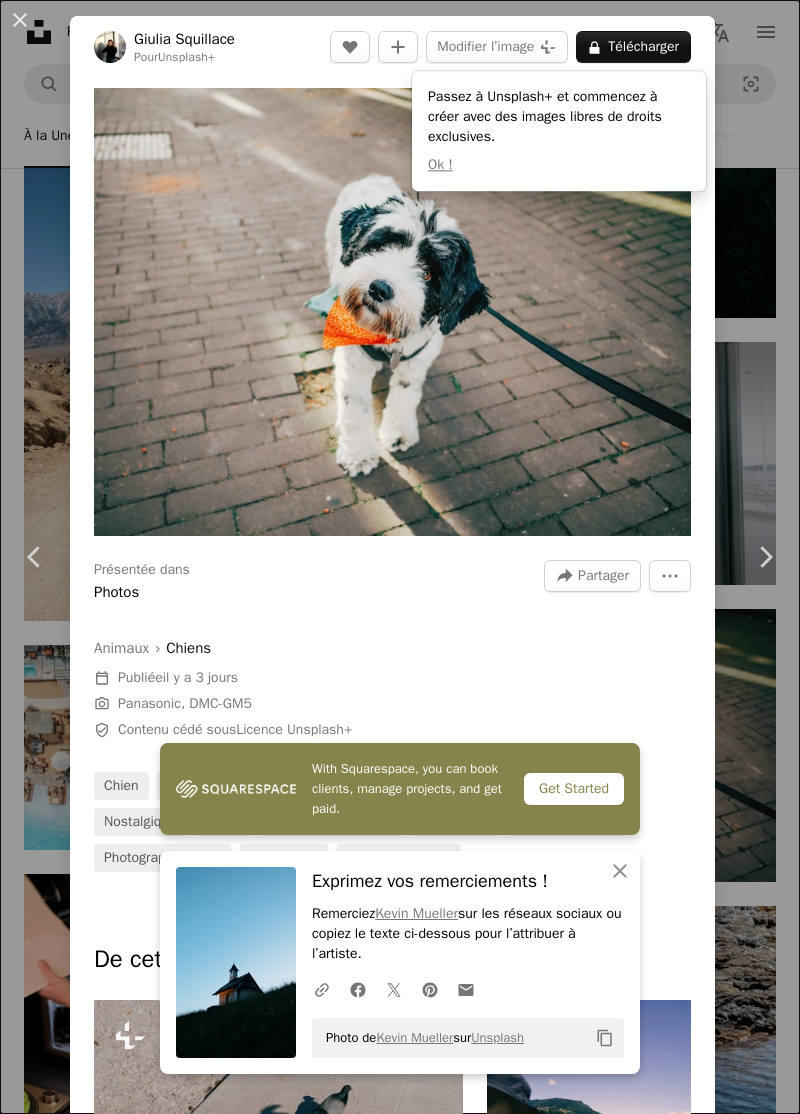 scroll, scrollTop: 24585, scrollLeft: 0, axis: vertical 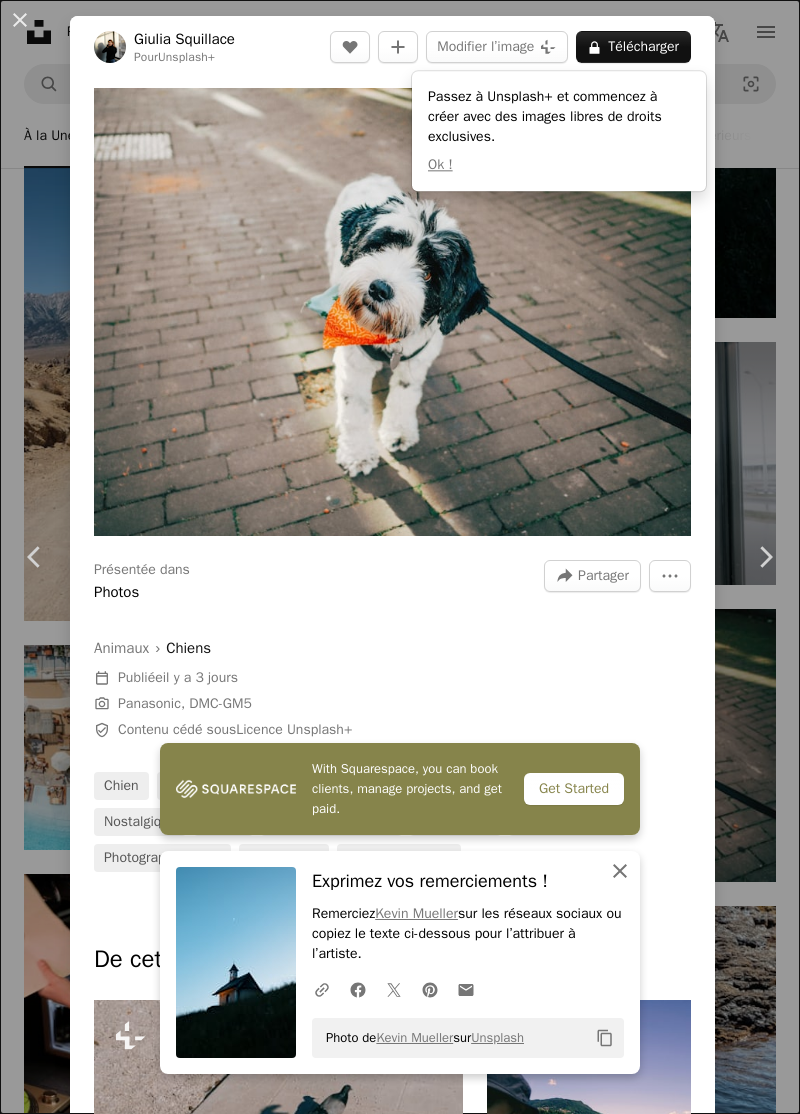 click on "An X shape Fermer" at bounding box center [620, 871] 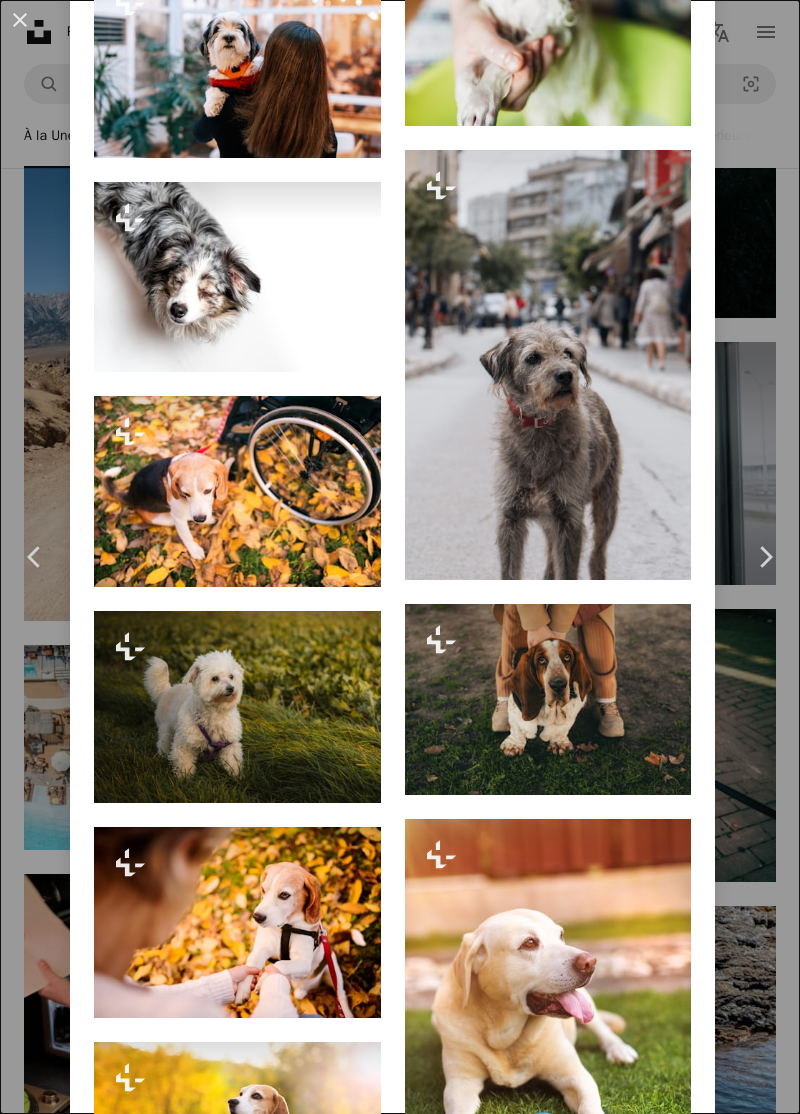 scroll, scrollTop: 6346, scrollLeft: 0, axis: vertical 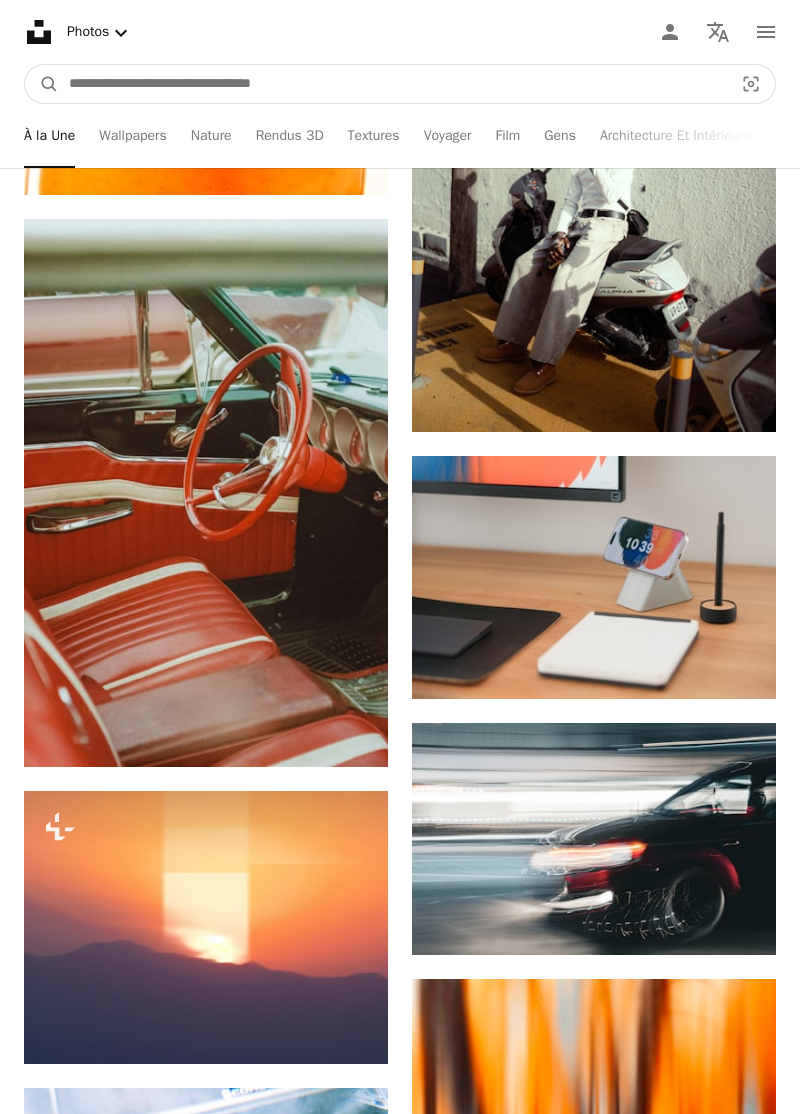 click at bounding box center [393, 84] 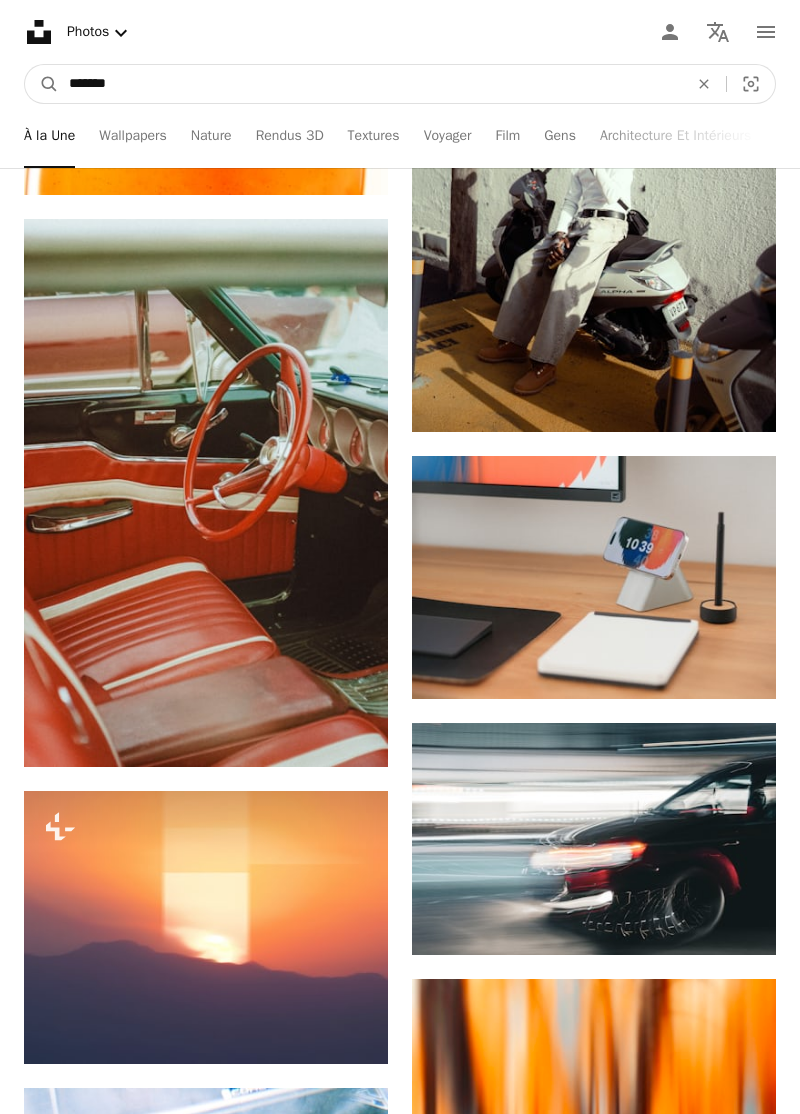 type on "*******" 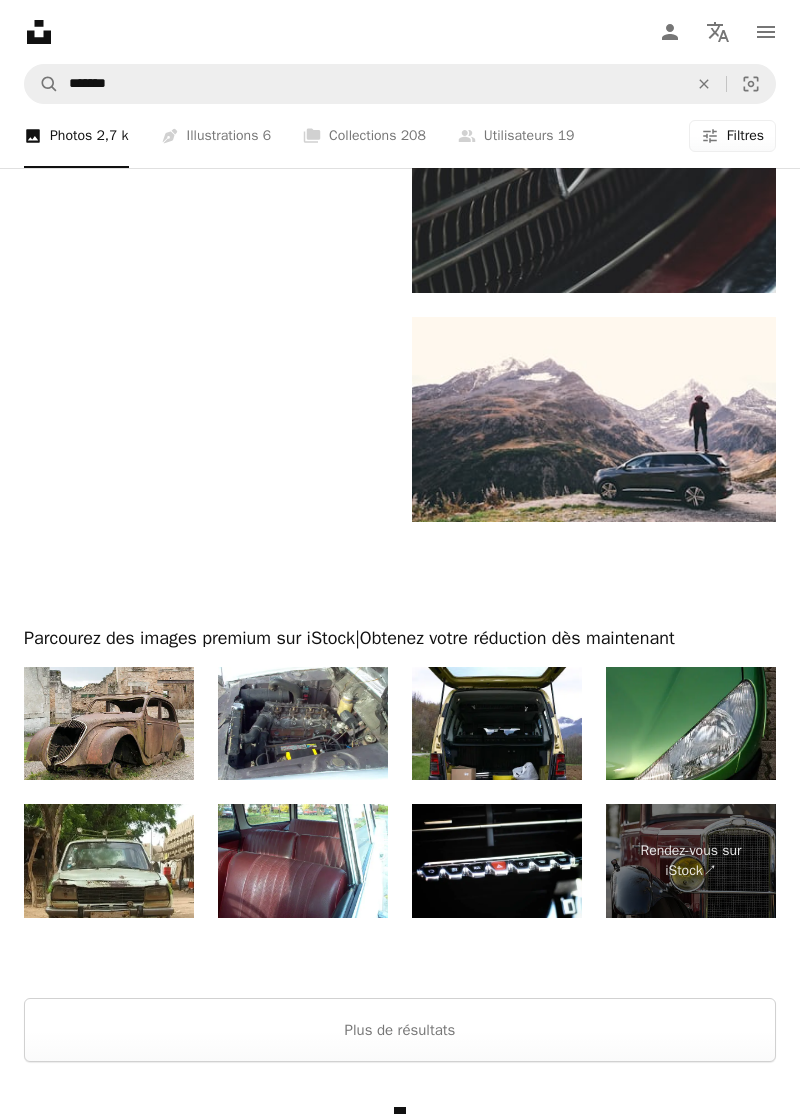 scroll, scrollTop: 4880, scrollLeft: 0, axis: vertical 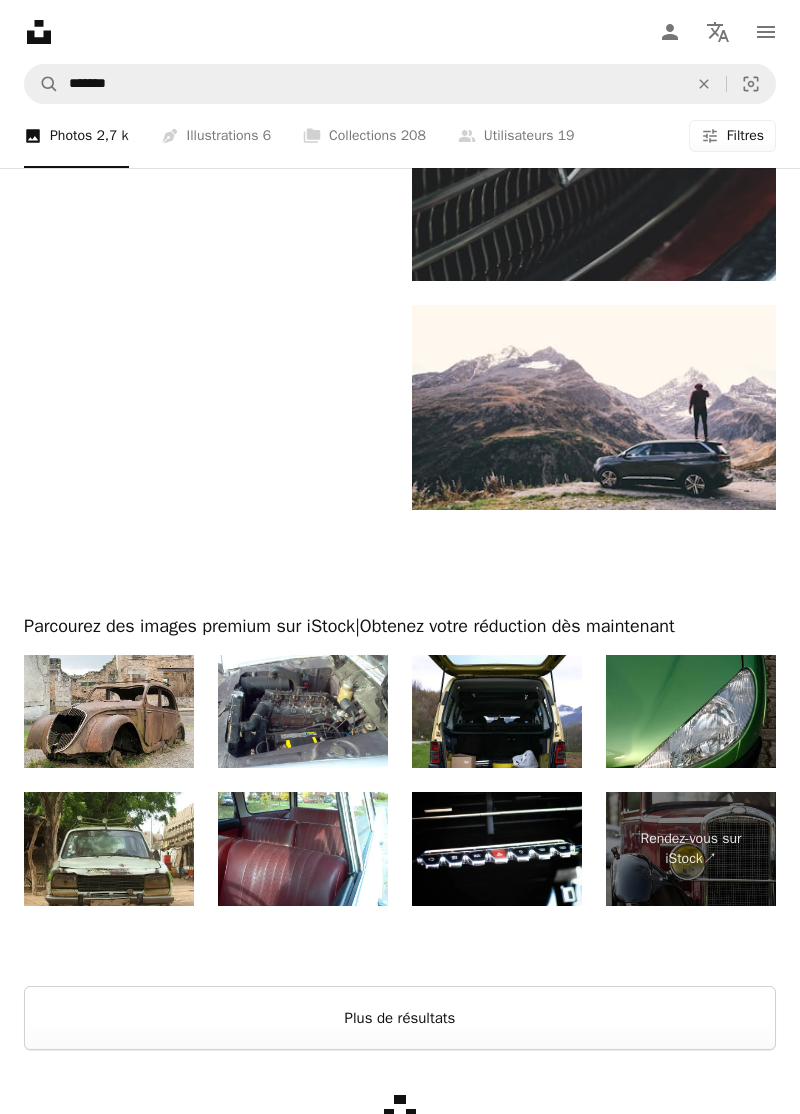 click on "Plus de résultats" at bounding box center [400, 1018] 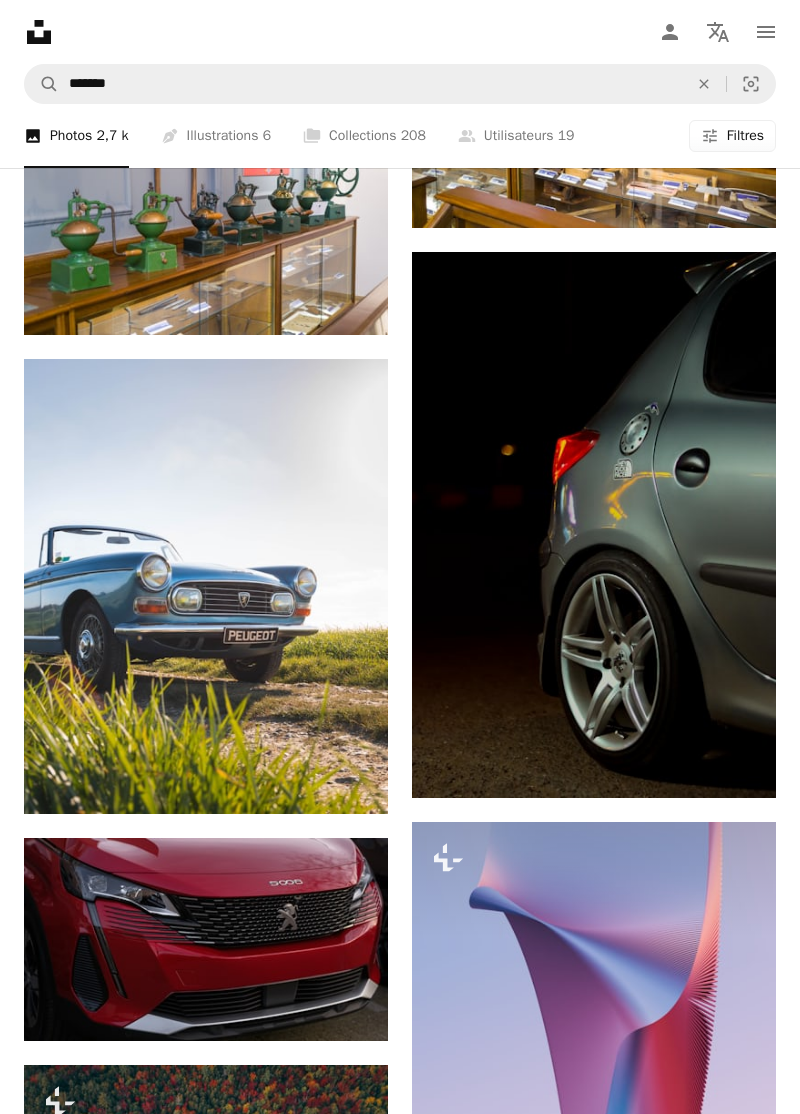 scroll, scrollTop: 18357, scrollLeft: 0, axis: vertical 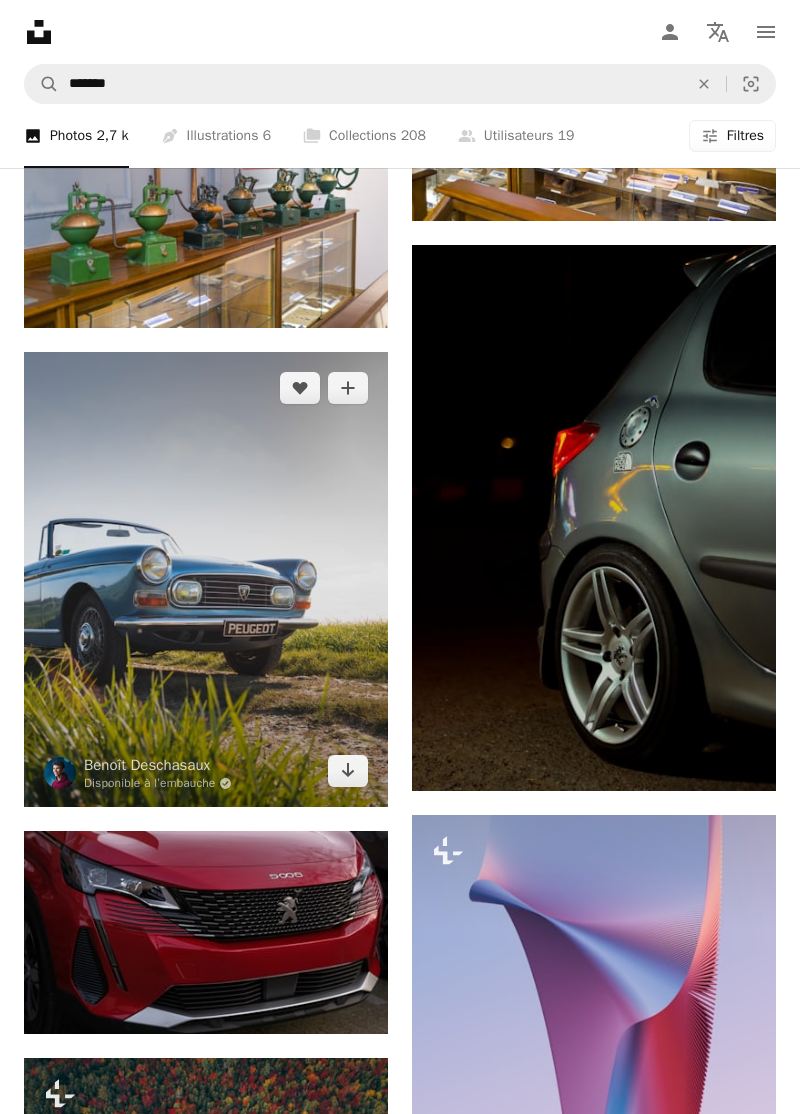 click at bounding box center (206, 579) 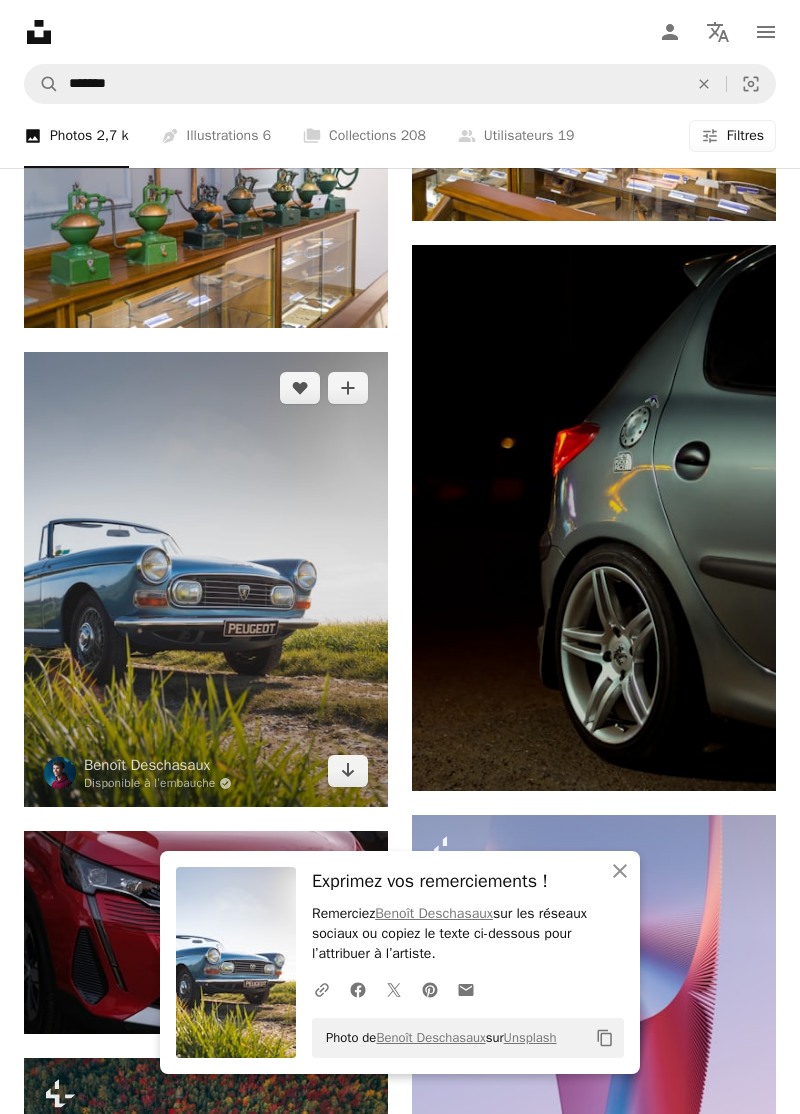 scroll, scrollTop: 18451, scrollLeft: 0, axis: vertical 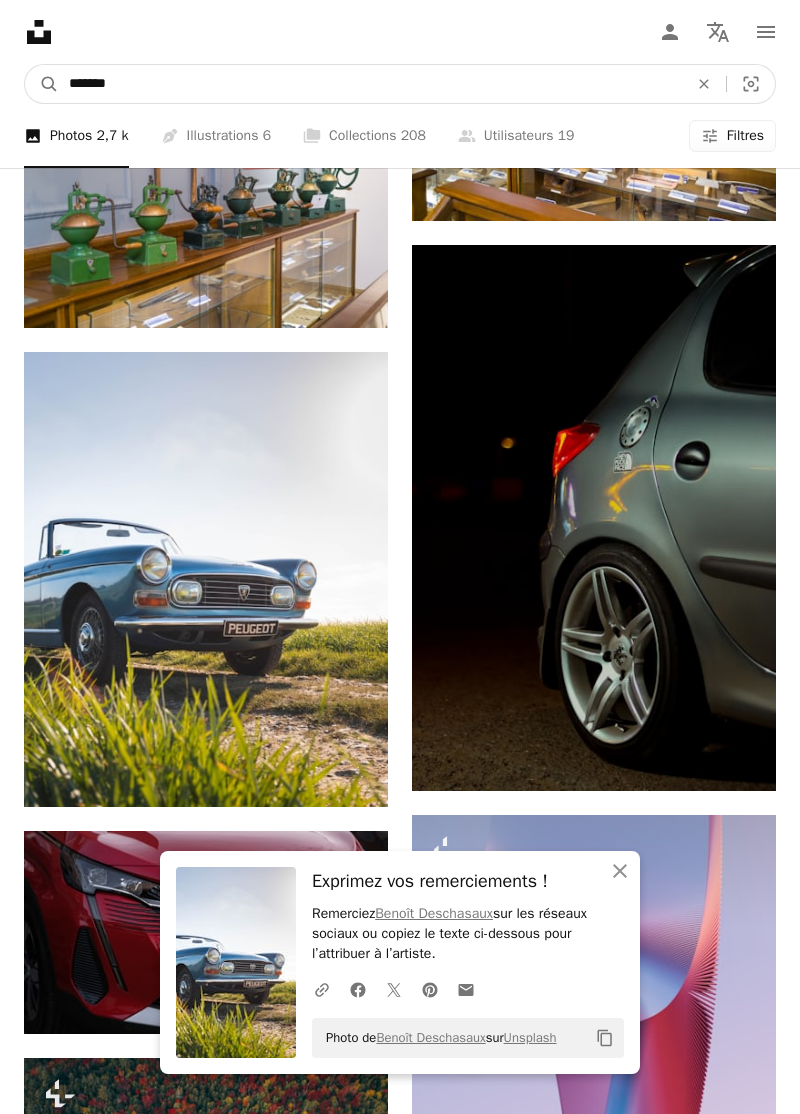 click on "*******" at bounding box center [370, 84] 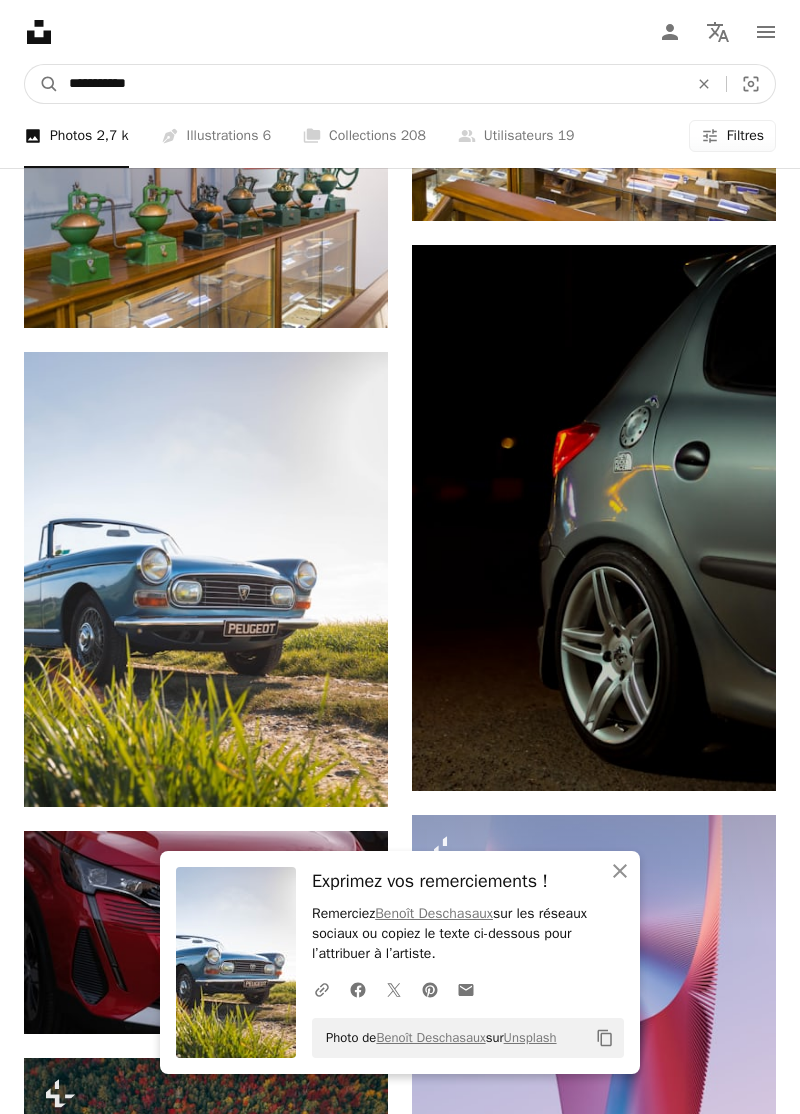 type on "**********" 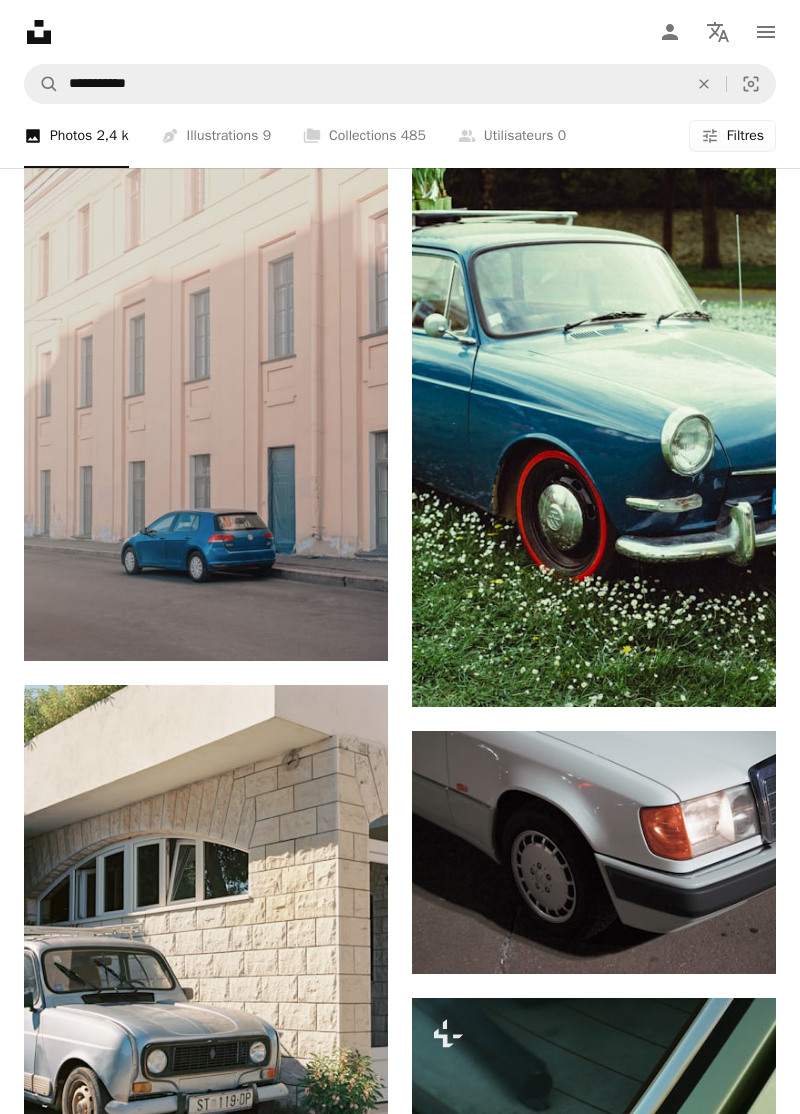scroll, scrollTop: 2048, scrollLeft: 0, axis: vertical 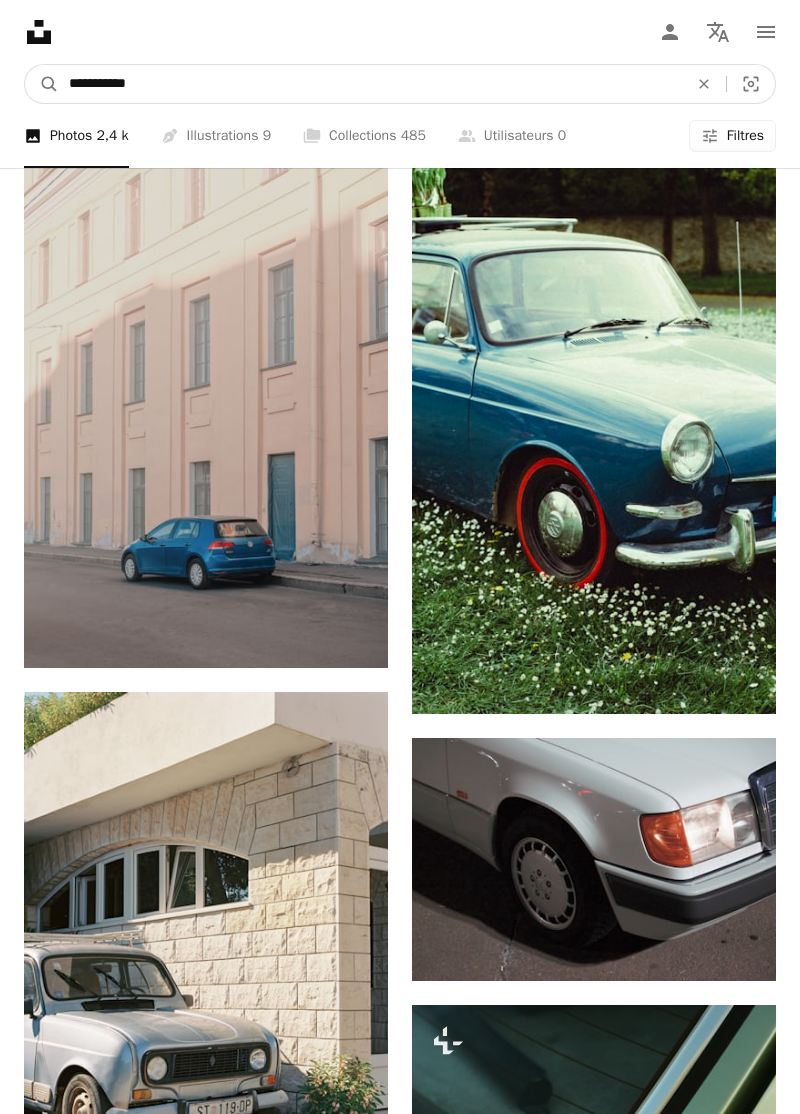 click on "**********" at bounding box center (370, 84) 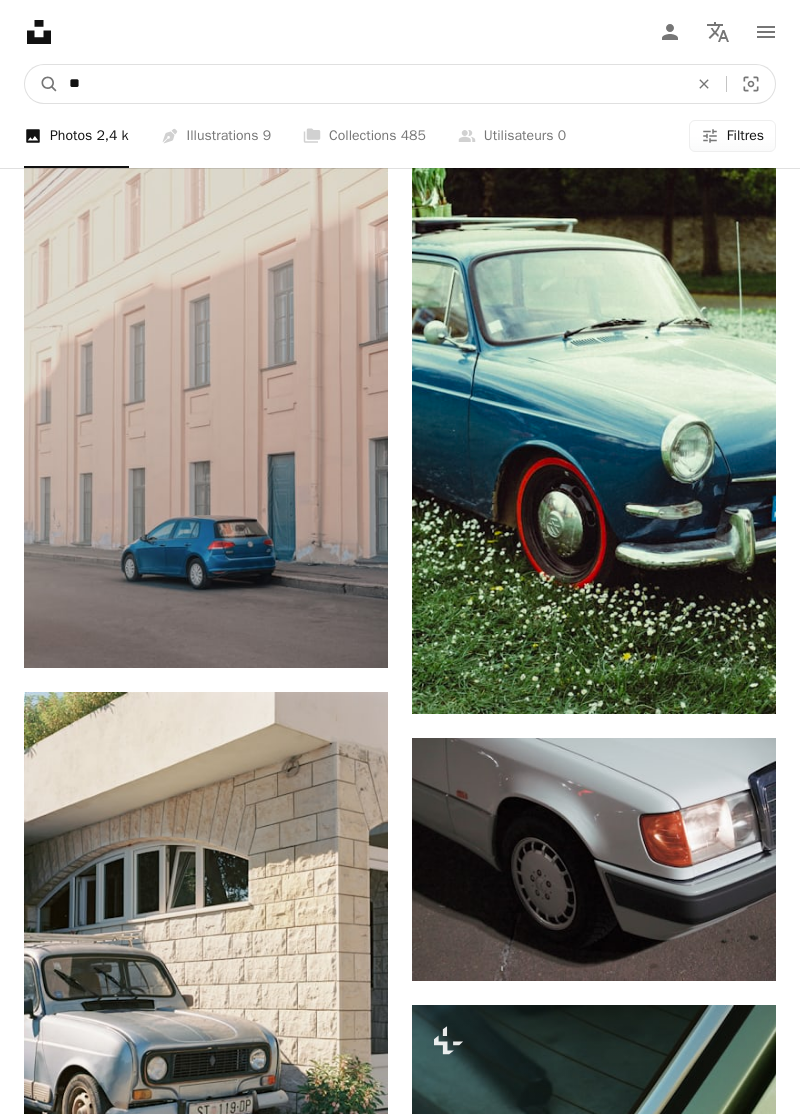 type on "*" 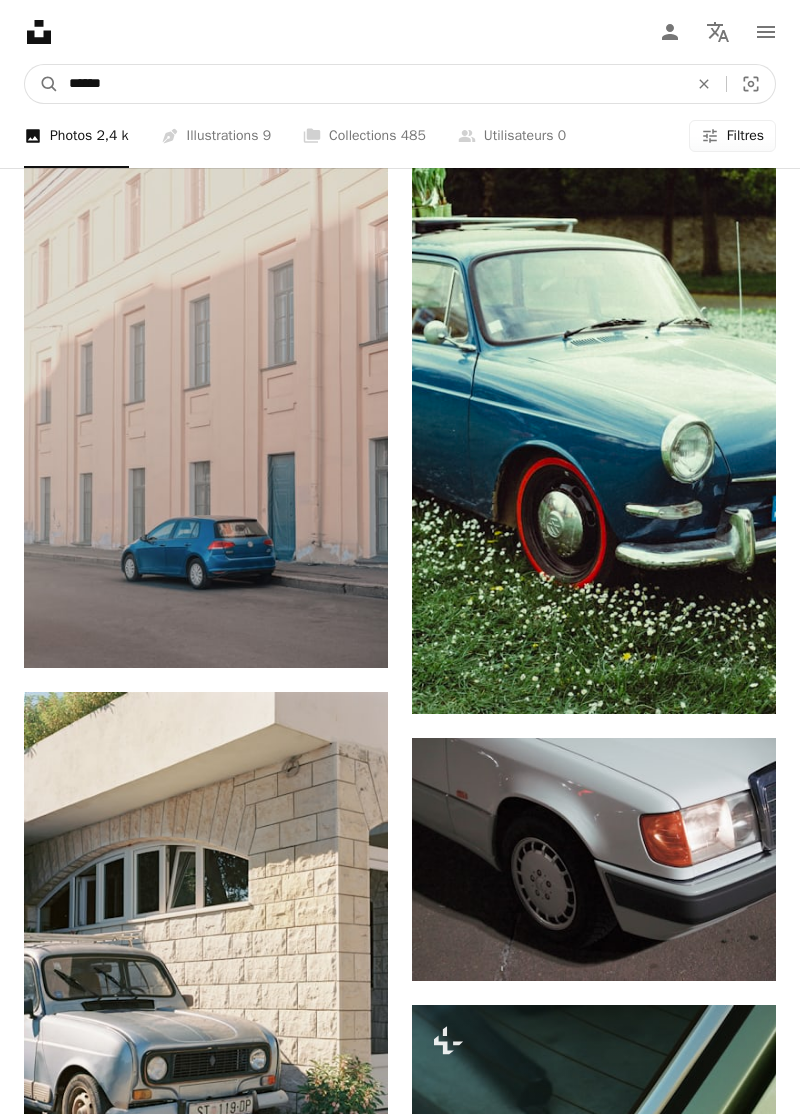 type on "*****" 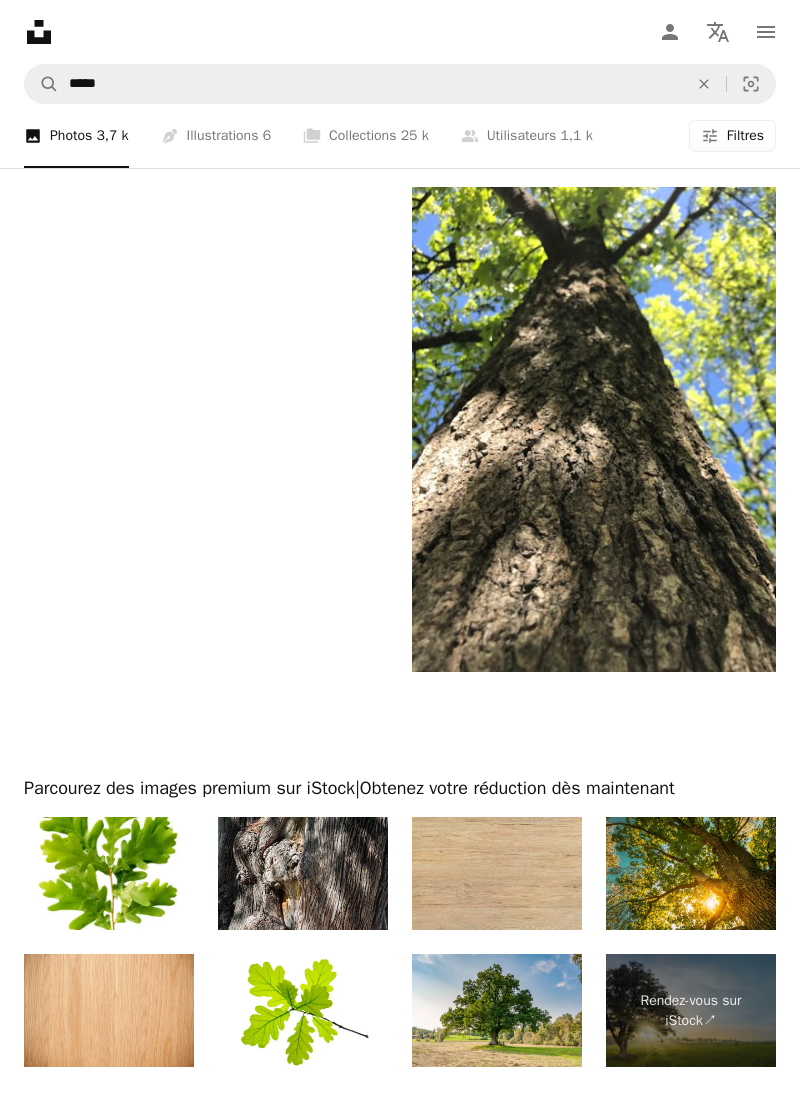 scroll, scrollTop: 4706, scrollLeft: 0, axis: vertical 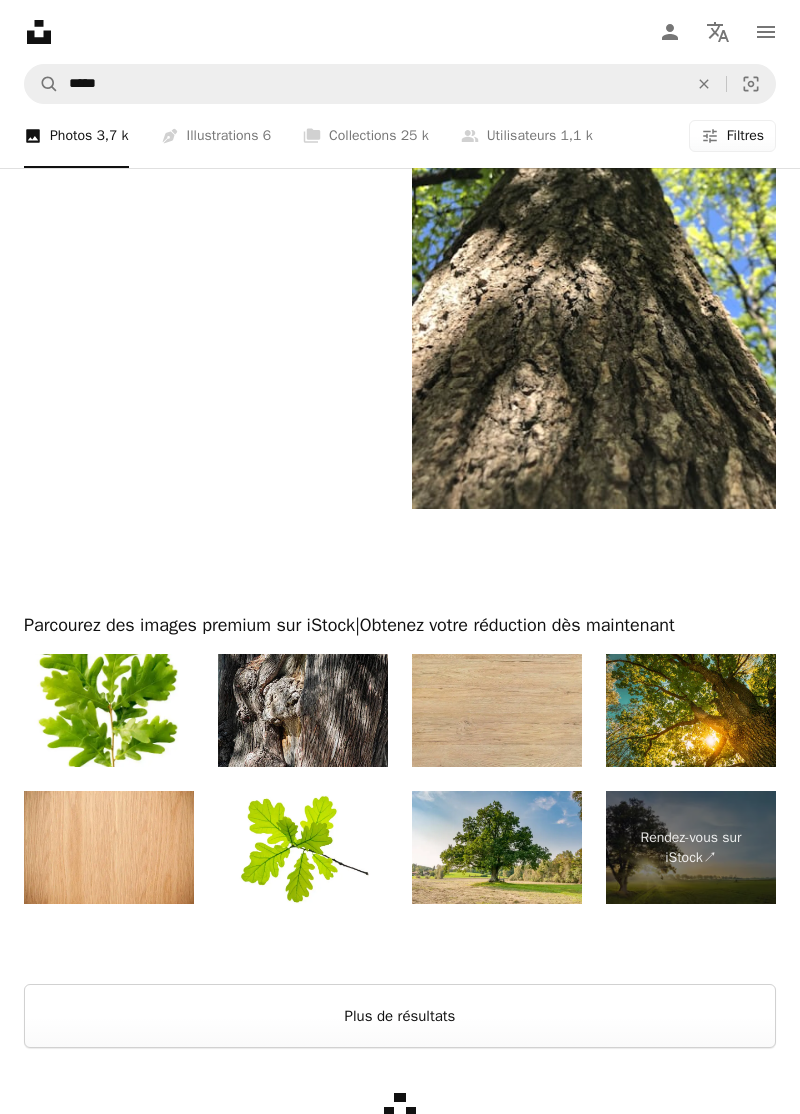 click on "Plus de résultats" at bounding box center (400, 1016) 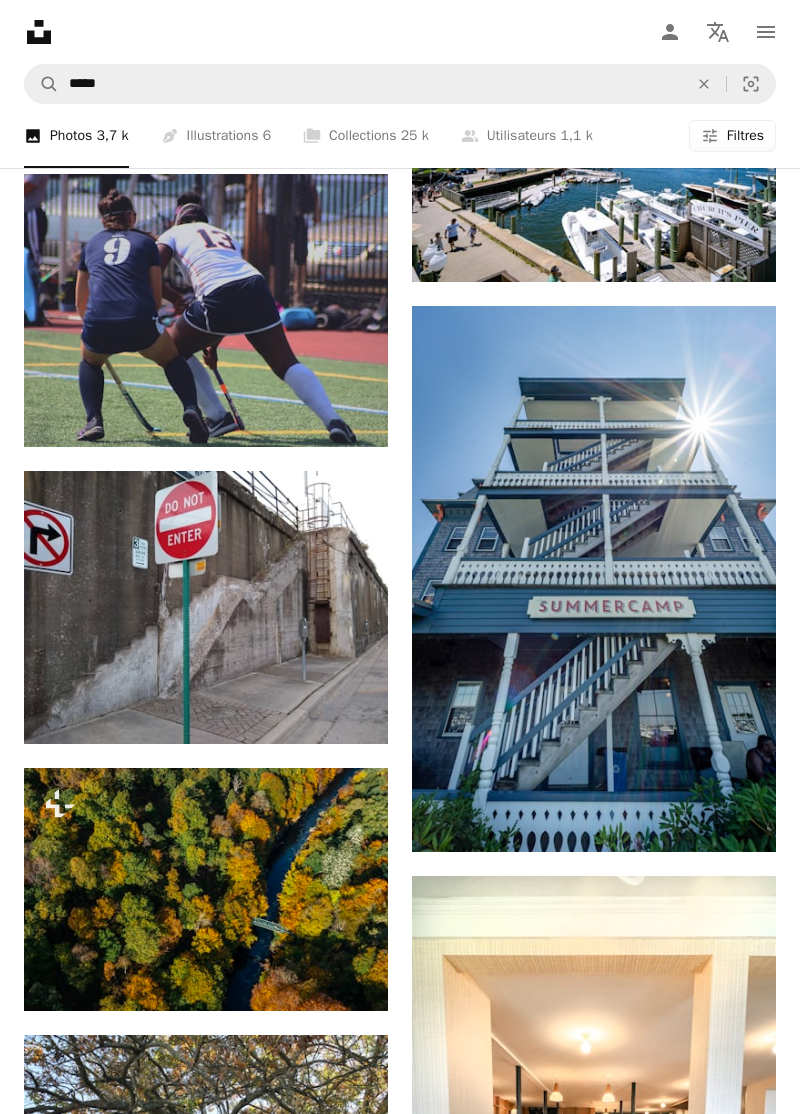 scroll, scrollTop: 18732, scrollLeft: 0, axis: vertical 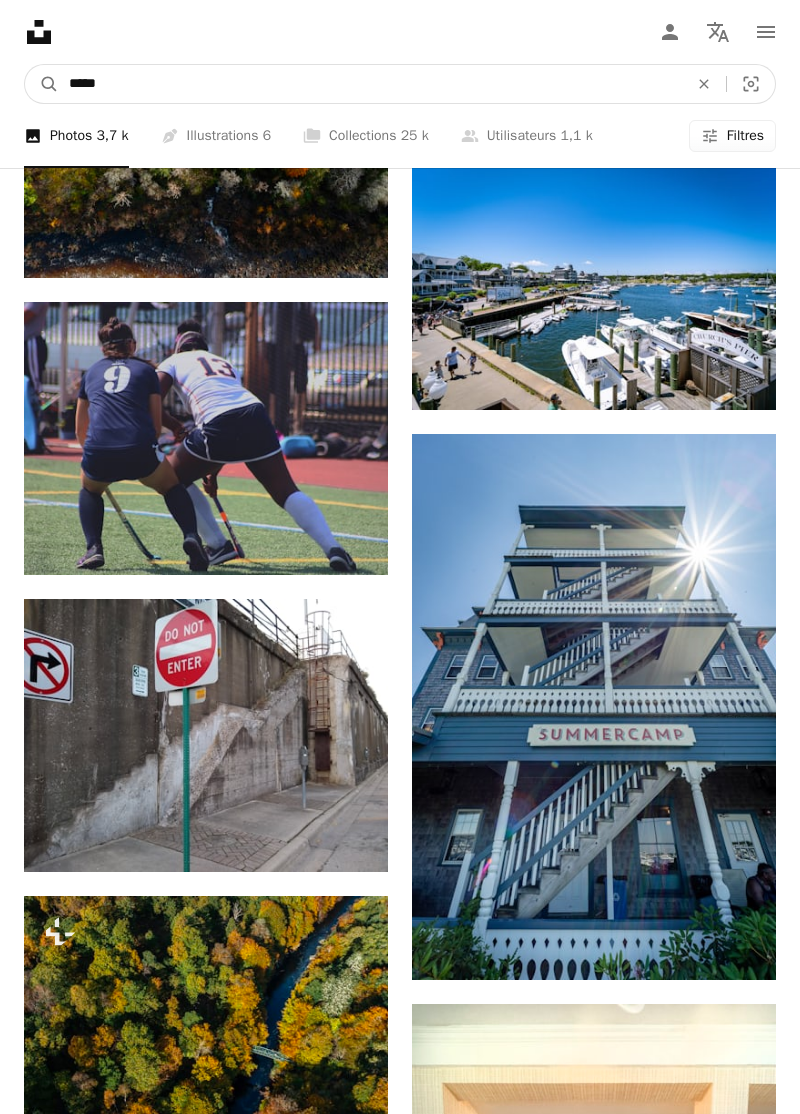 click on "*****" at bounding box center (370, 84) 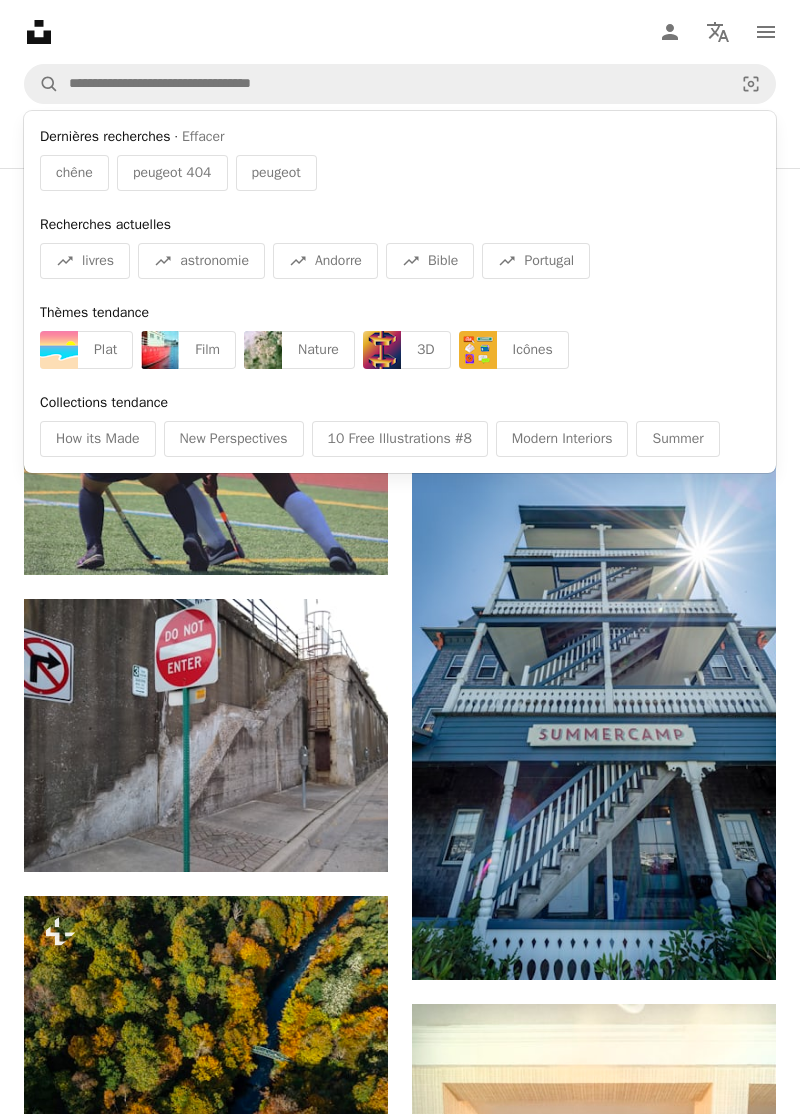 click on "Nature" at bounding box center [318, 350] 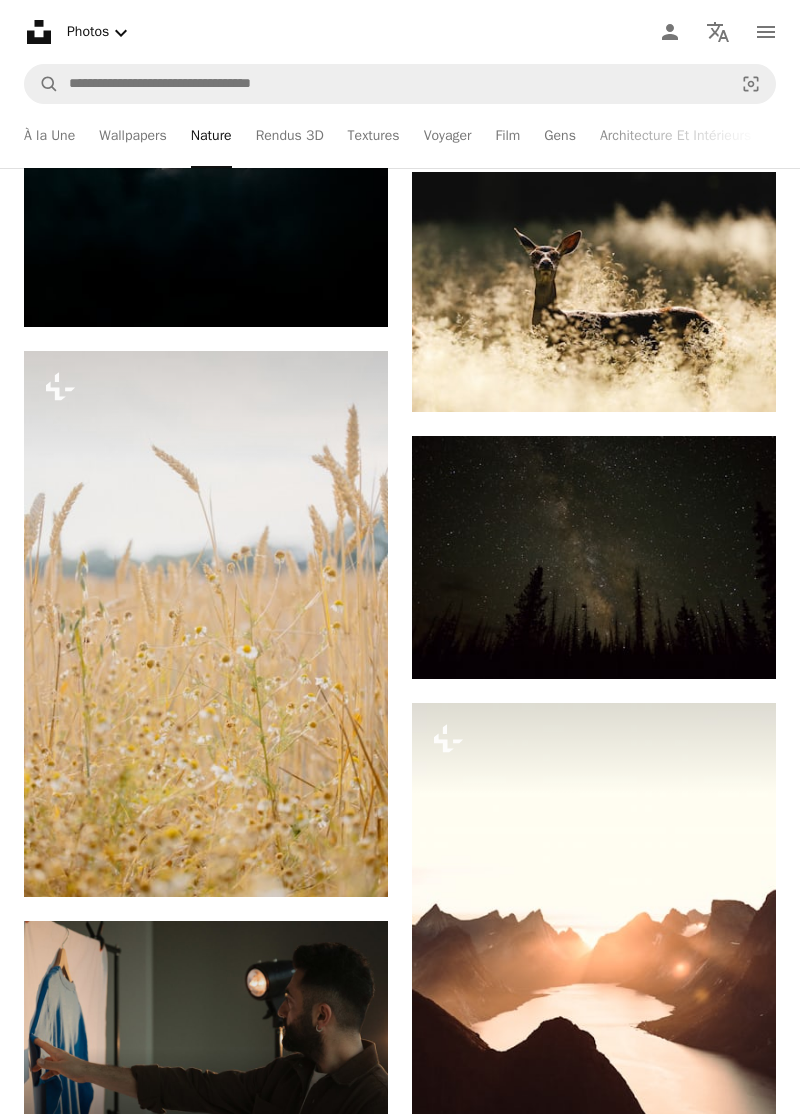 scroll, scrollTop: 5916, scrollLeft: 0, axis: vertical 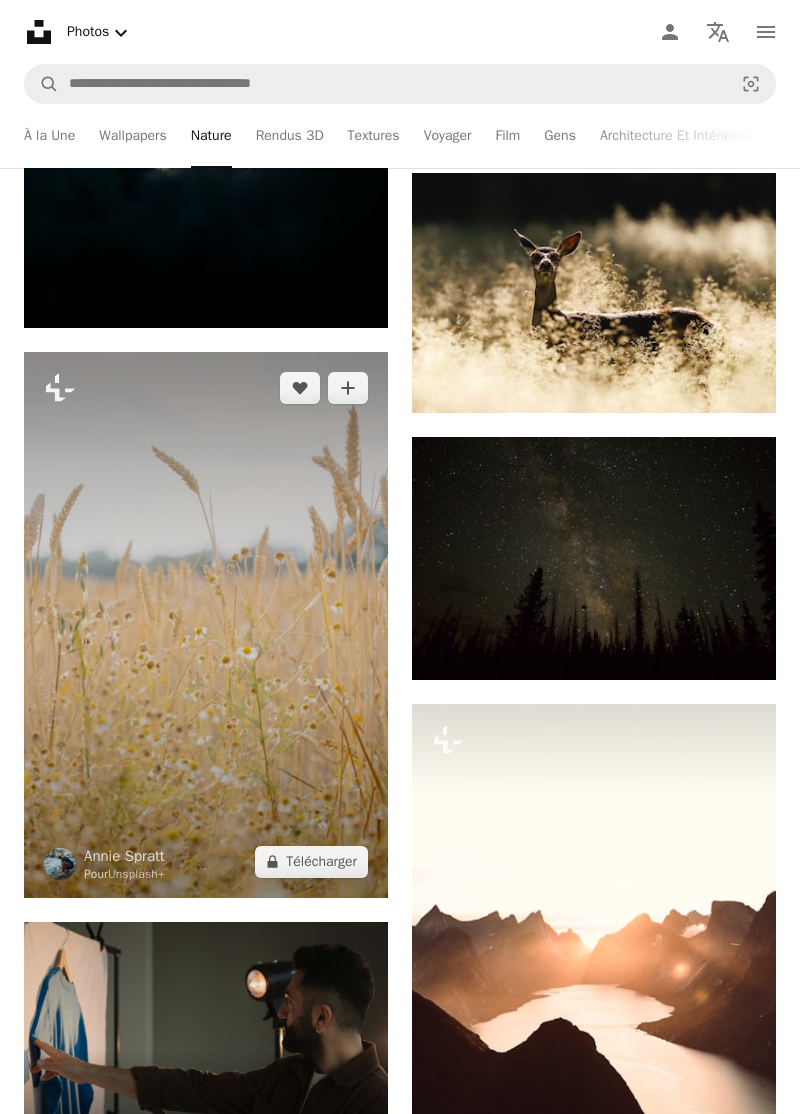 click at bounding box center (206, 625) 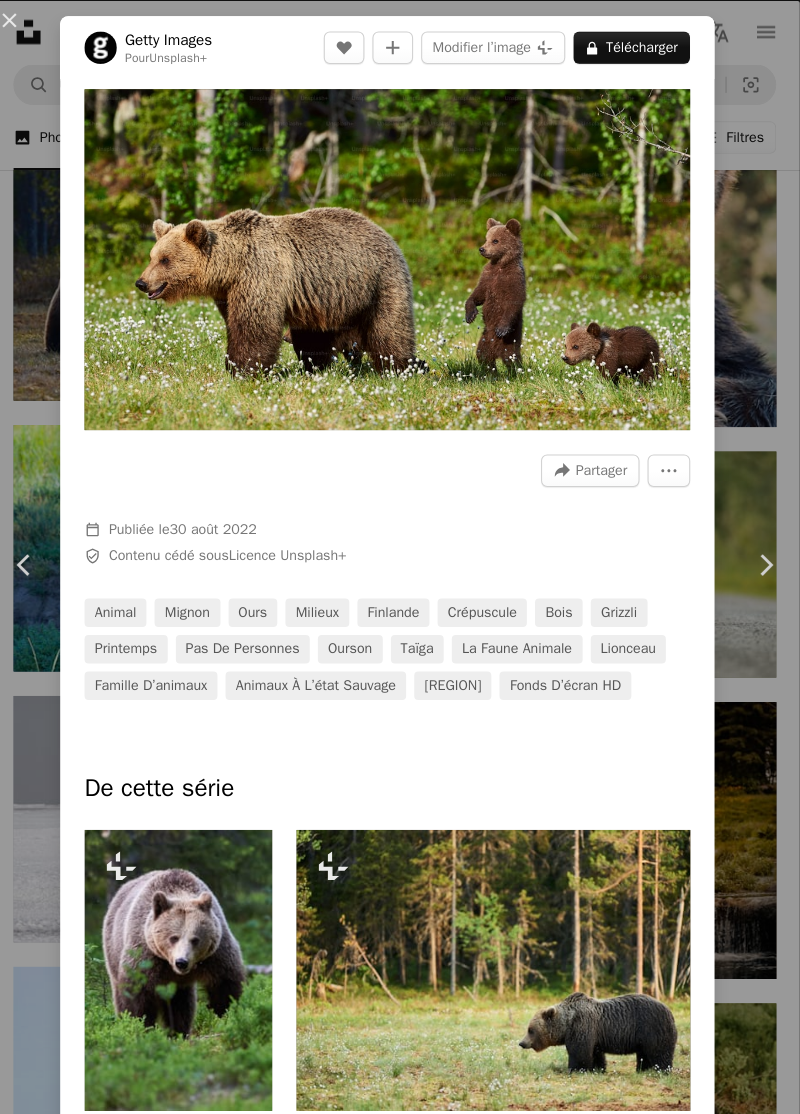 scroll, scrollTop: 2041, scrollLeft: 0, axis: vertical 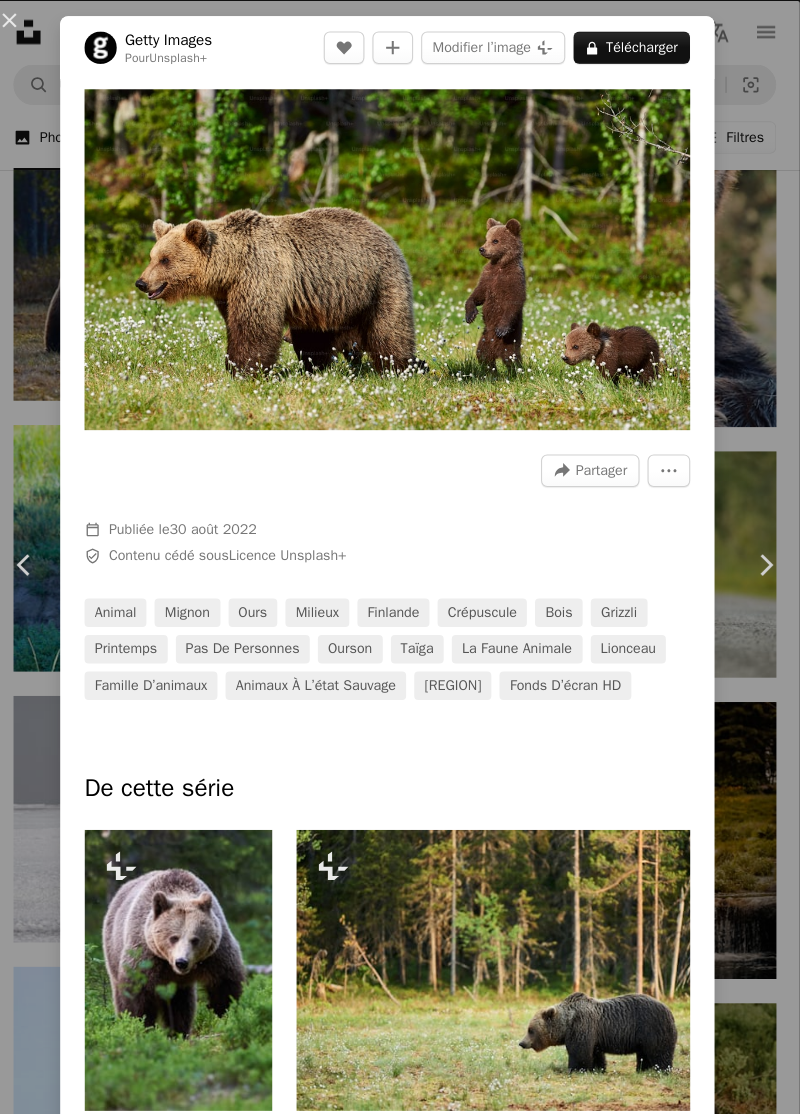 click at bounding box center (392, 256) 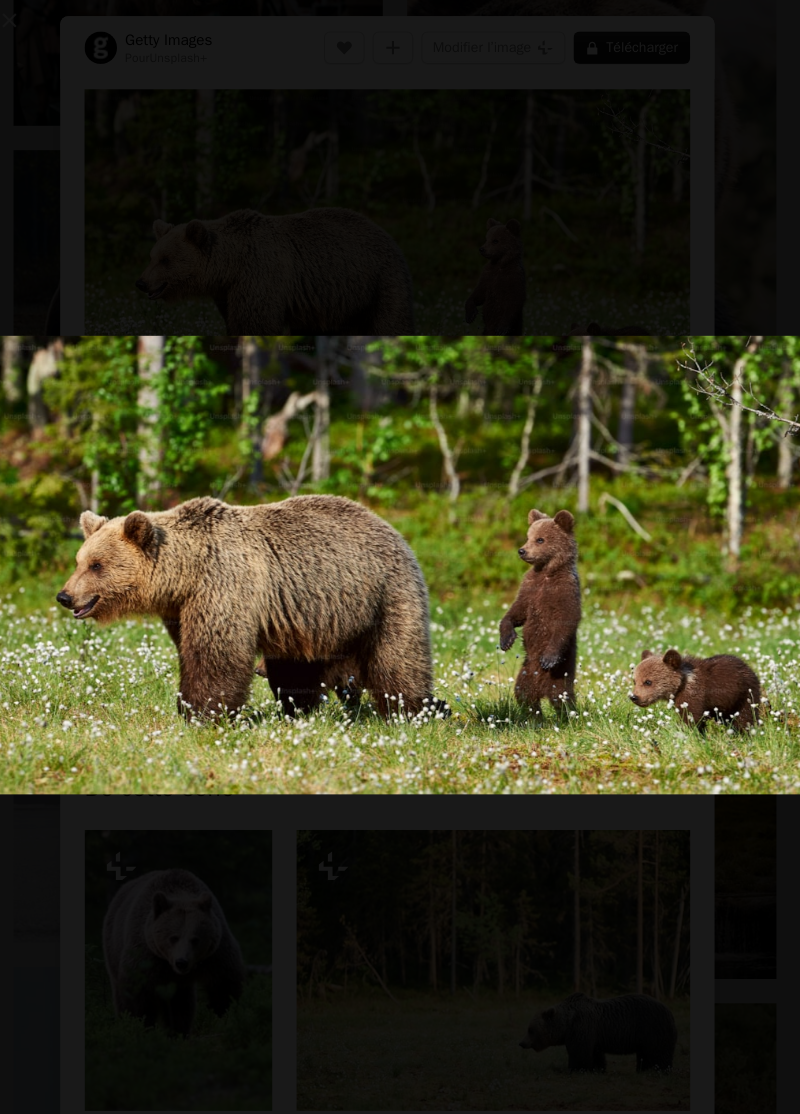 click at bounding box center (400, 557) 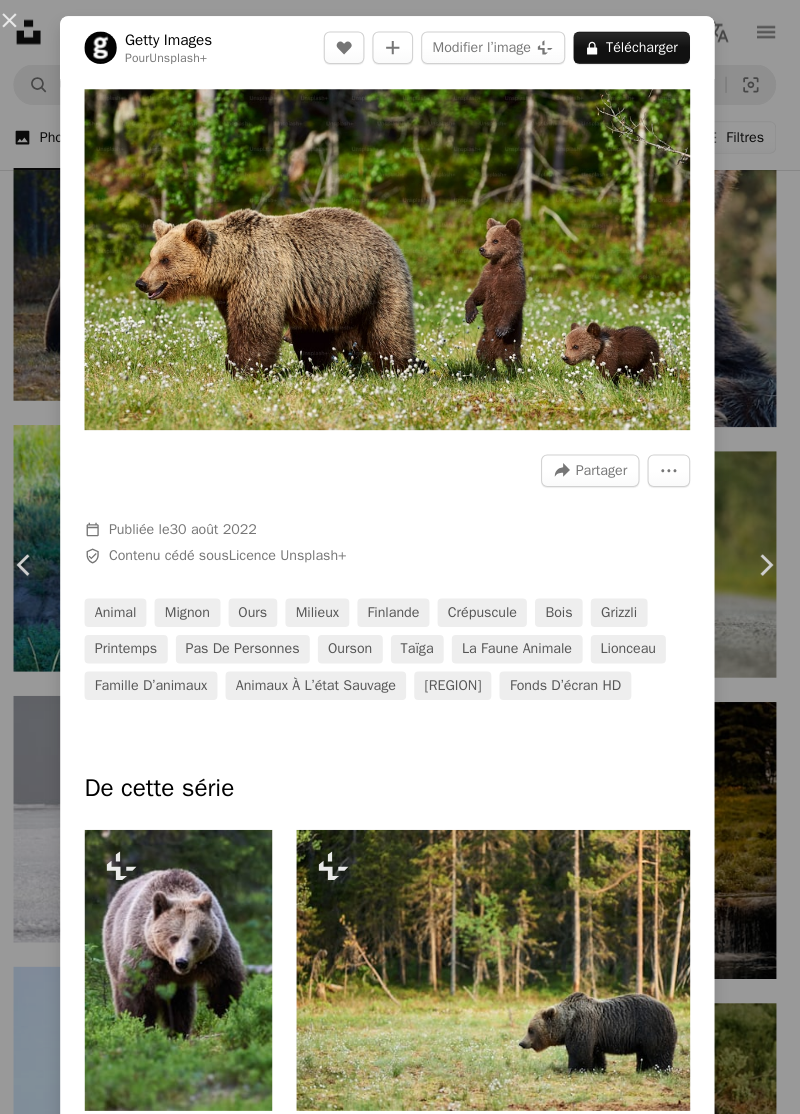 click at bounding box center (392, 256) 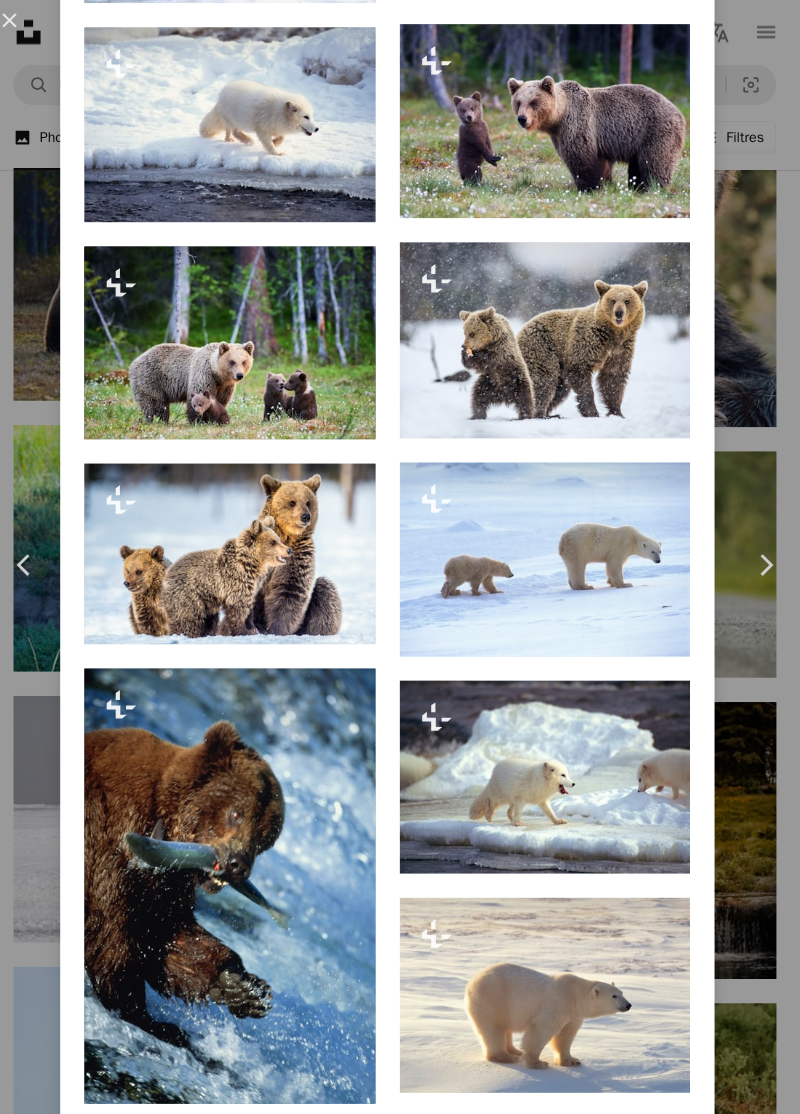 scroll, scrollTop: 1746, scrollLeft: 0, axis: vertical 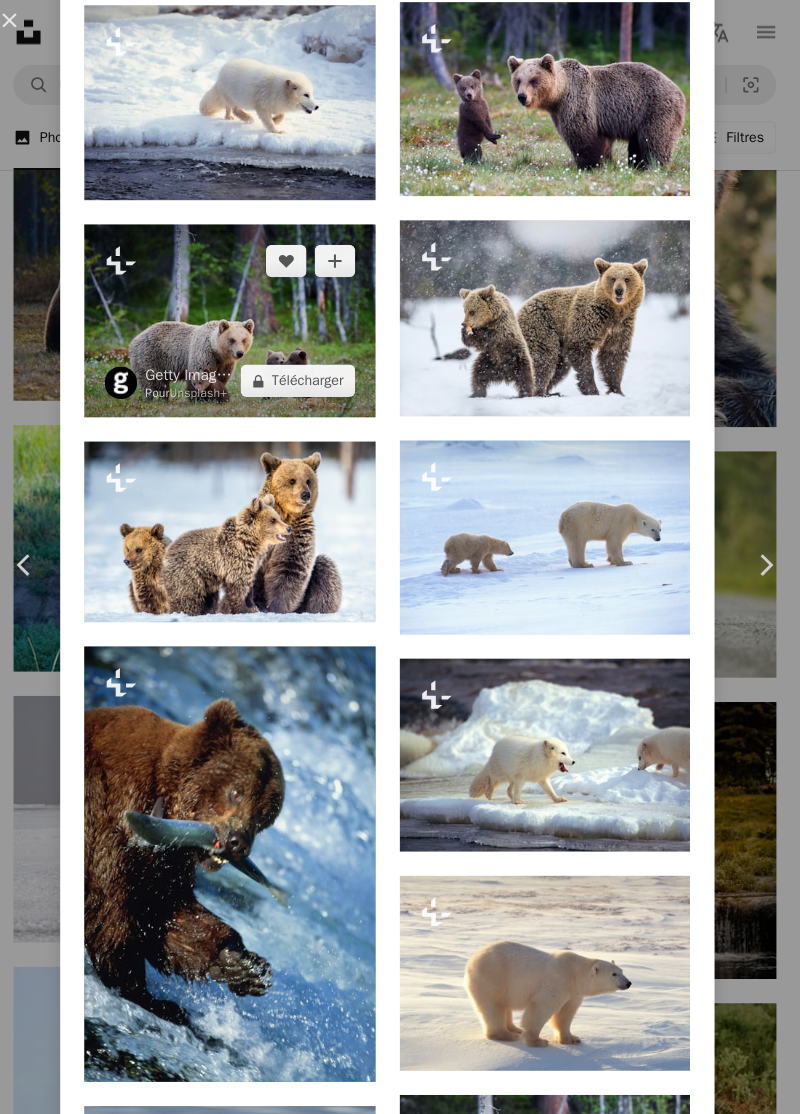 click at bounding box center (237, 316) 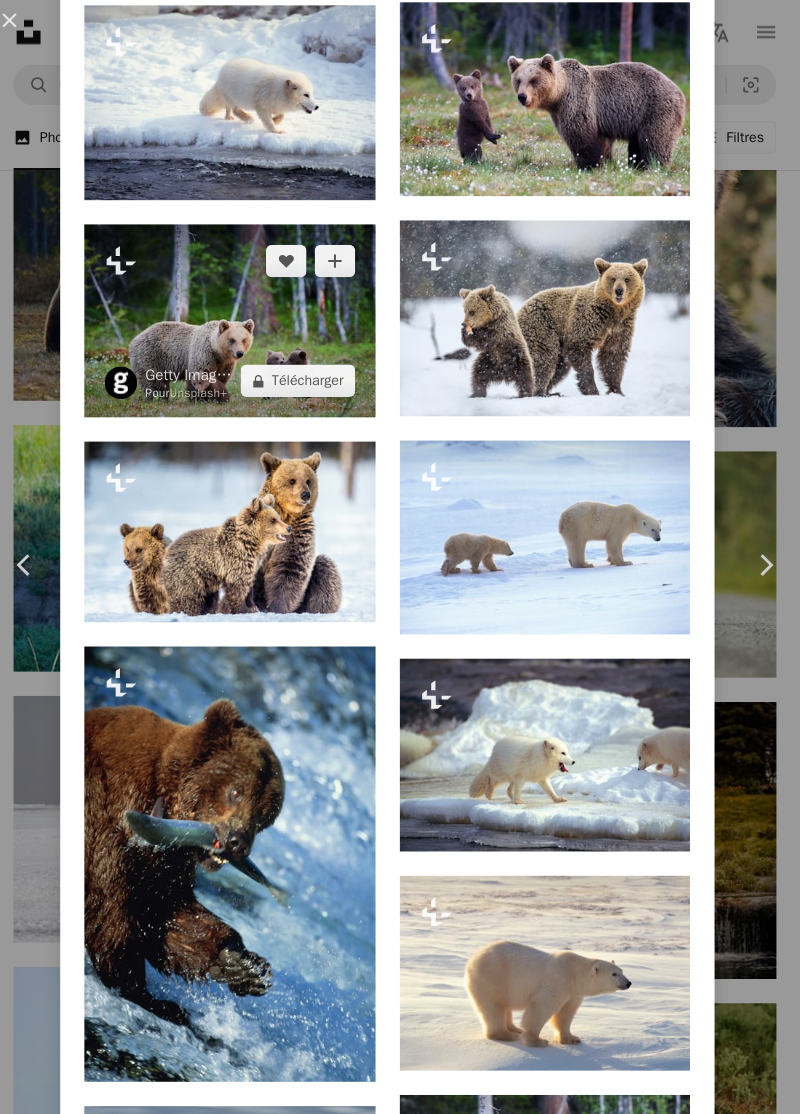 click at bounding box center (237, 316) 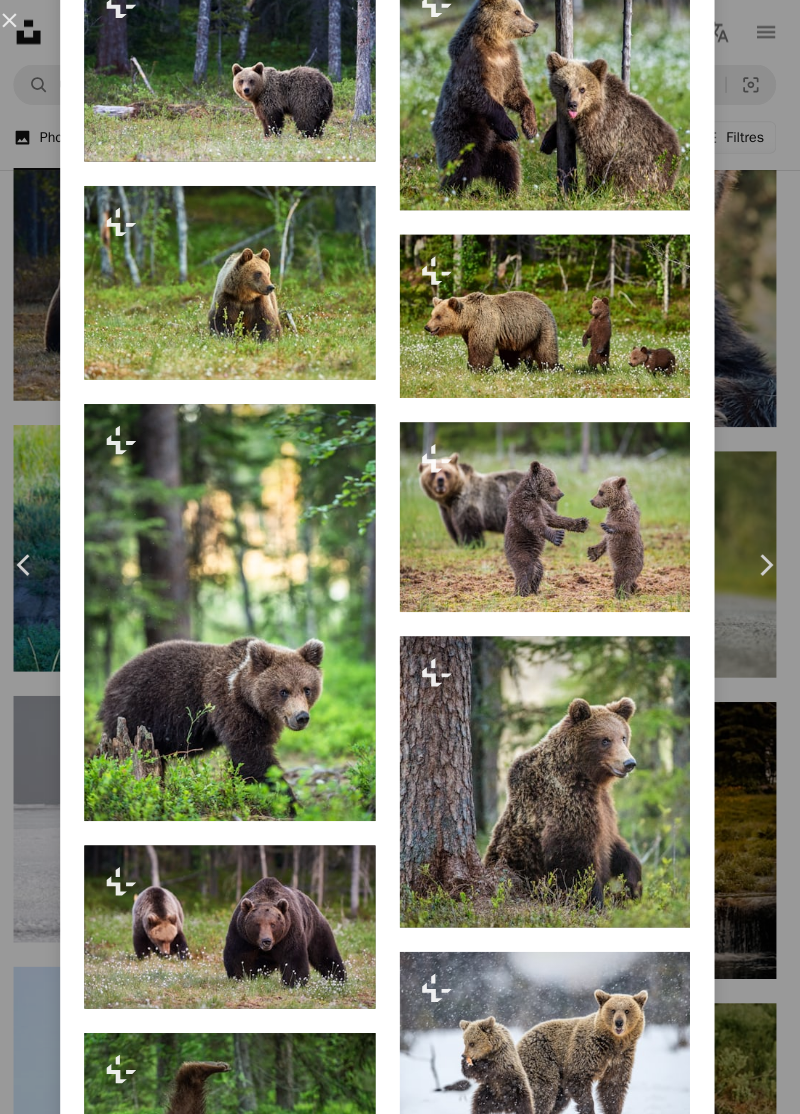 scroll, scrollTop: 0, scrollLeft: 0, axis: both 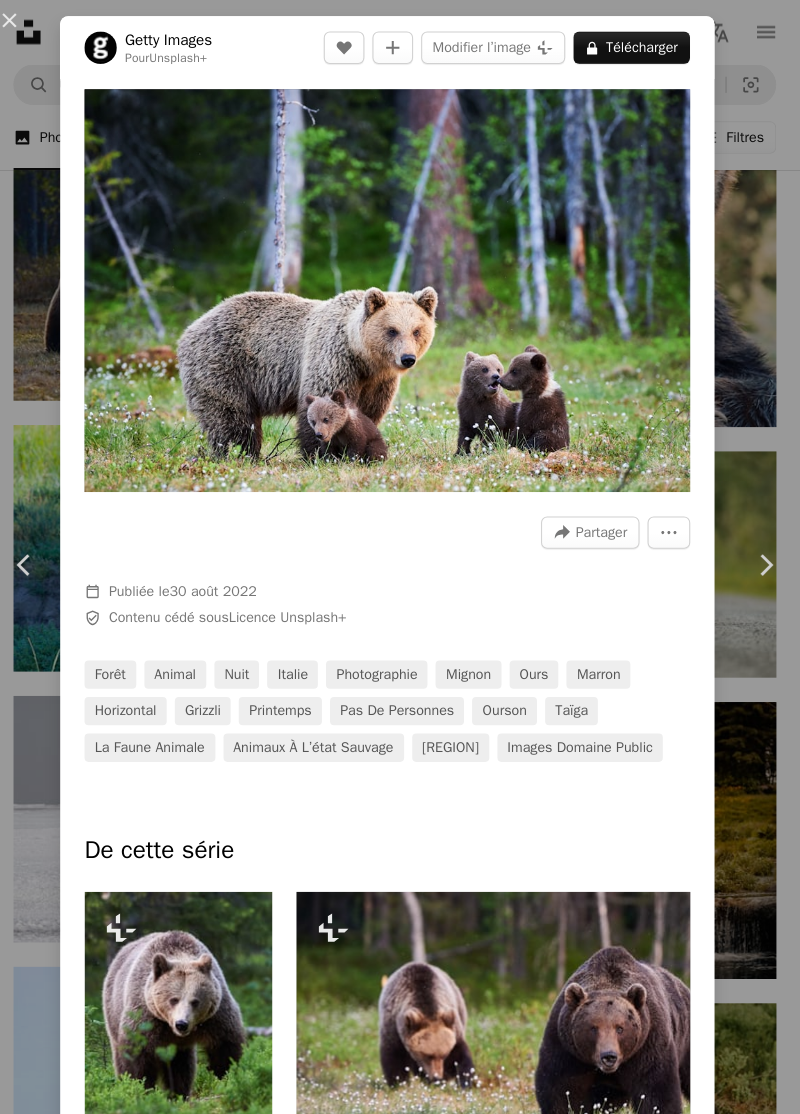 click at bounding box center (392, 286) 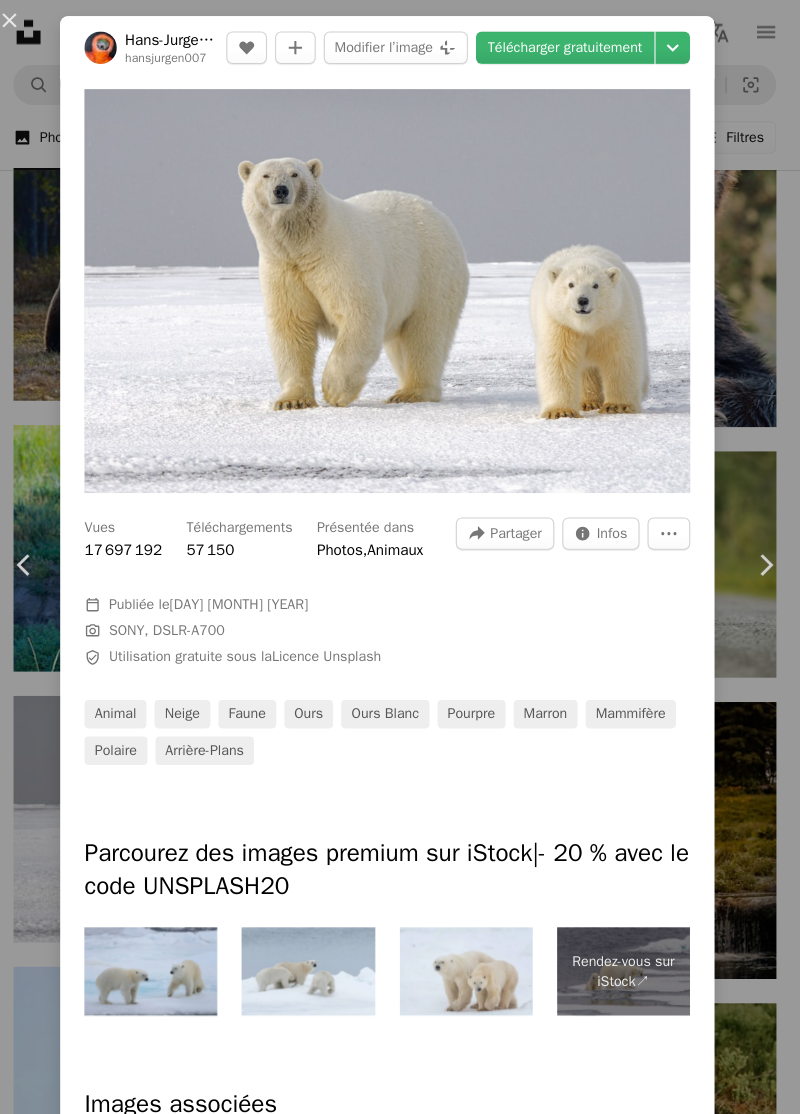 scroll, scrollTop: 1125, scrollLeft: 0, axis: vertical 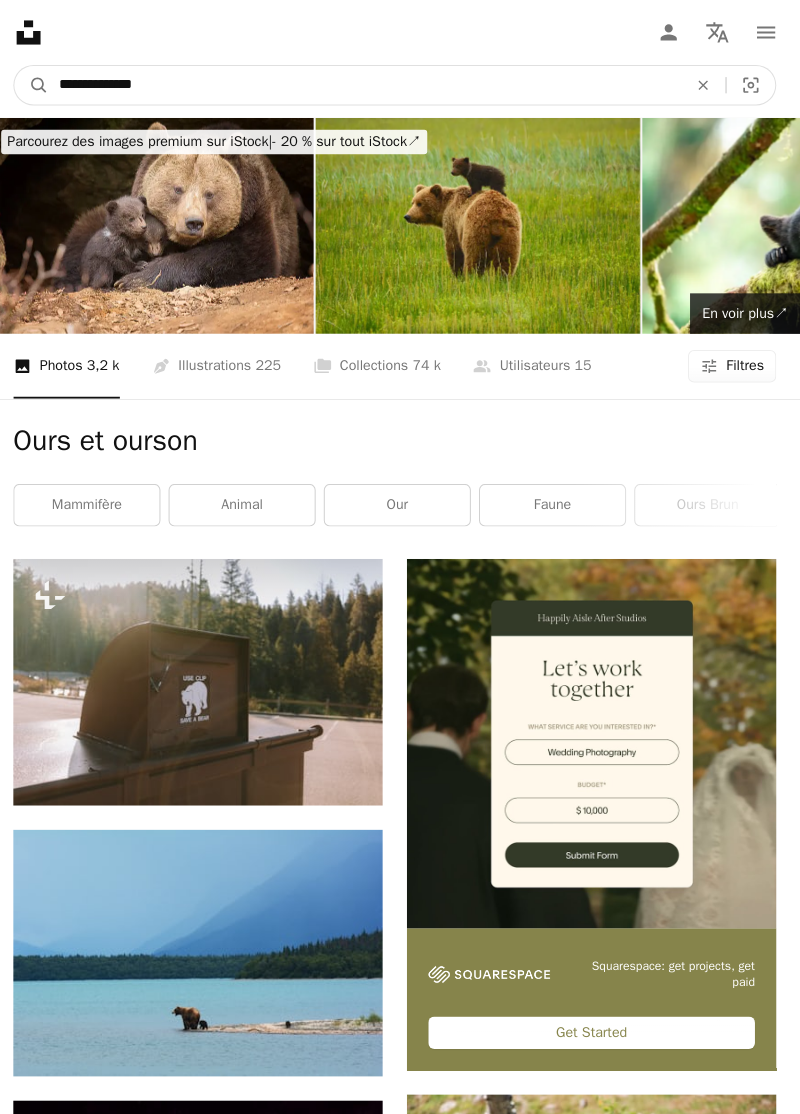 click on "**********" at bounding box center [370, 84] 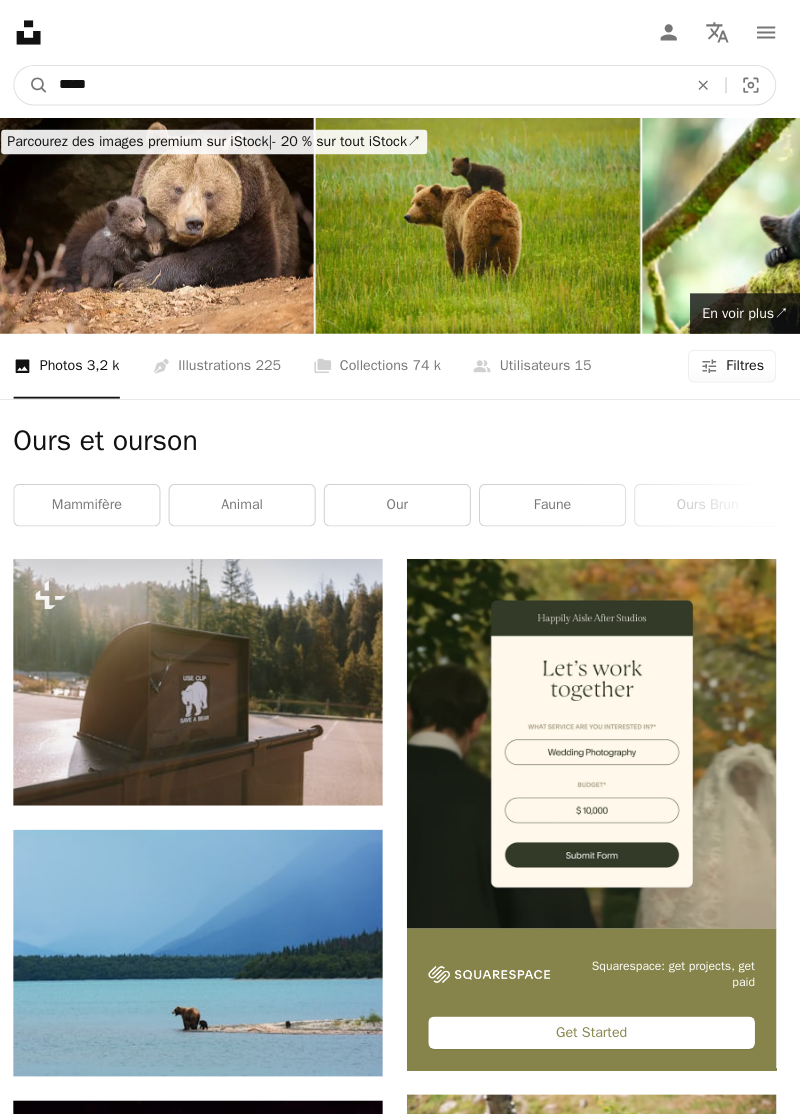 type on "****" 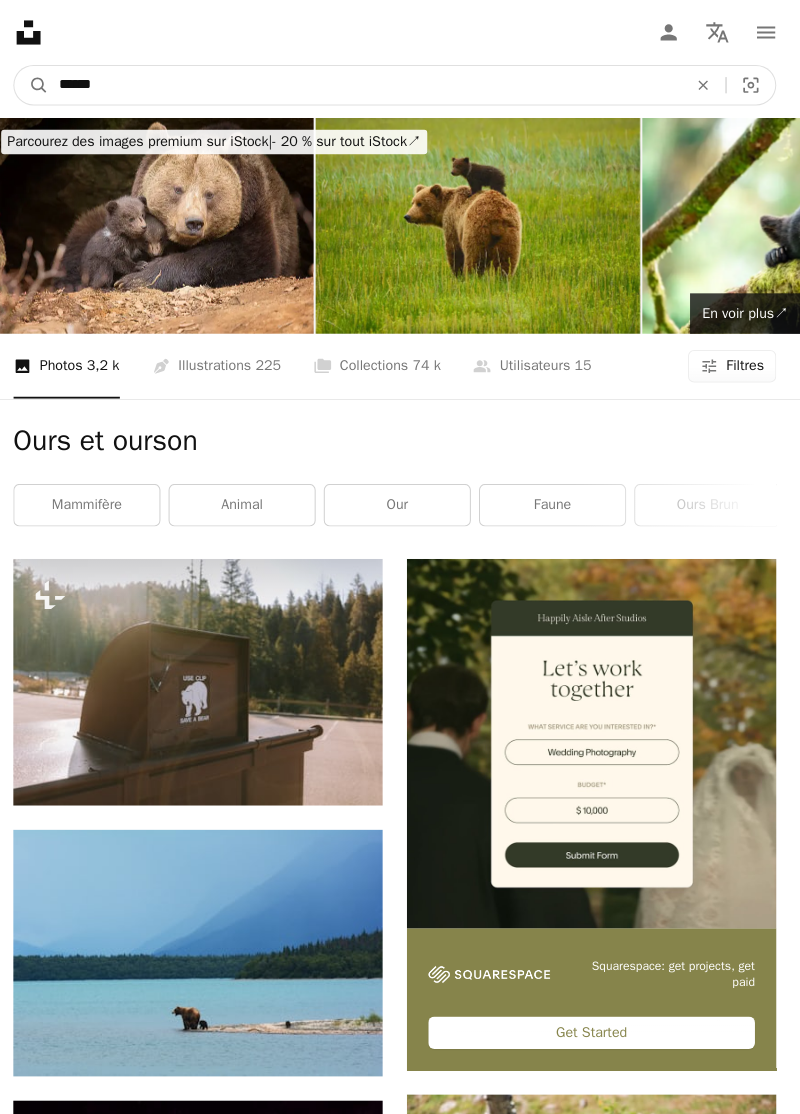 type on "******" 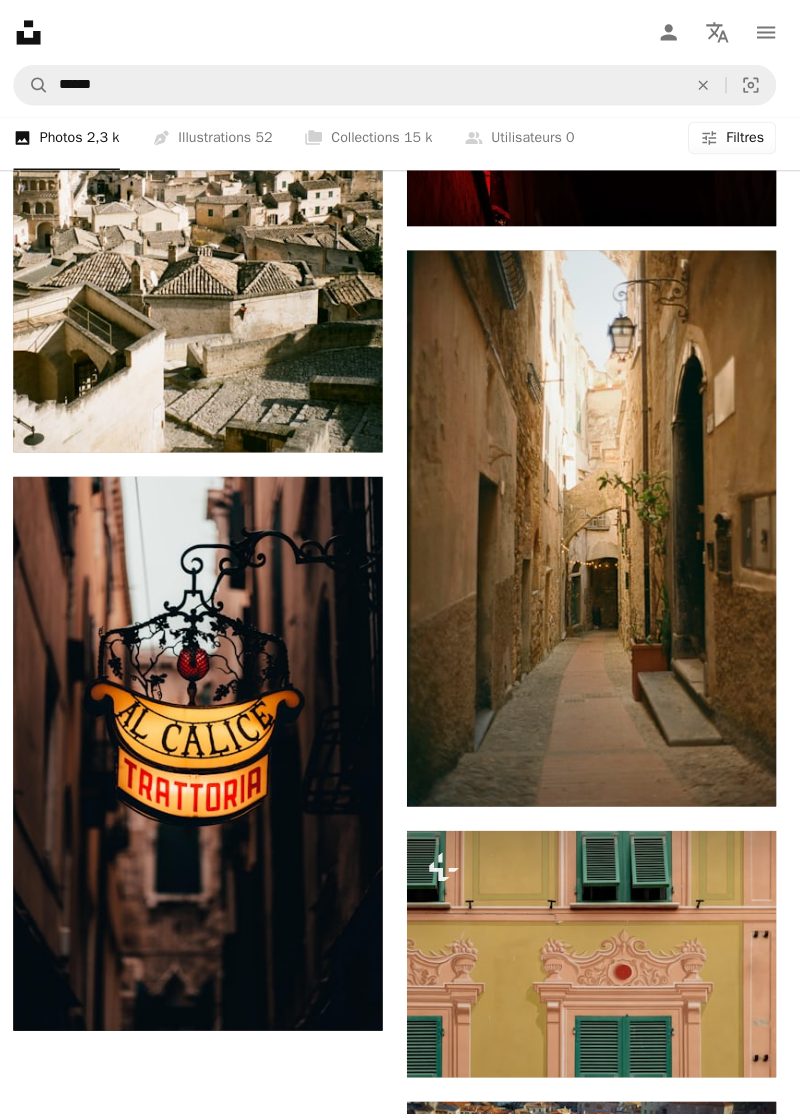 scroll, scrollTop: 4342, scrollLeft: 0, axis: vertical 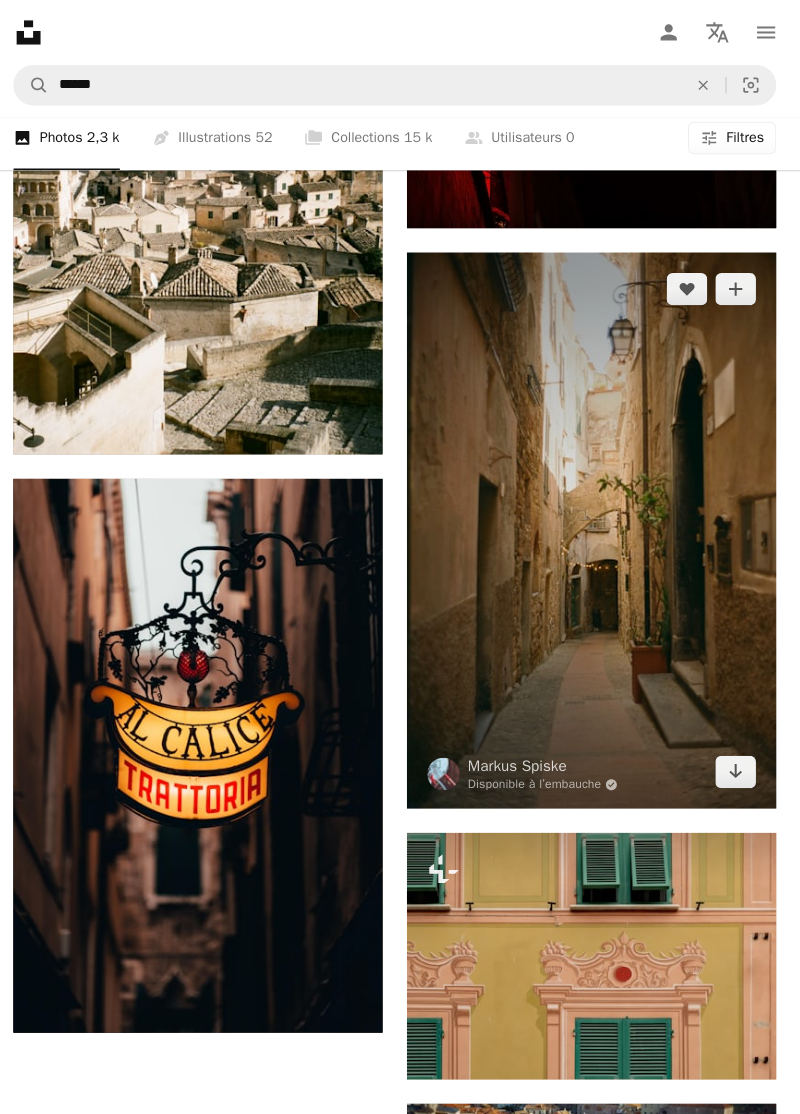 click at bounding box center (594, 523) 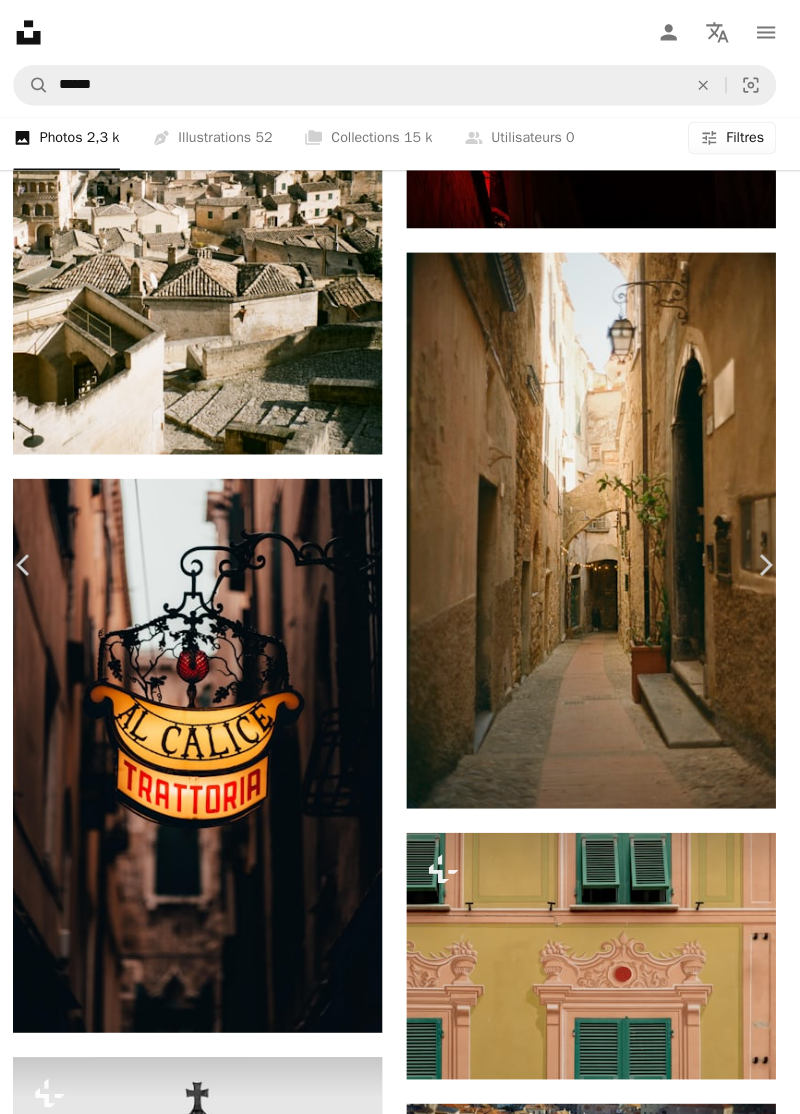 click on "Télécharger gratuitement" at bounding box center (568, 7755) 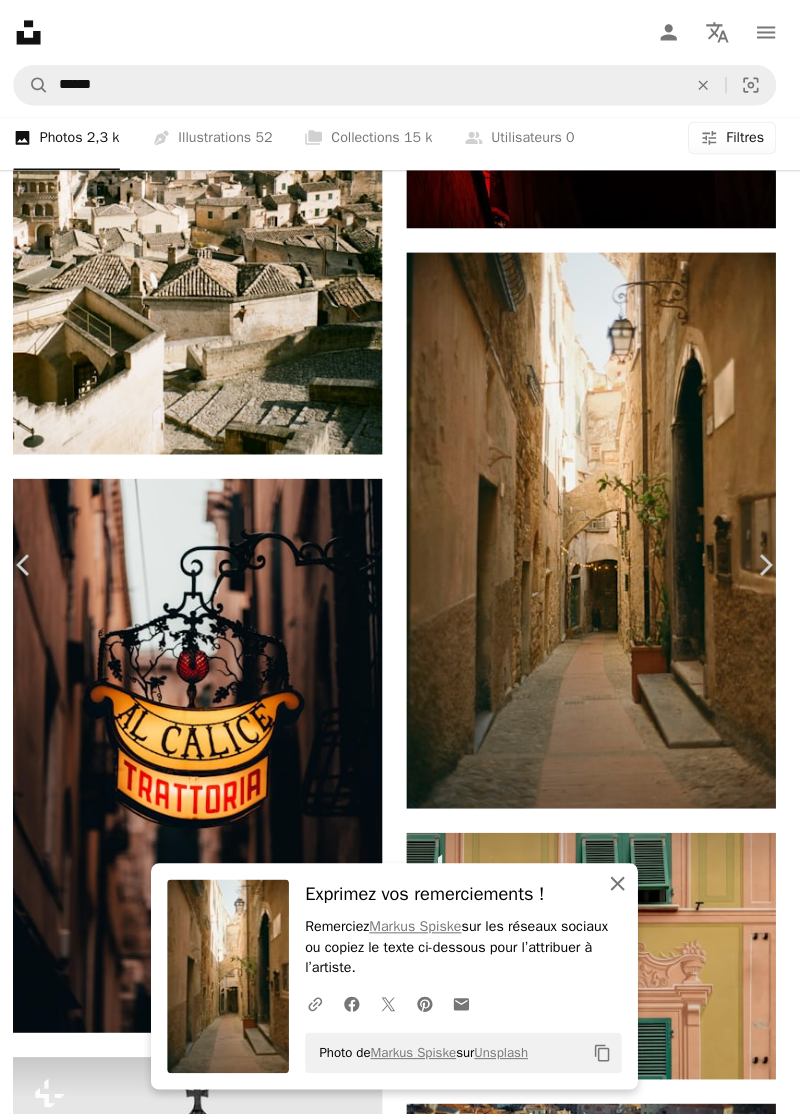 click on "An X shape" 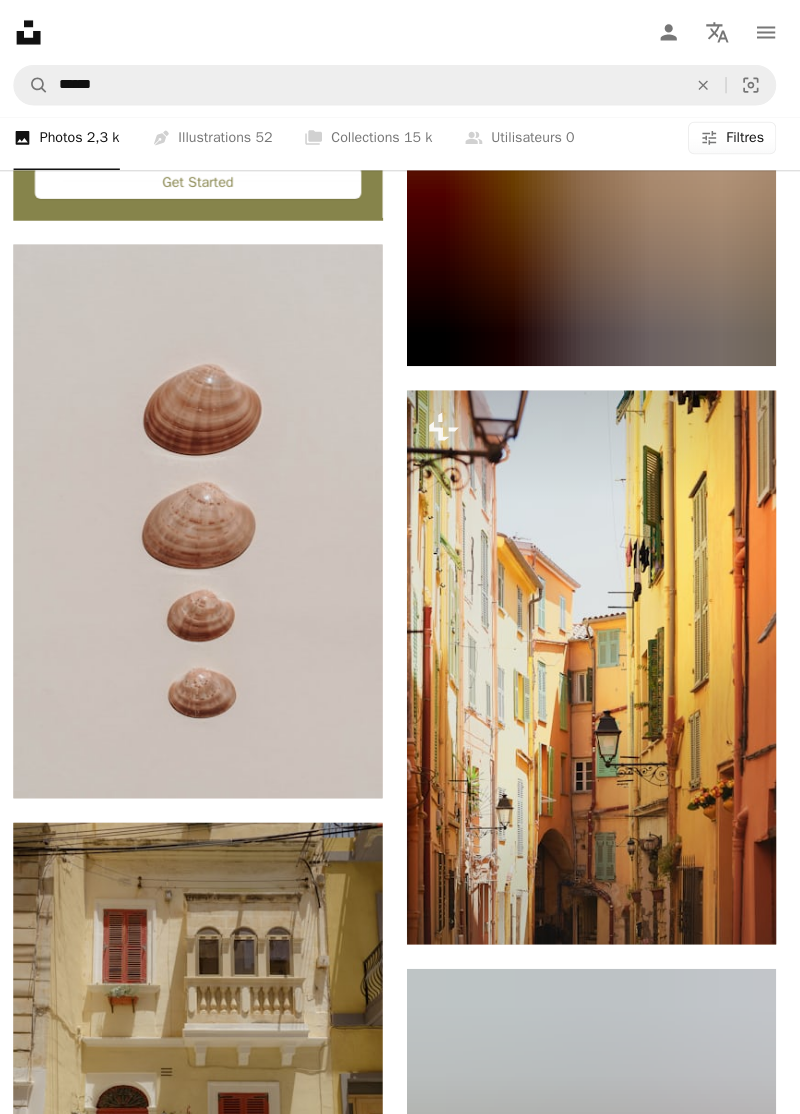 scroll, scrollTop: 7229, scrollLeft: 0, axis: vertical 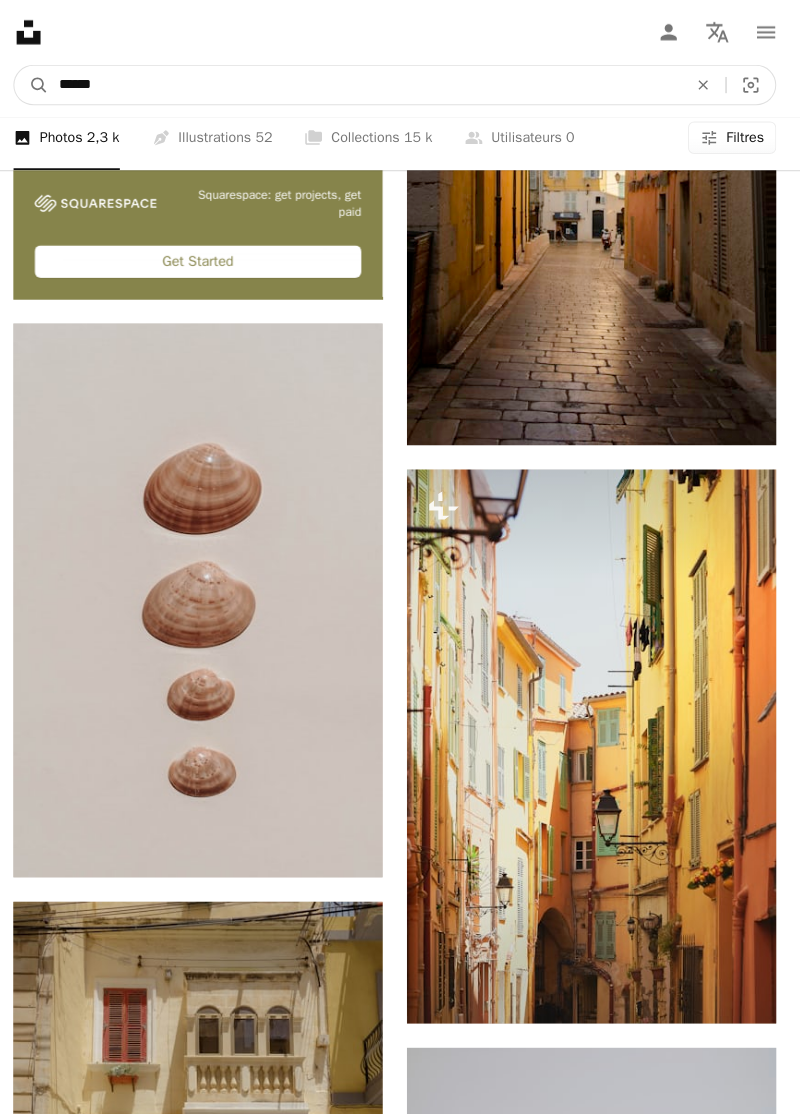 click on "******" at bounding box center [370, 84] 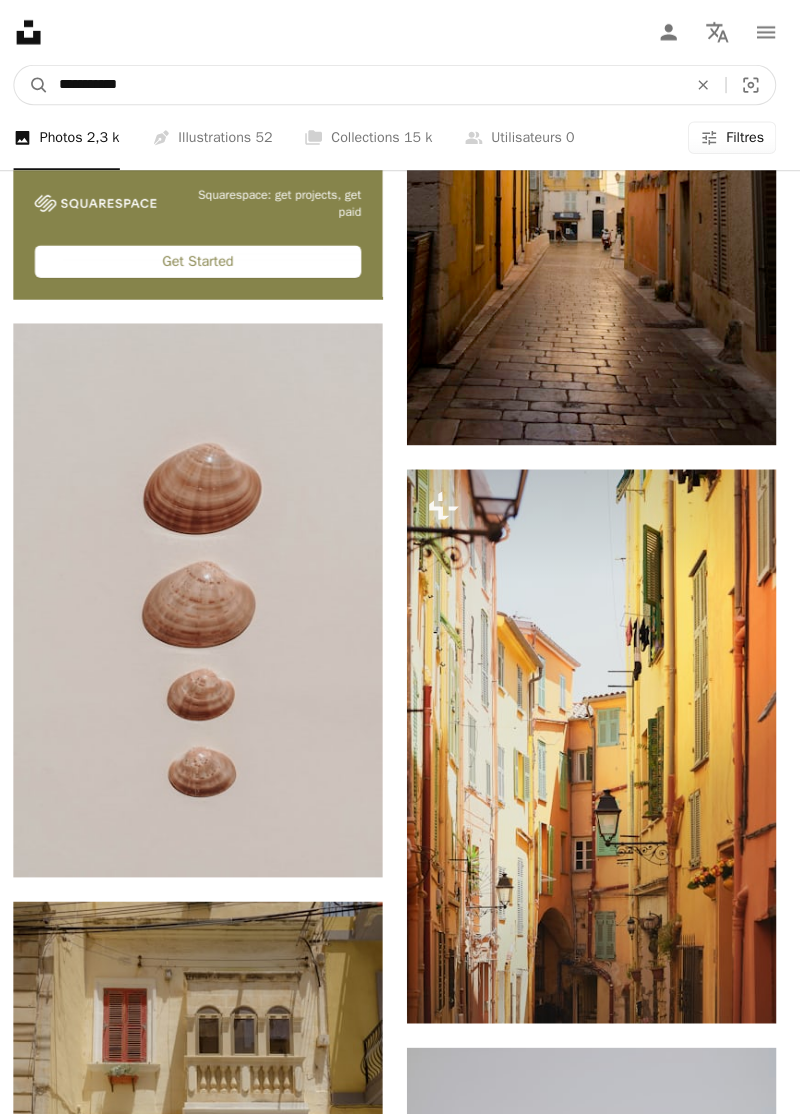 type on "**********" 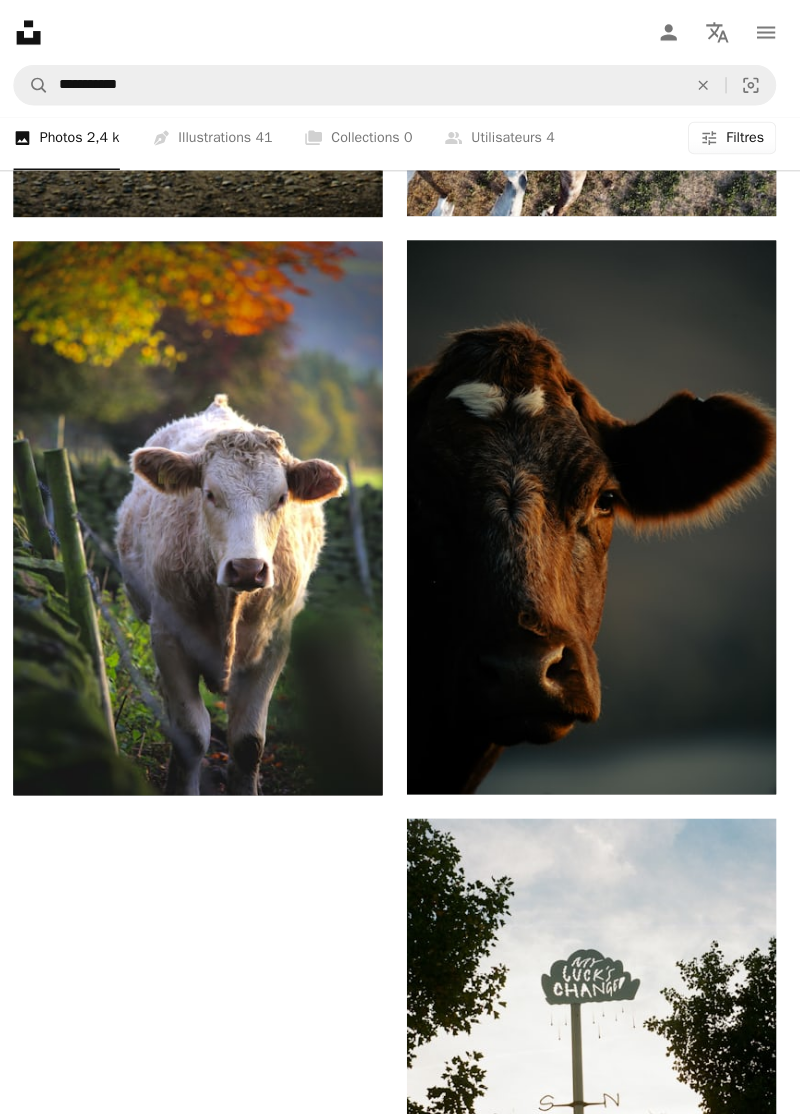 scroll, scrollTop: 3657, scrollLeft: 0, axis: vertical 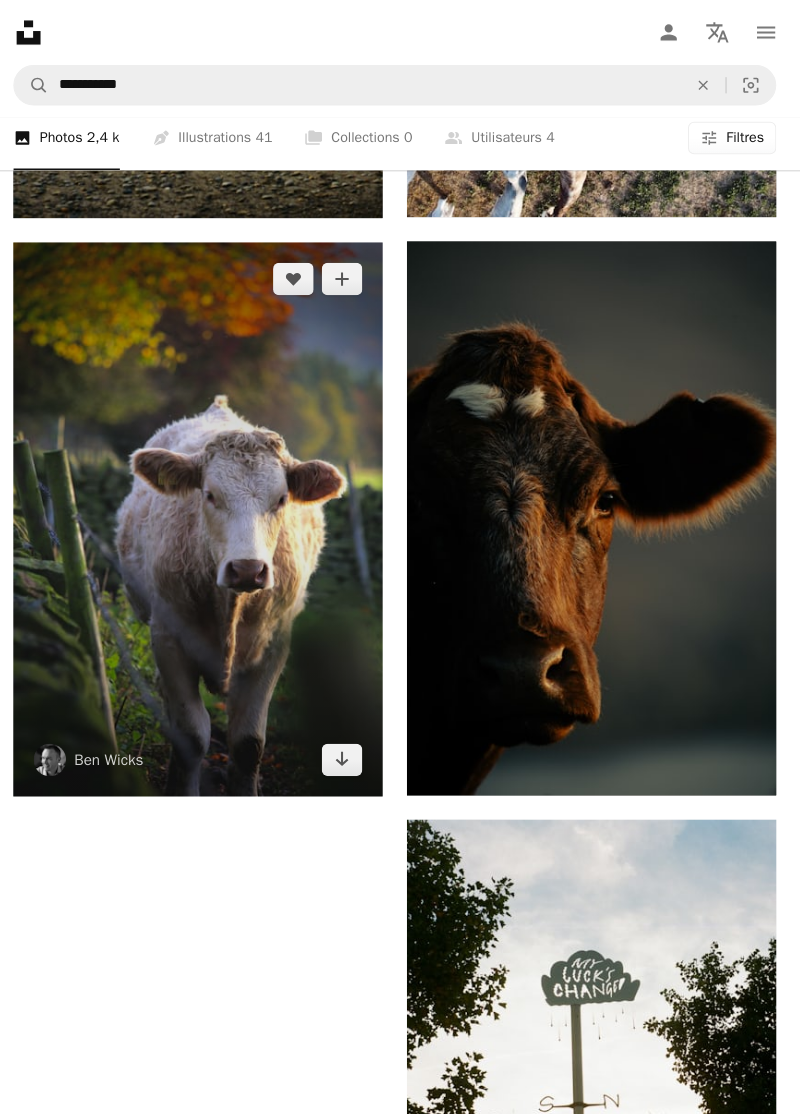 click at bounding box center (206, 512) 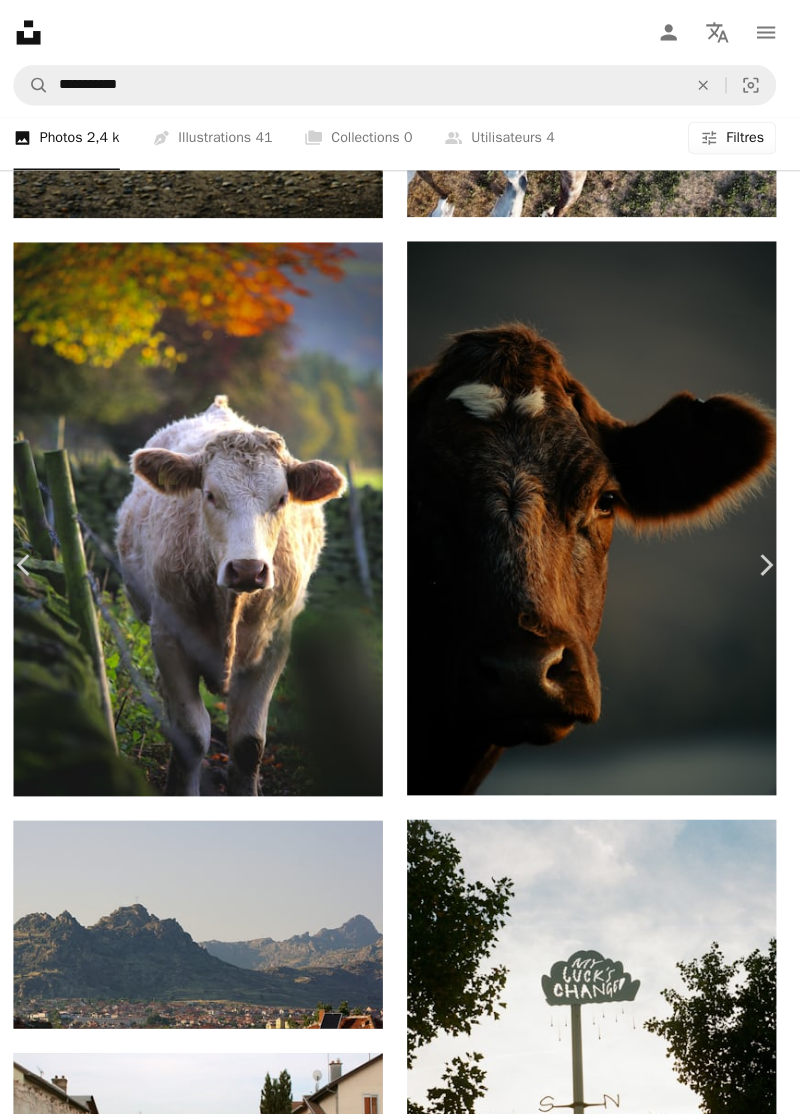 scroll, scrollTop: 0, scrollLeft: 0, axis: both 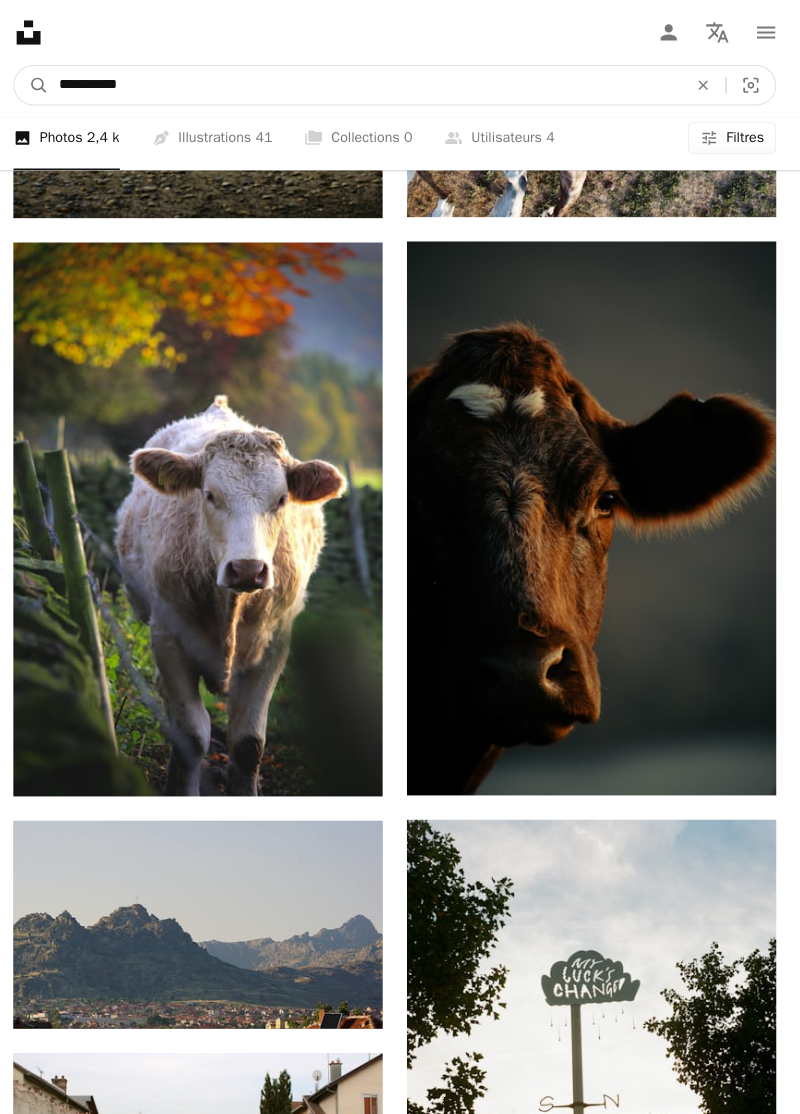 click on "**********" at bounding box center (370, 84) 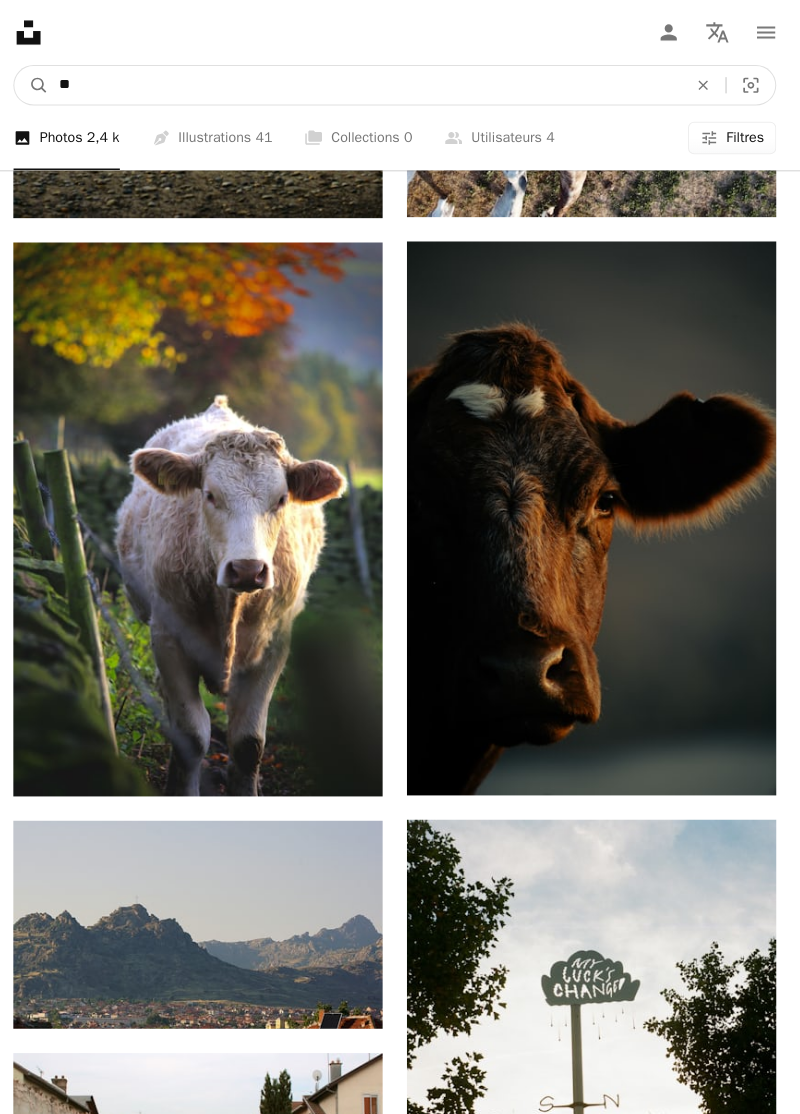 type on "*" 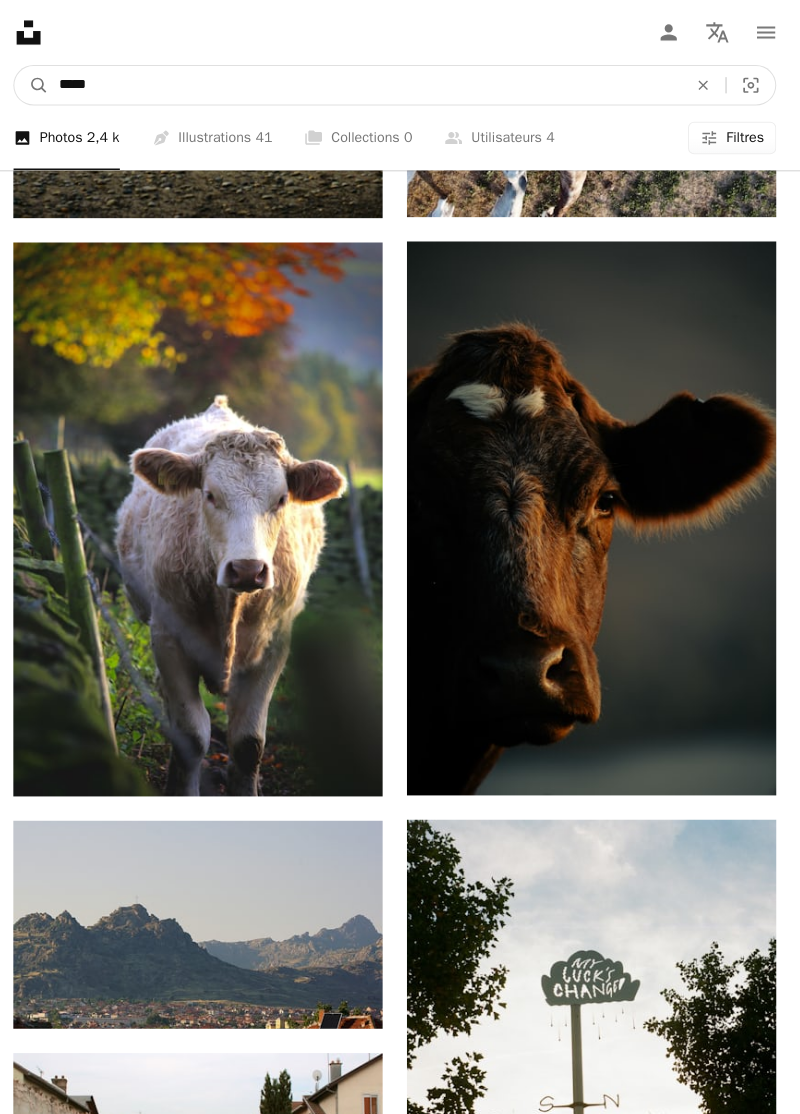 type on "*****" 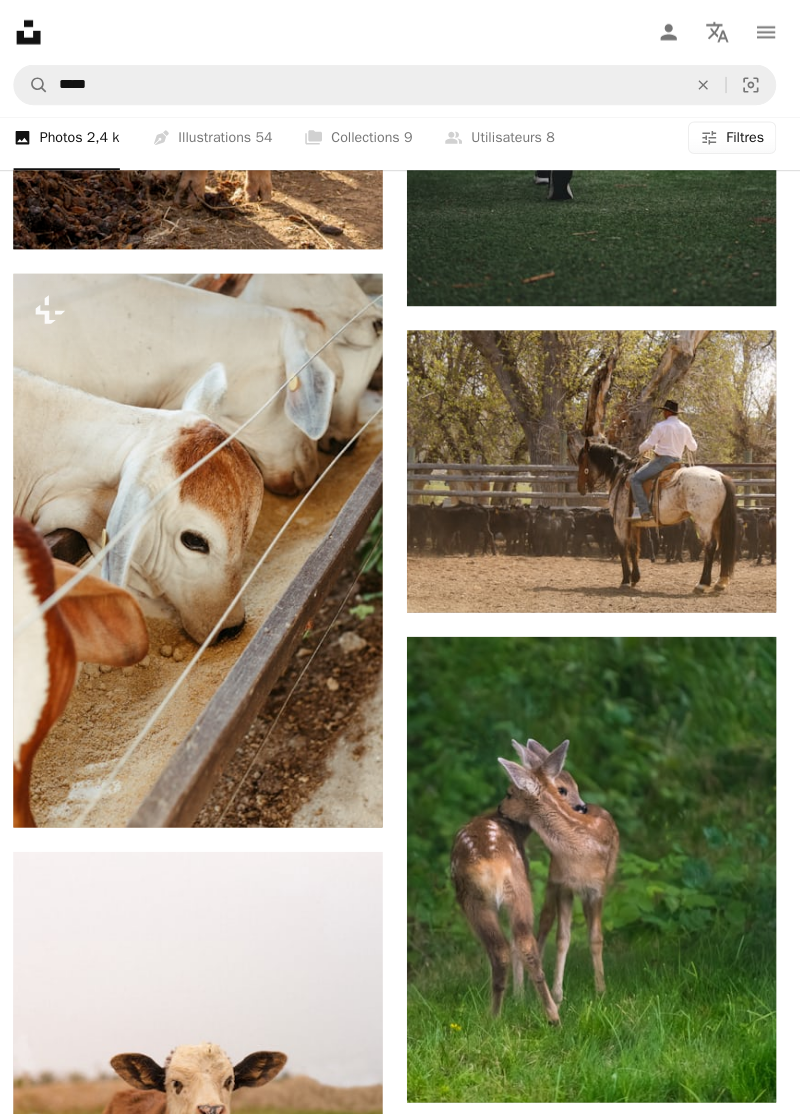 scroll, scrollTop: 2625, scrollLeft: 0, axis: vertical 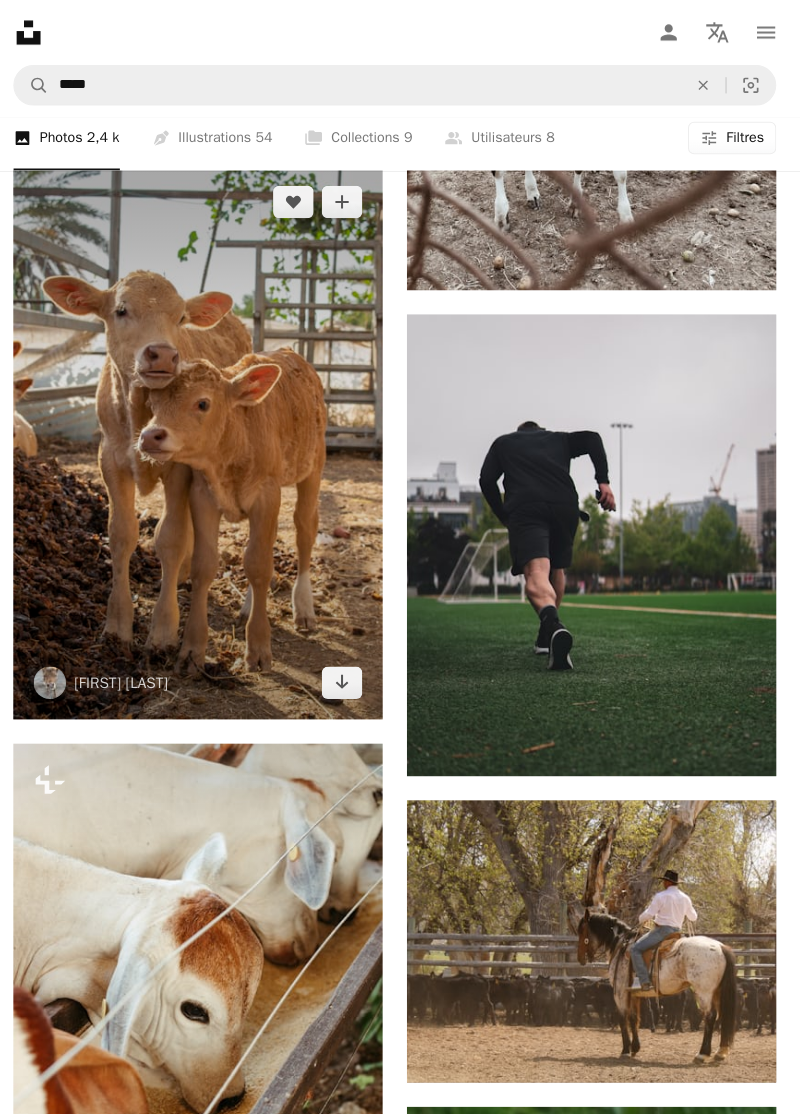 click at bounding box center [206, 436] 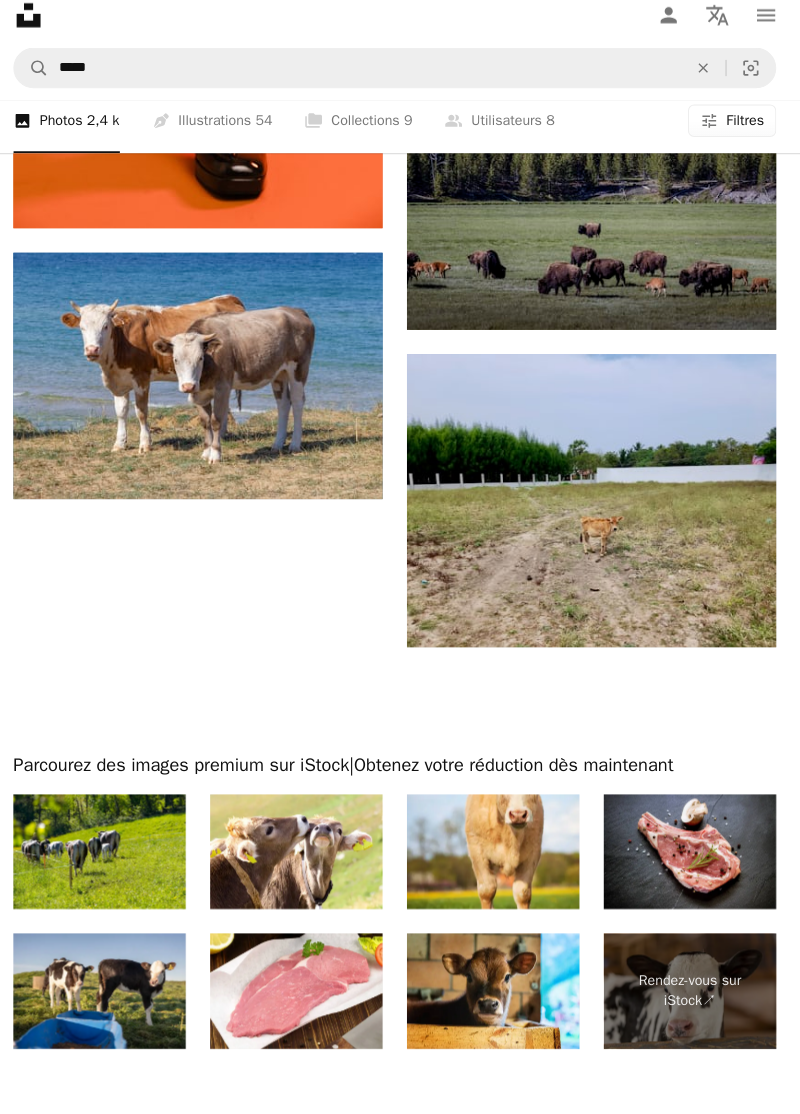 scroll, scrollTop: 7783, scrollLeft: 0, axis: vertical 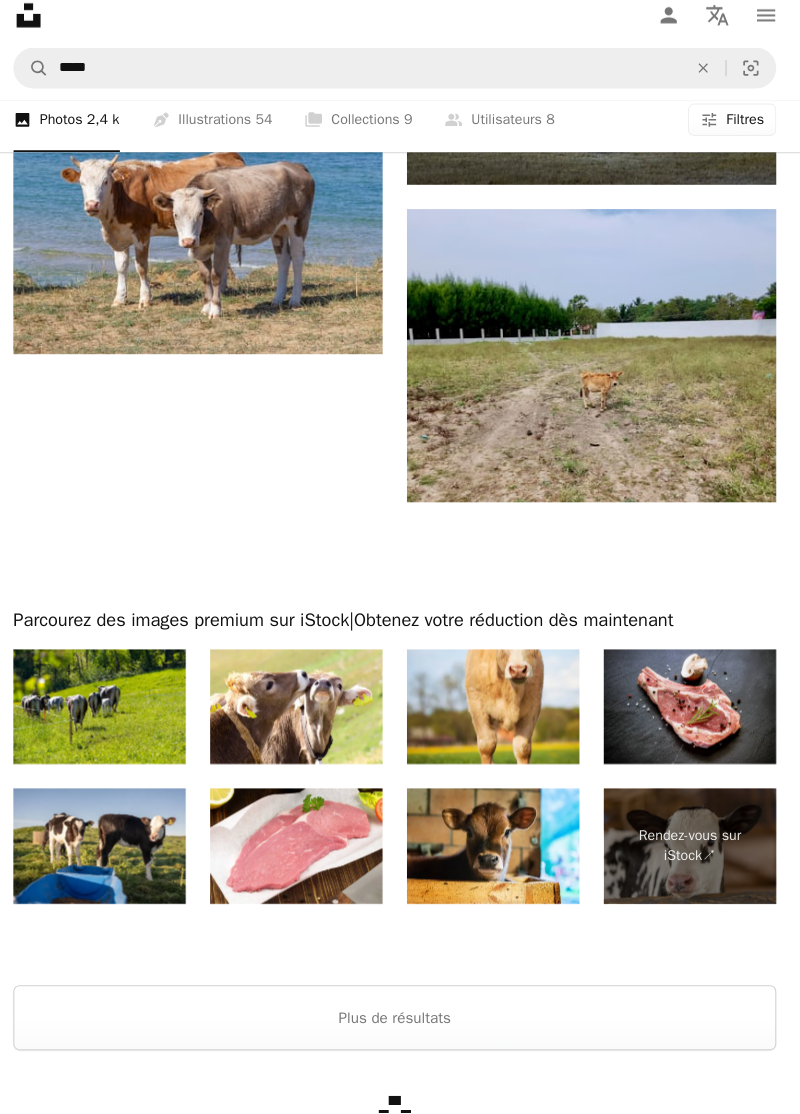 click at bounding box center (497, 850) 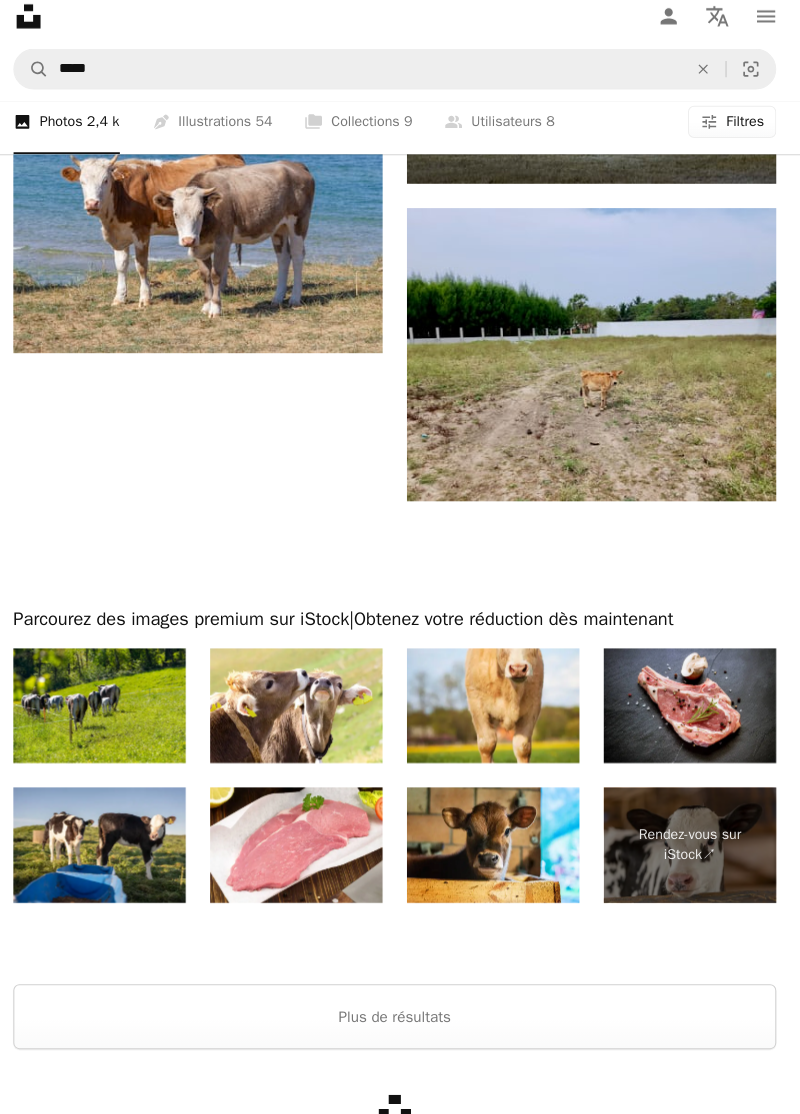 scroll, scrollTop: 7786, scrollLeft: 0, axis: vertical 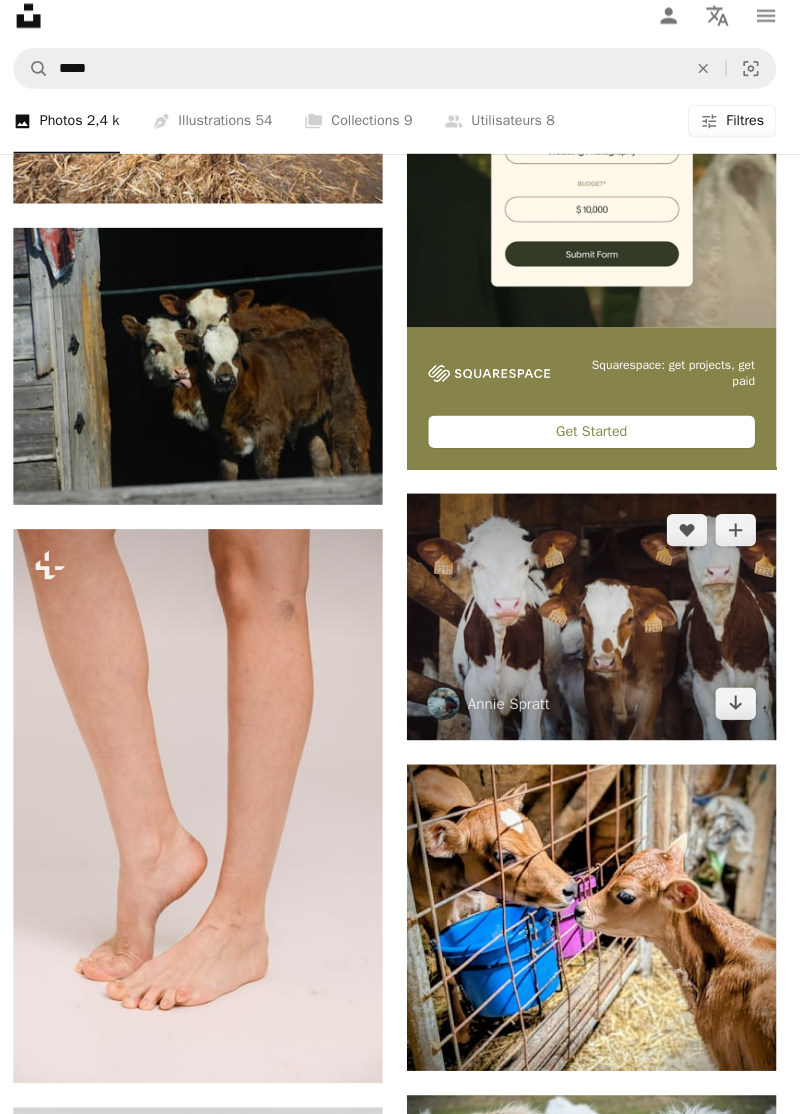 click at bounding box center [594, 624] 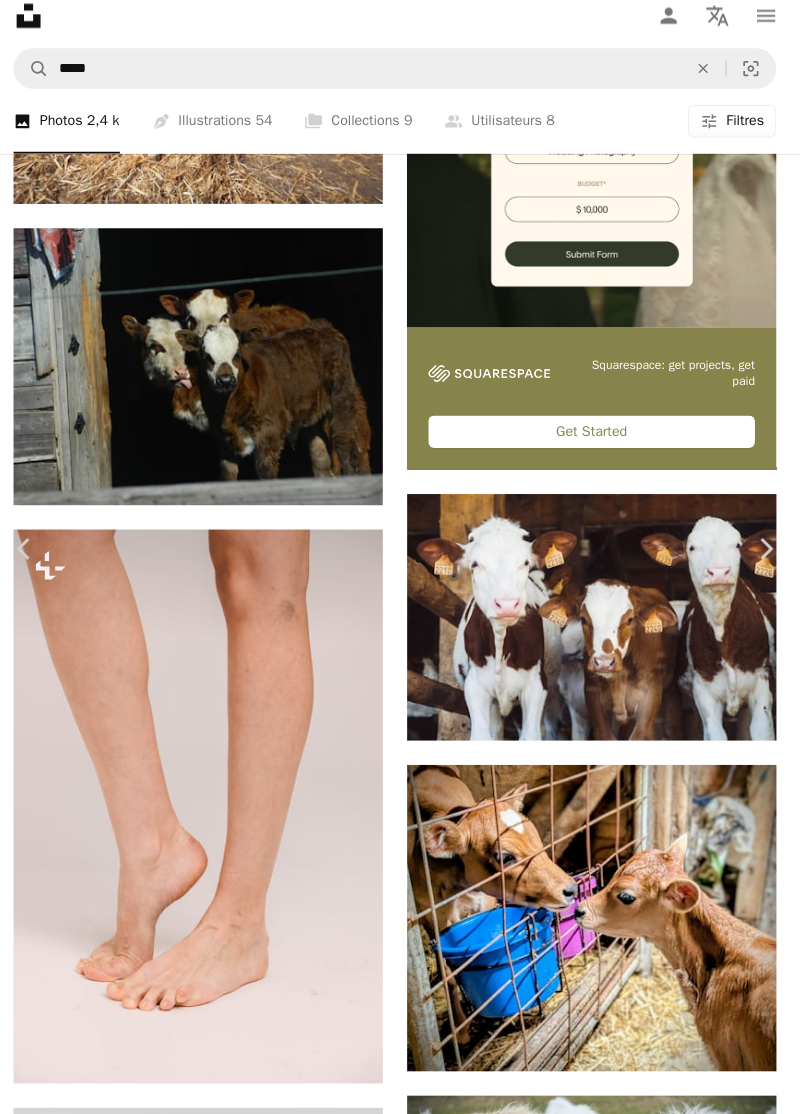 scroll, scrollTop: 12548, scrollLeft: 0, axis: vertical 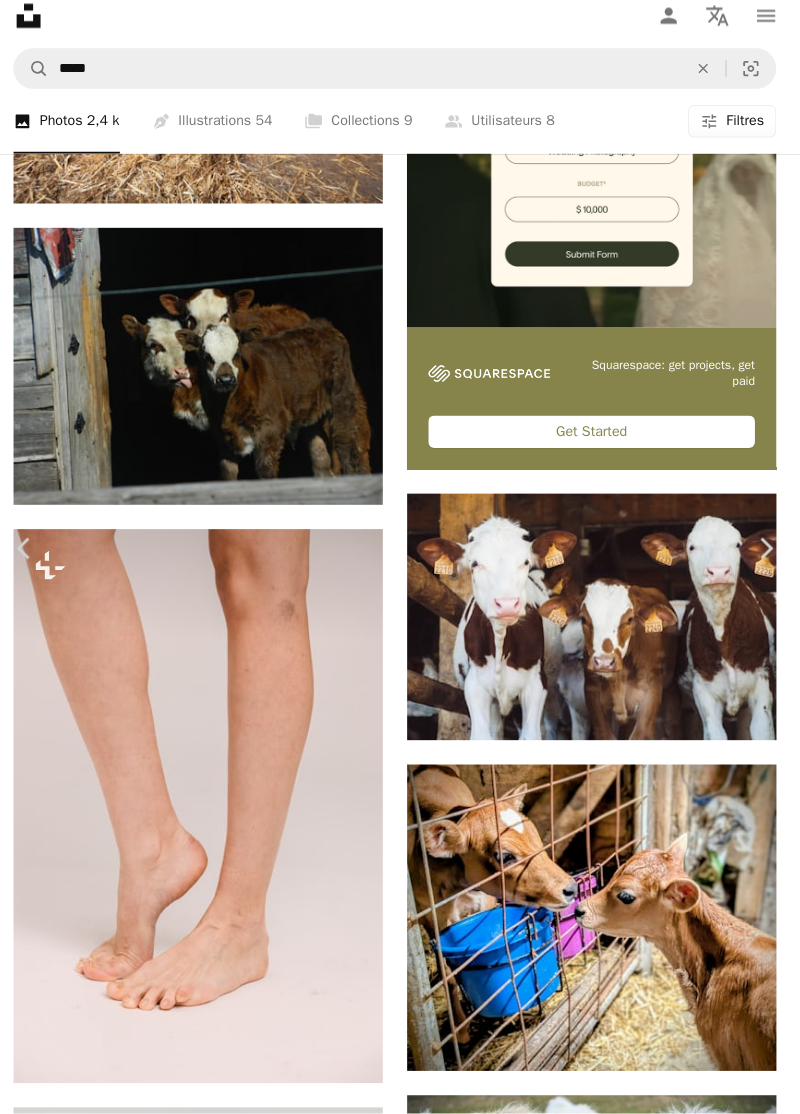 click at bounding box center [237, 8482] 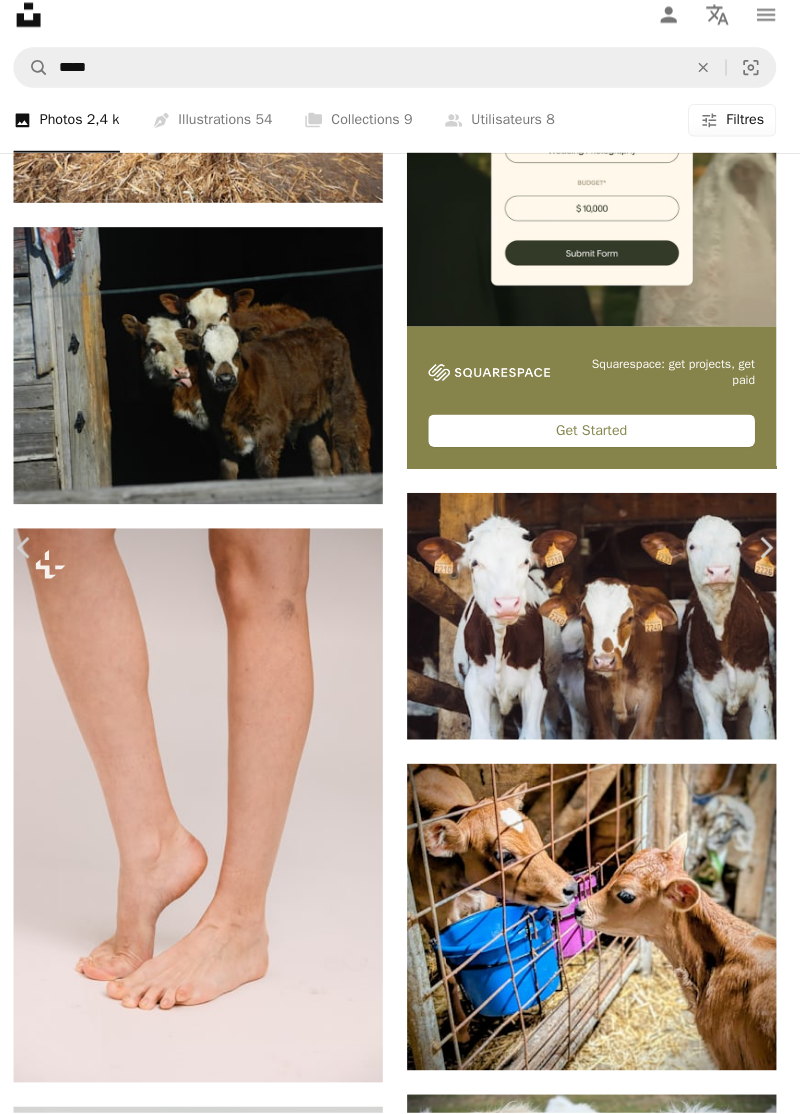 scroll, scrollTop: 10251, scrollLeft: 0, axis: vertical 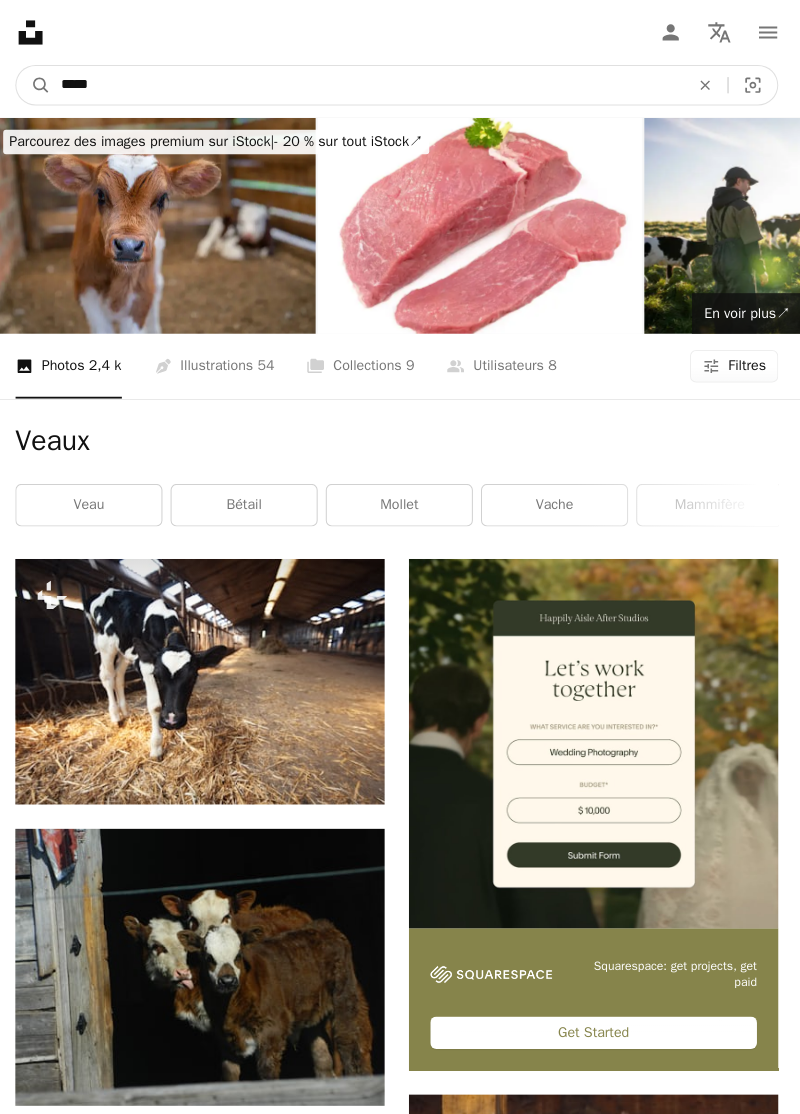 click on "*****" at bounding box center (370, 84) 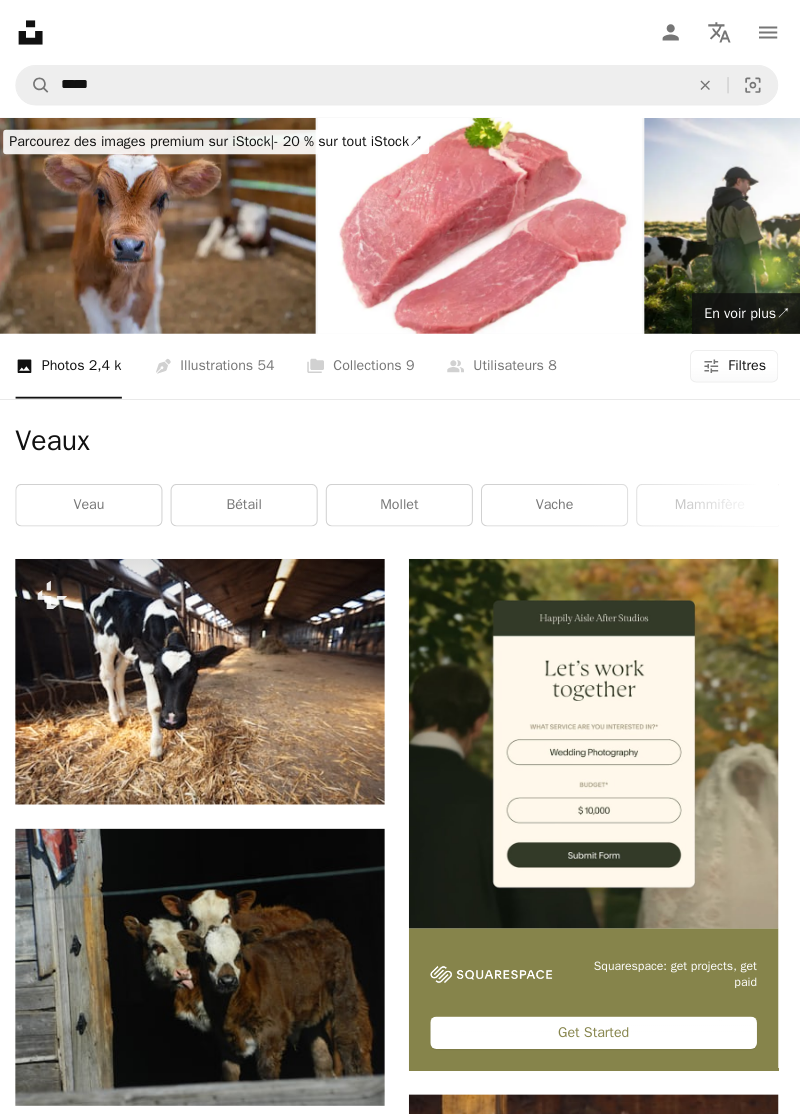 click at bounding box center [160, 222] 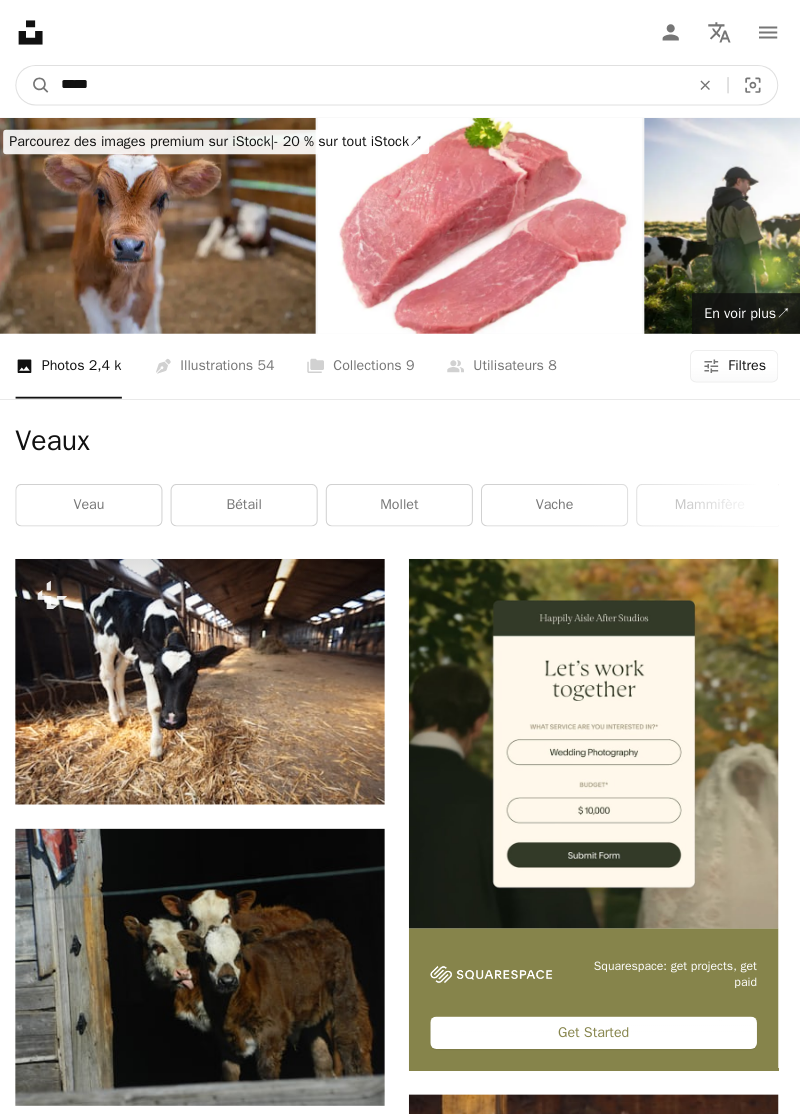 click on "*****" at bounding box center (370, 84) 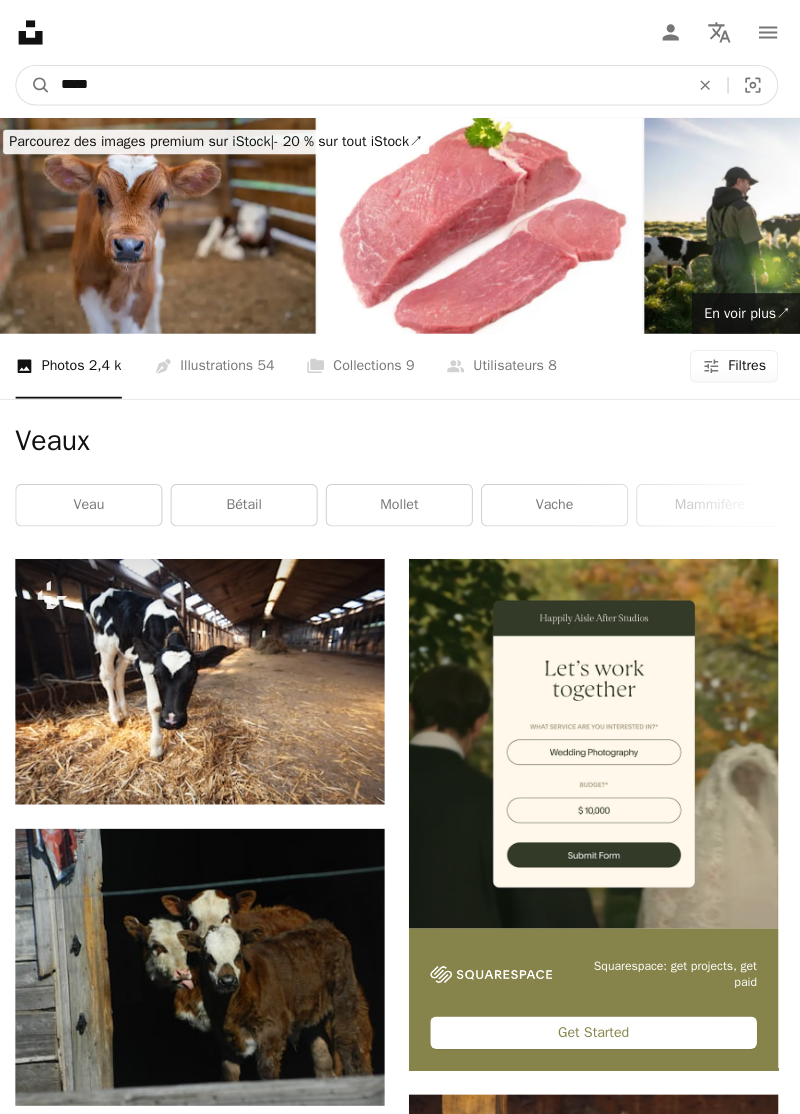 click 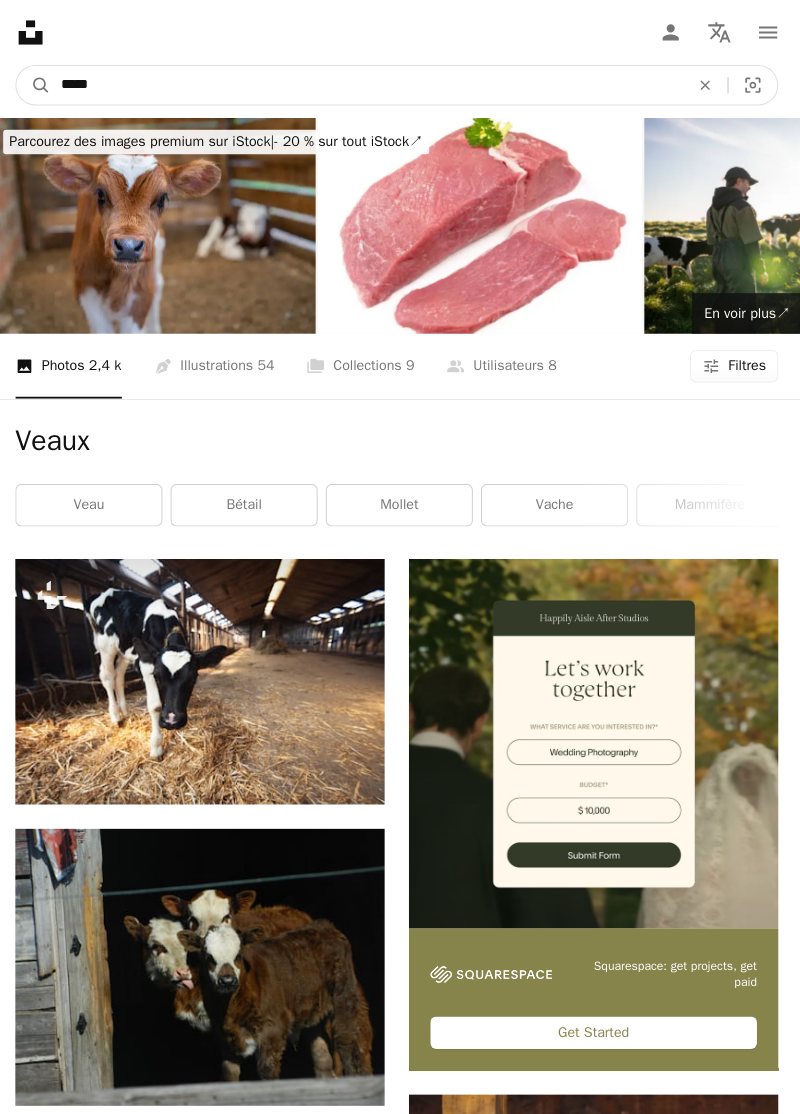 type 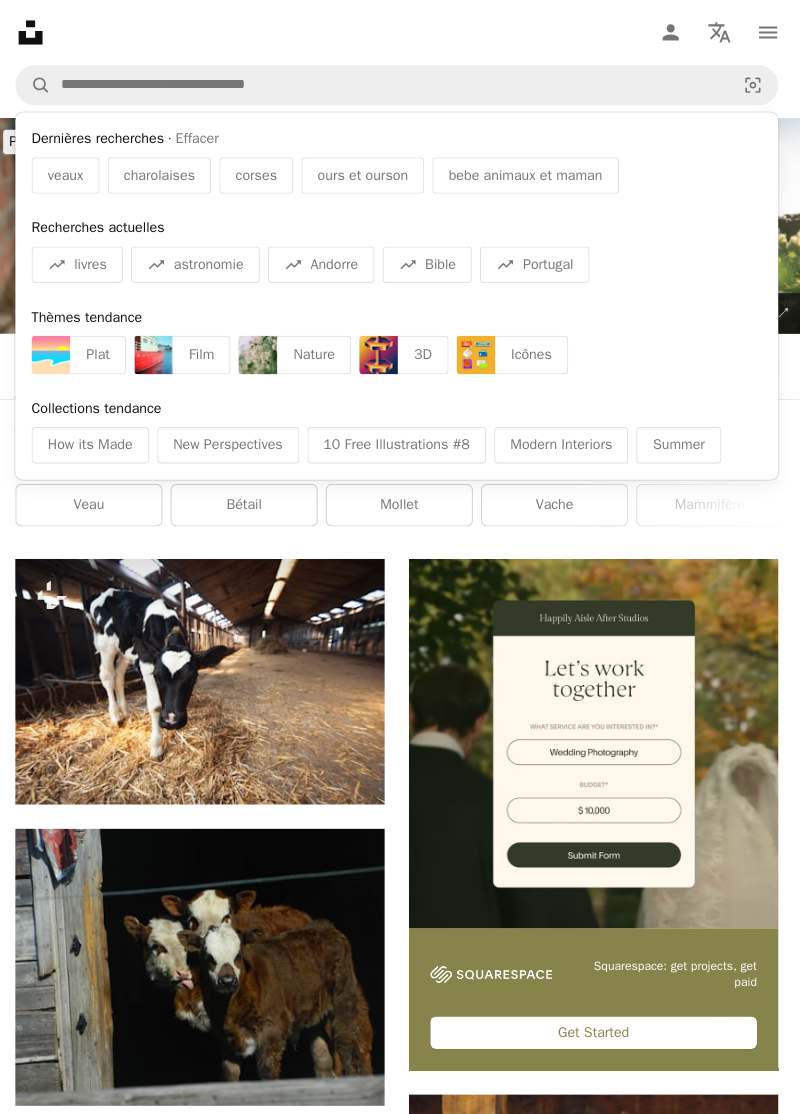 click at bounding box center [263, 350] 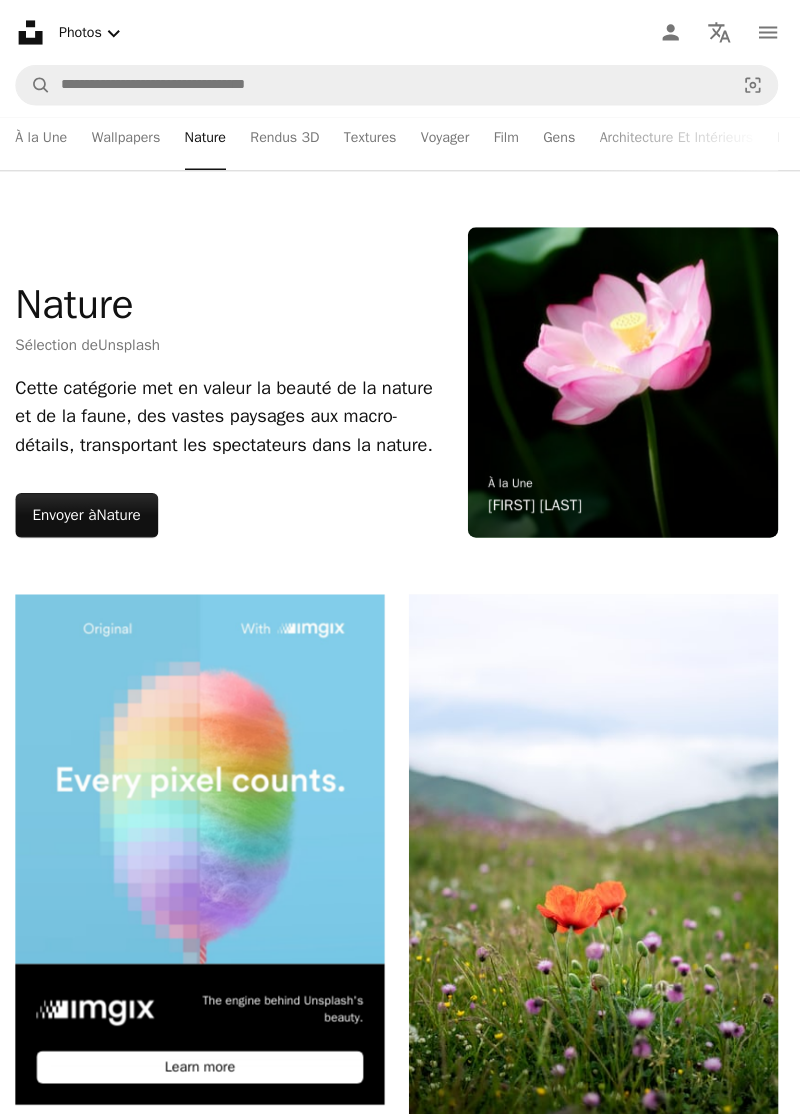 click on "Chevron down" 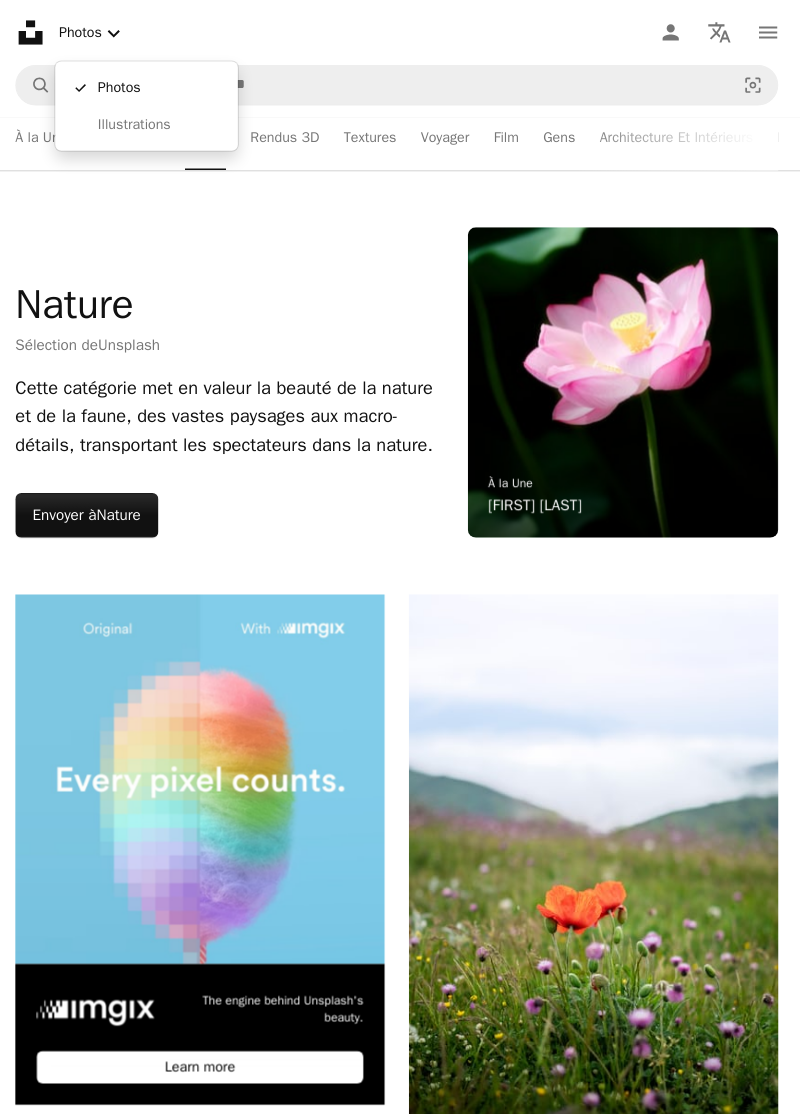 click on "Unsplash logo Accueil Unsplash A photo Pen Tool A compass A stack of folders Download Photos Chevron down Person Localization icon navigation menu A magnifying glass Visual search Abonnez-vous à Unsplash+ Connexion Envoyer une image À la Une À la Une Wallpapers Nature Rendus 3D Textures Voyager Film Gens Architecture Et Intérieurs Photographie De Rue Expérimental Nature Sélection de  Unsplash Cette catégorie met en valeur la beauté de la nature et de la faune, des vastes paysages aux macro-détails, transportant les spectateurs dans la nature. Envoyer à  Nature –– –––– –––– – –––– –––– –   –– –––– ––– ––  ––– ––– –– –––. Meilleurs contributeurs Marek Piwnicki marekpiwnicki Wolfgang Hasselmann wolfgang_hasselmann Annie Spratt anniespratt Francesco Ungaro francesco_ungaro À la Une Takashi Miyazaki Nature Sélection de  Unsplash Envoyer à  Nature The engine behind Unsplash's beauty. Learn more A heart A plus sign" at bounding box center [400, 3955] 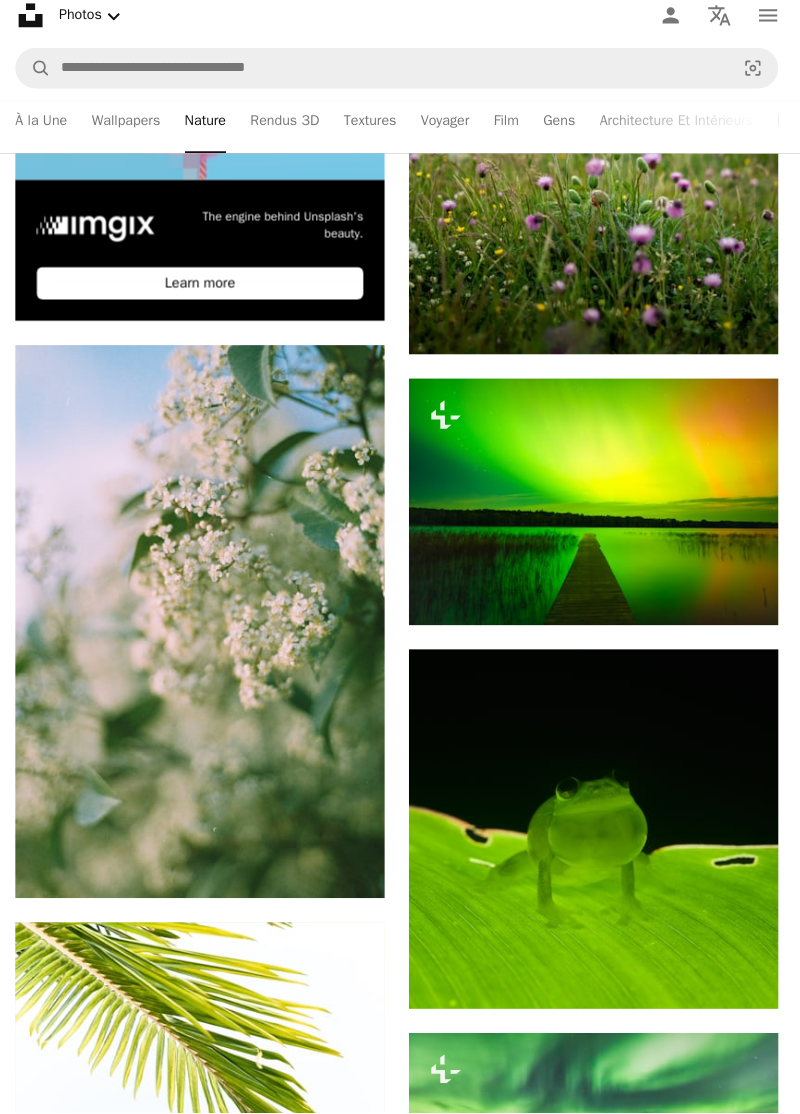 scroll, scrollTop: 757, scrollLeft: 0, axis: vertical 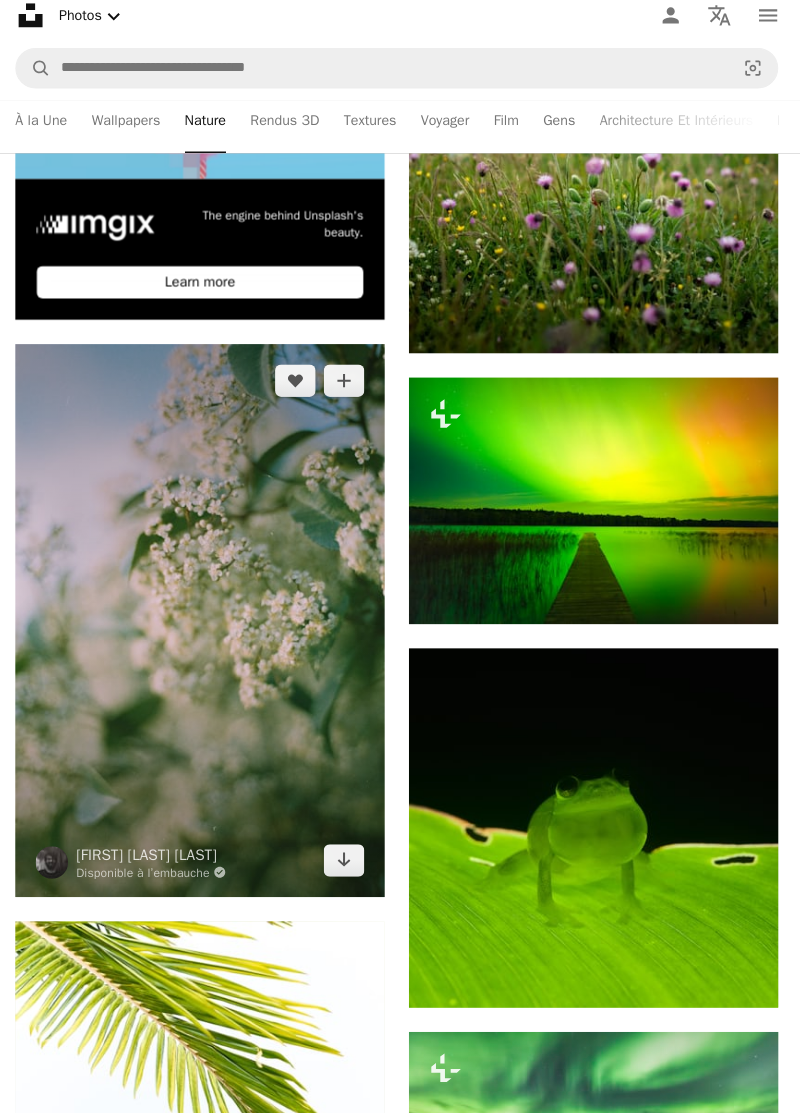 click at bounding box center [206, 628] 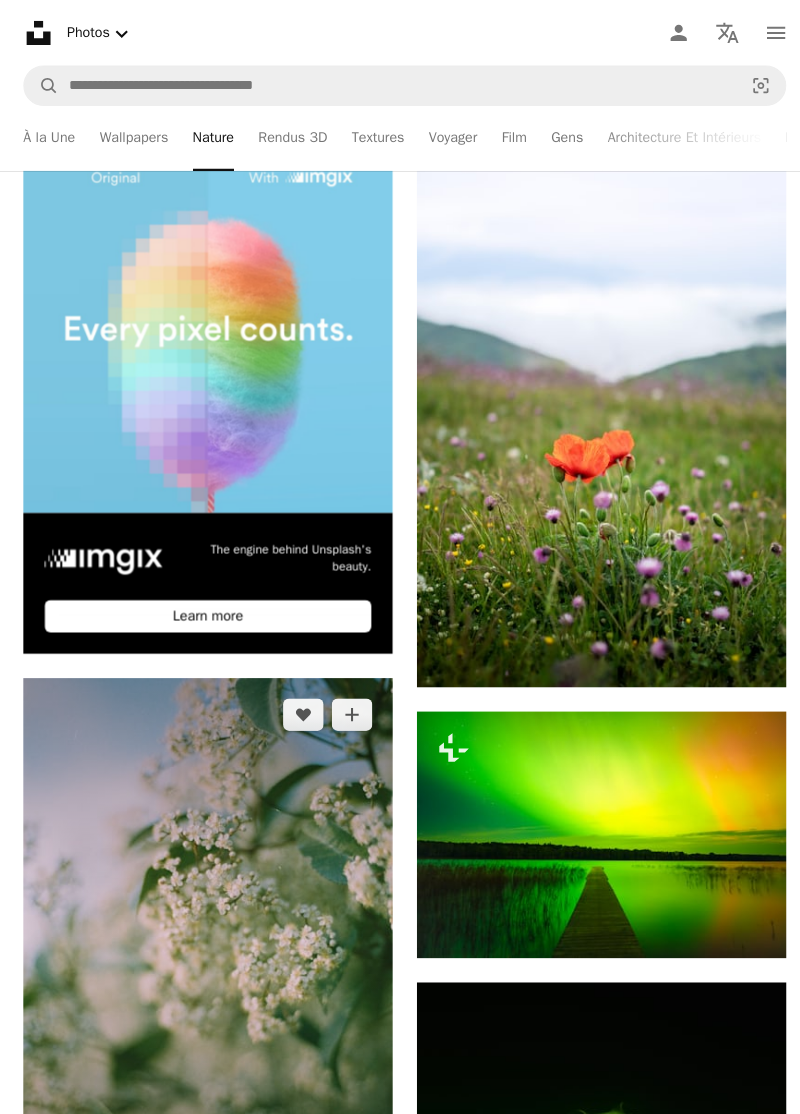 click at bounding box center (206, 940) 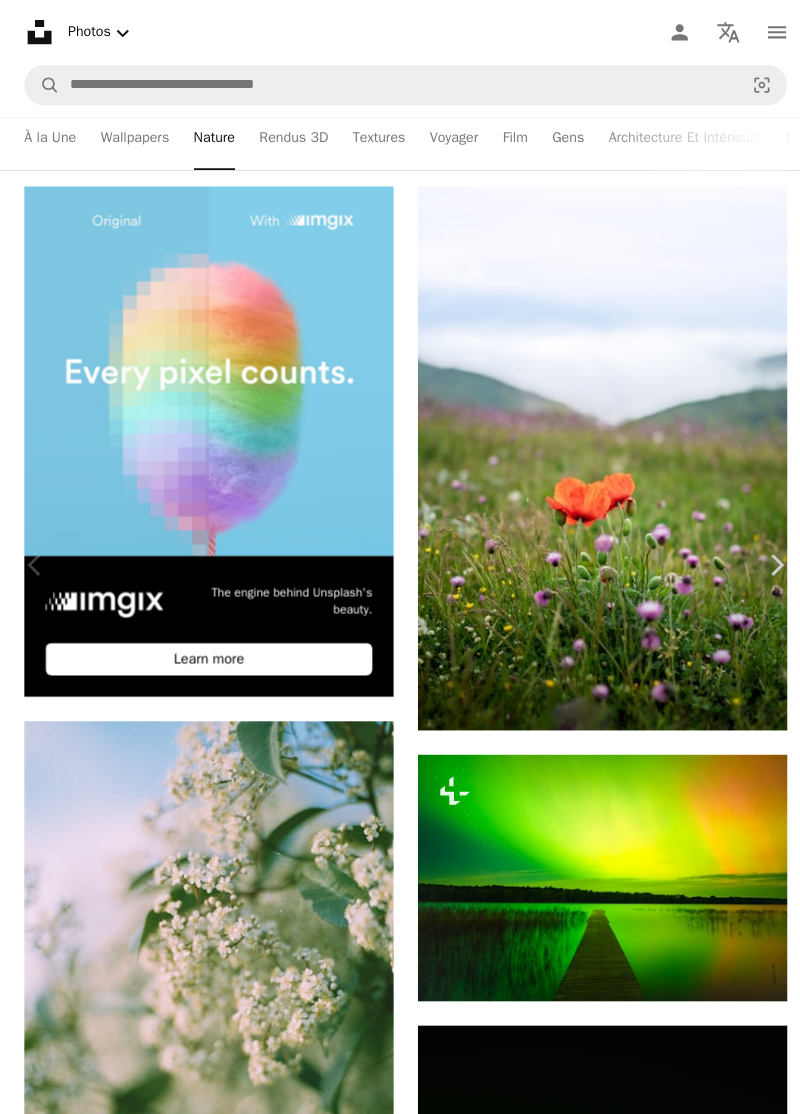scroll, scrollTop: 2229, scrollLeft: 0, axis: vertical 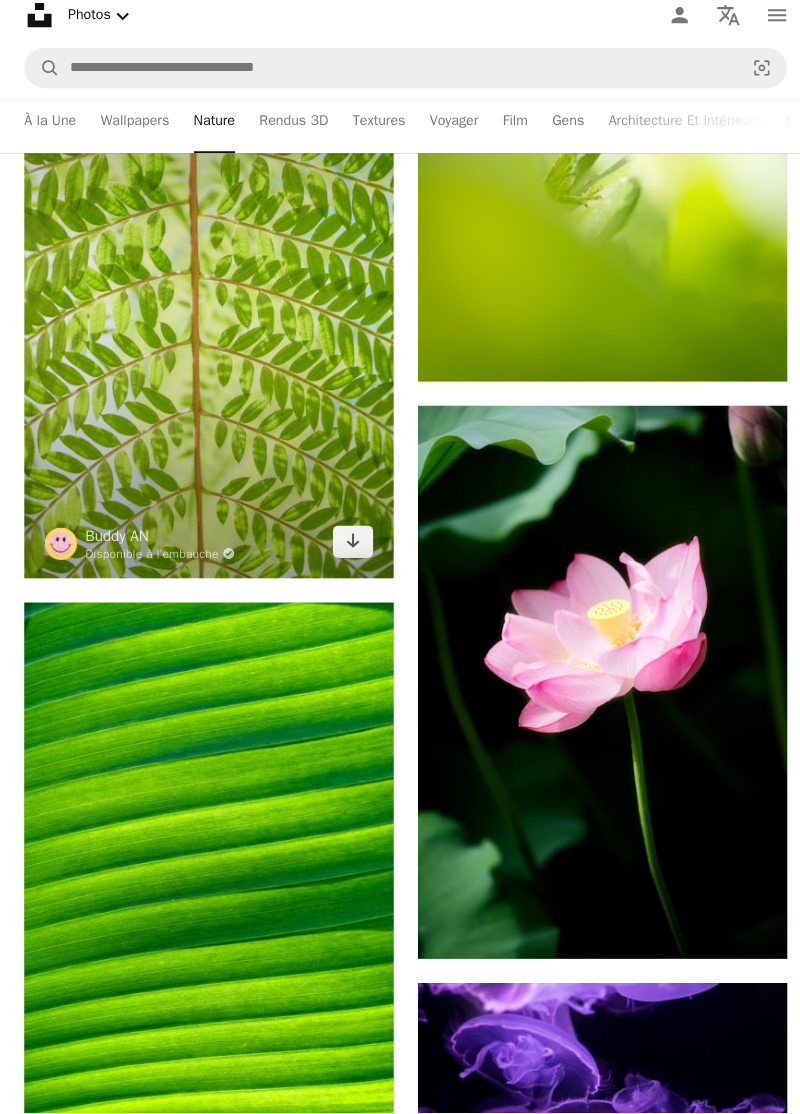 click at bounding box center (206, 314) 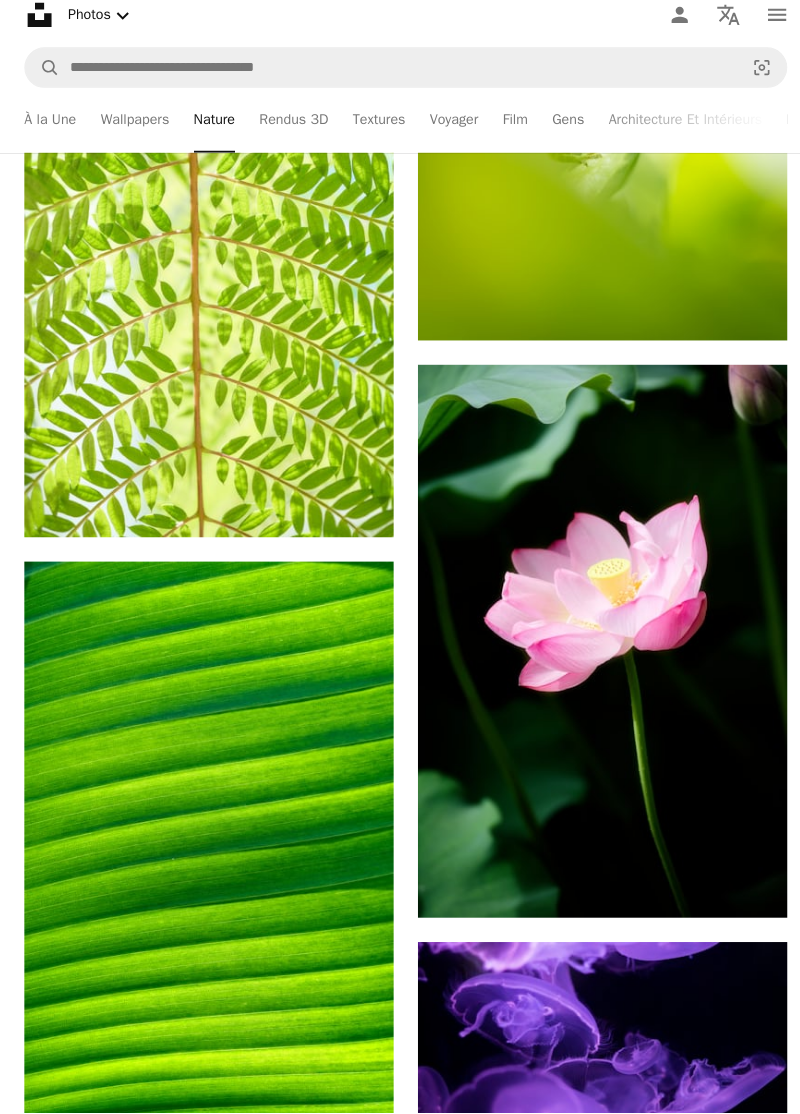 scroll, scrollTop: 2229, scrollLeft: 0, axis: vertical 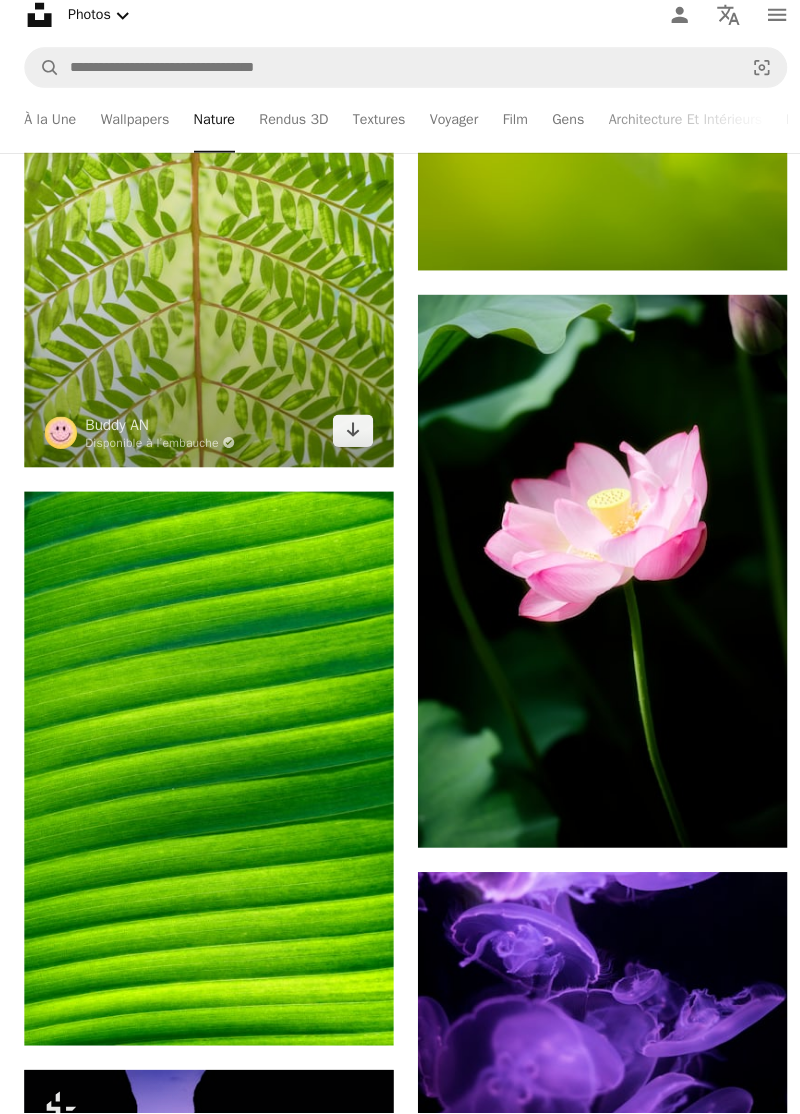 click at bounding box center (206, 205) 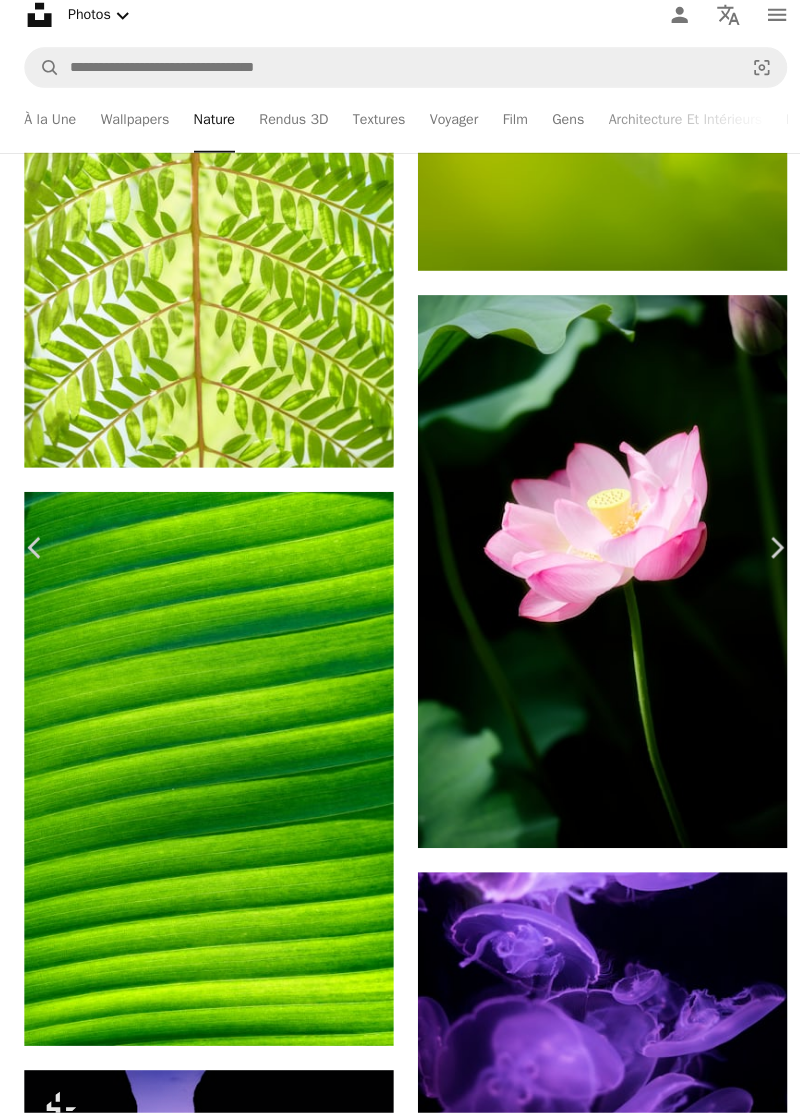 scroll, scrollTop: 4320, scrollLeft: 0, axis: vertical 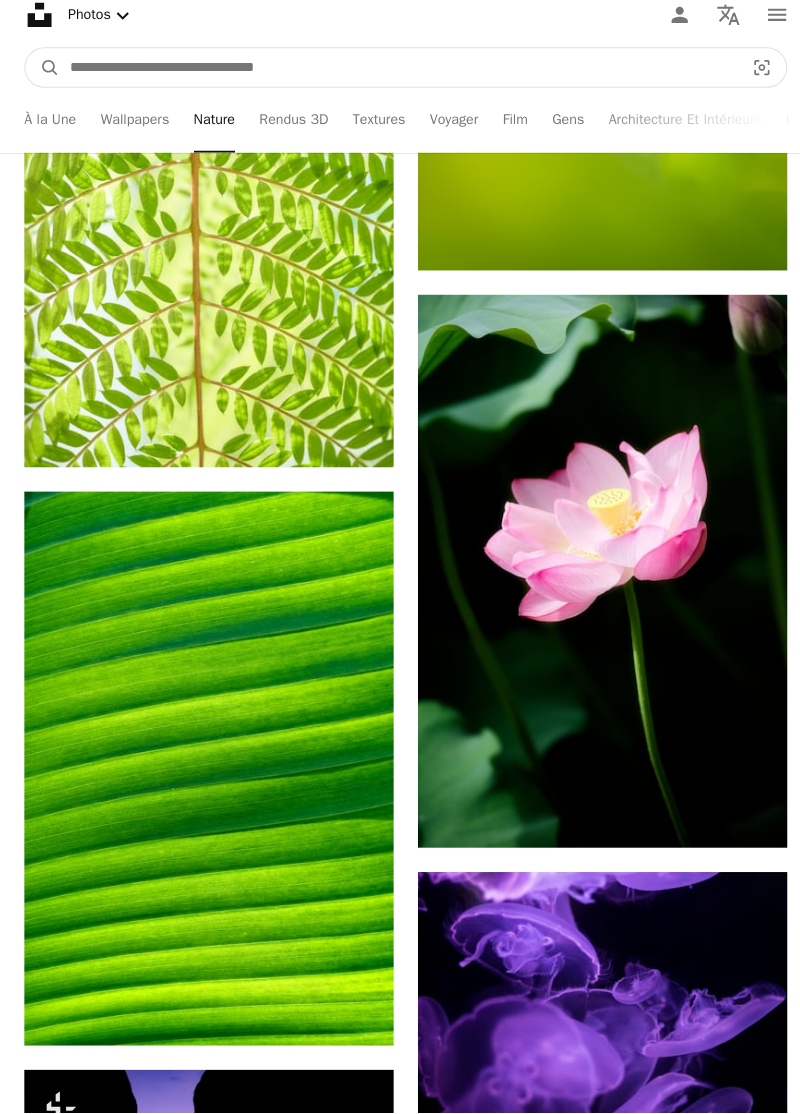 click at bounding box center (393, 84) 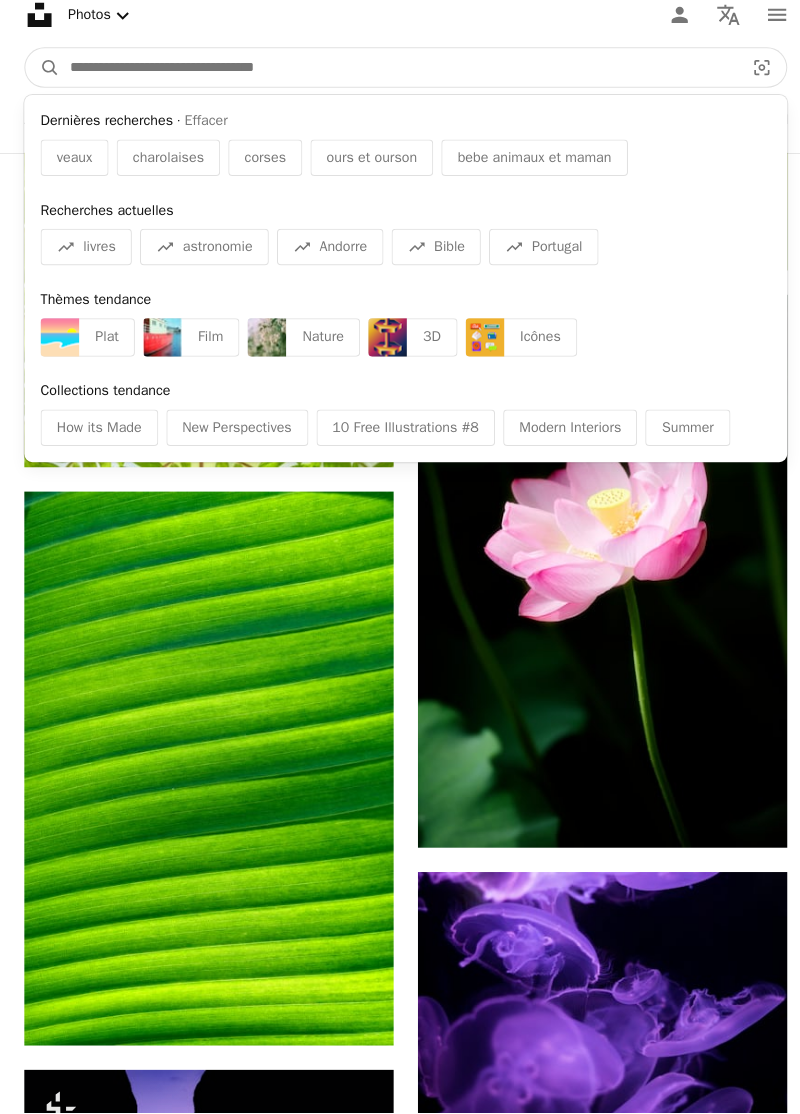 scroll, scrollTop: 2230, scrollLeft: 0, axis: vertical 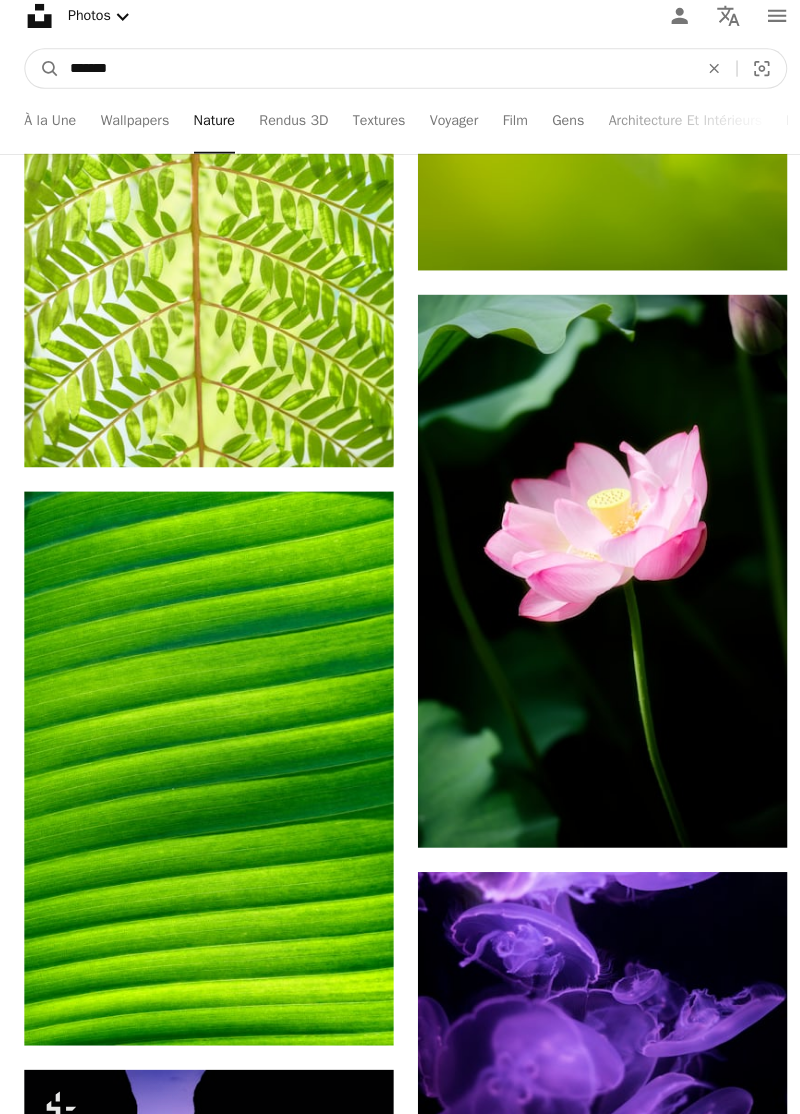 type on "*******" 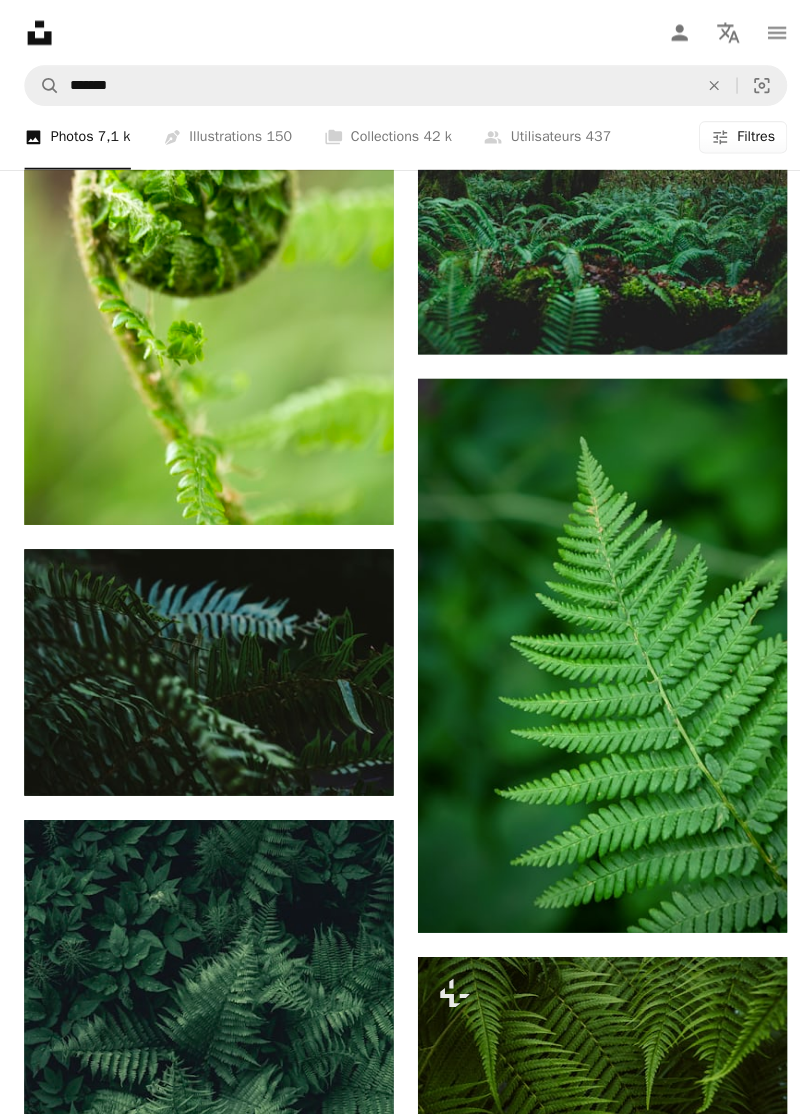 scroll, scrollTop: 4009, scrollLeft: 0, axis: vertical 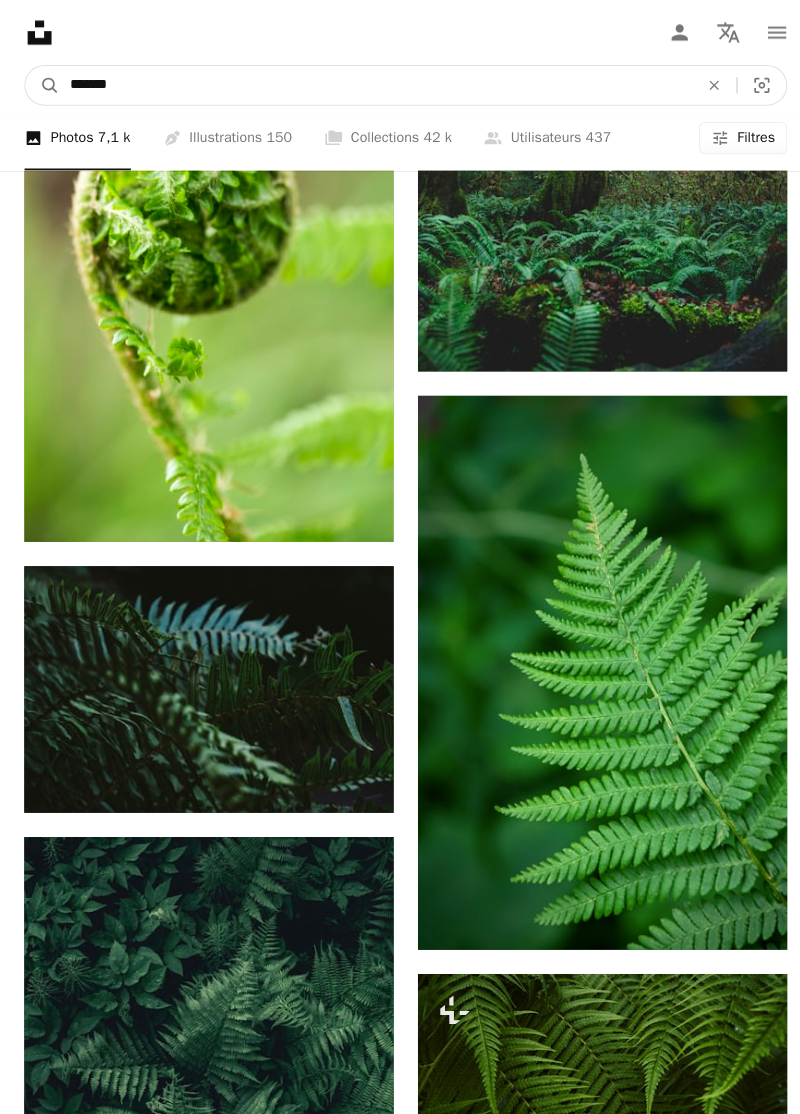 click on "An X shape" 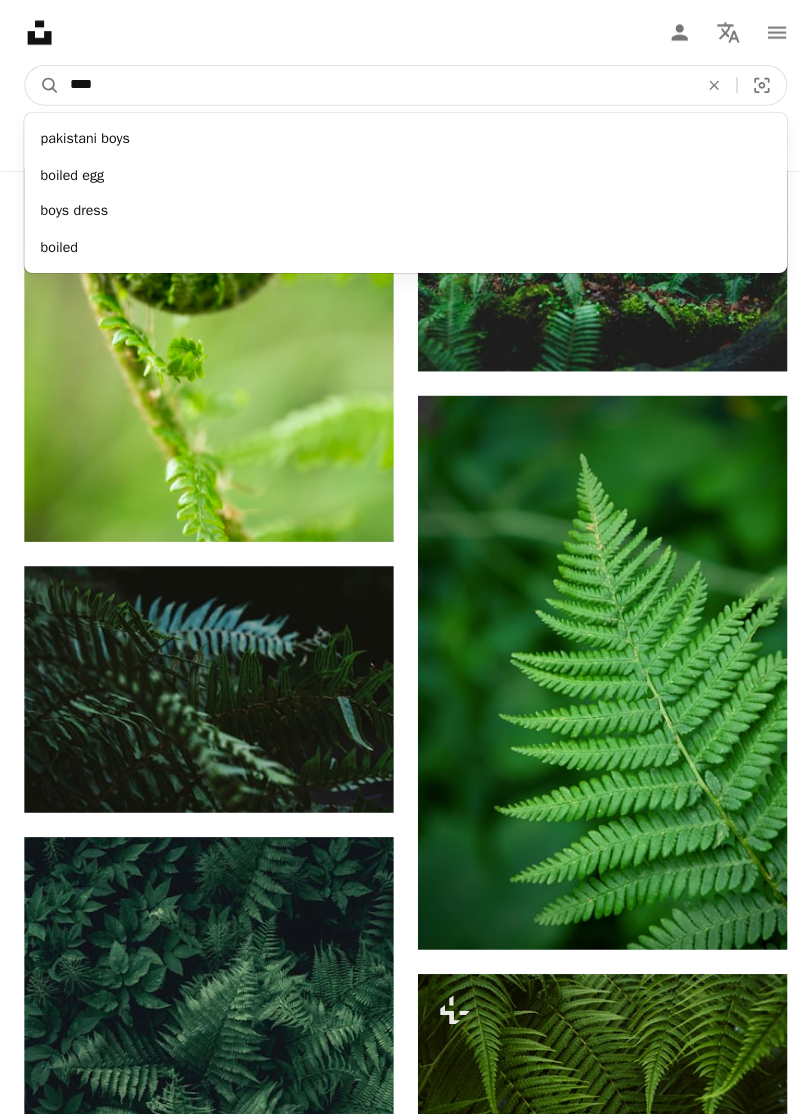 type on "****" 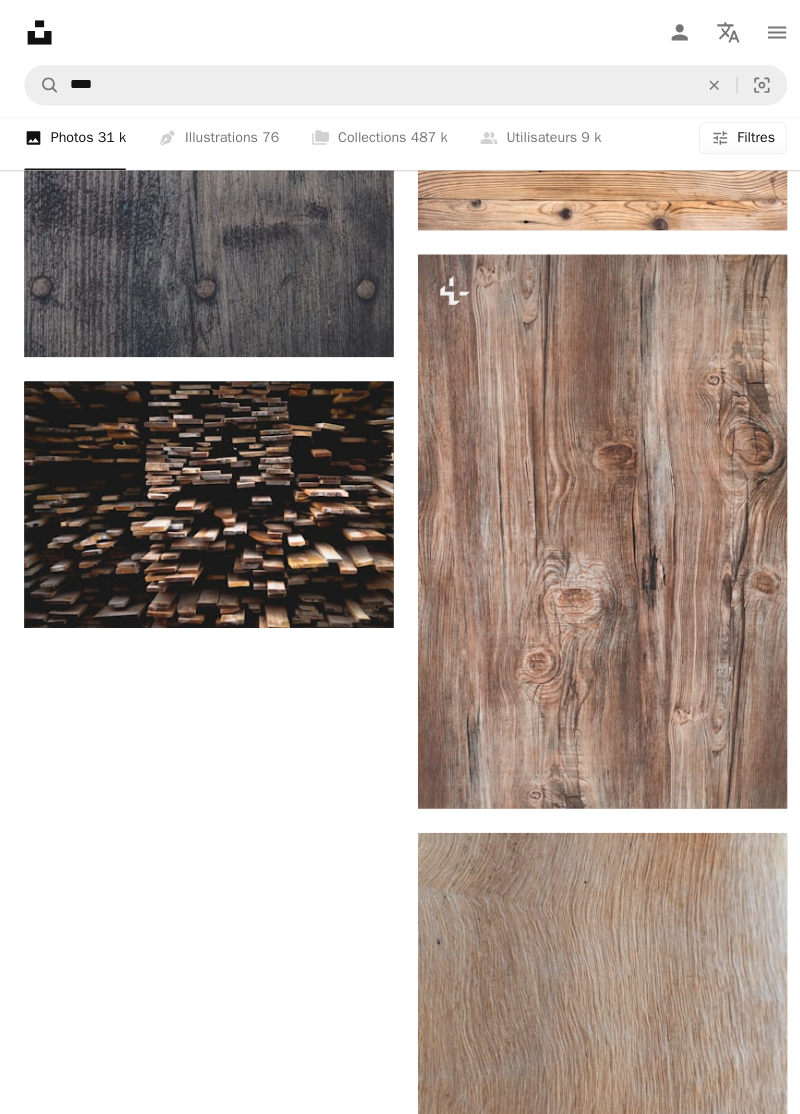 scroll, scrollTop: 3898, scrollLeft: 0, axis: vertical 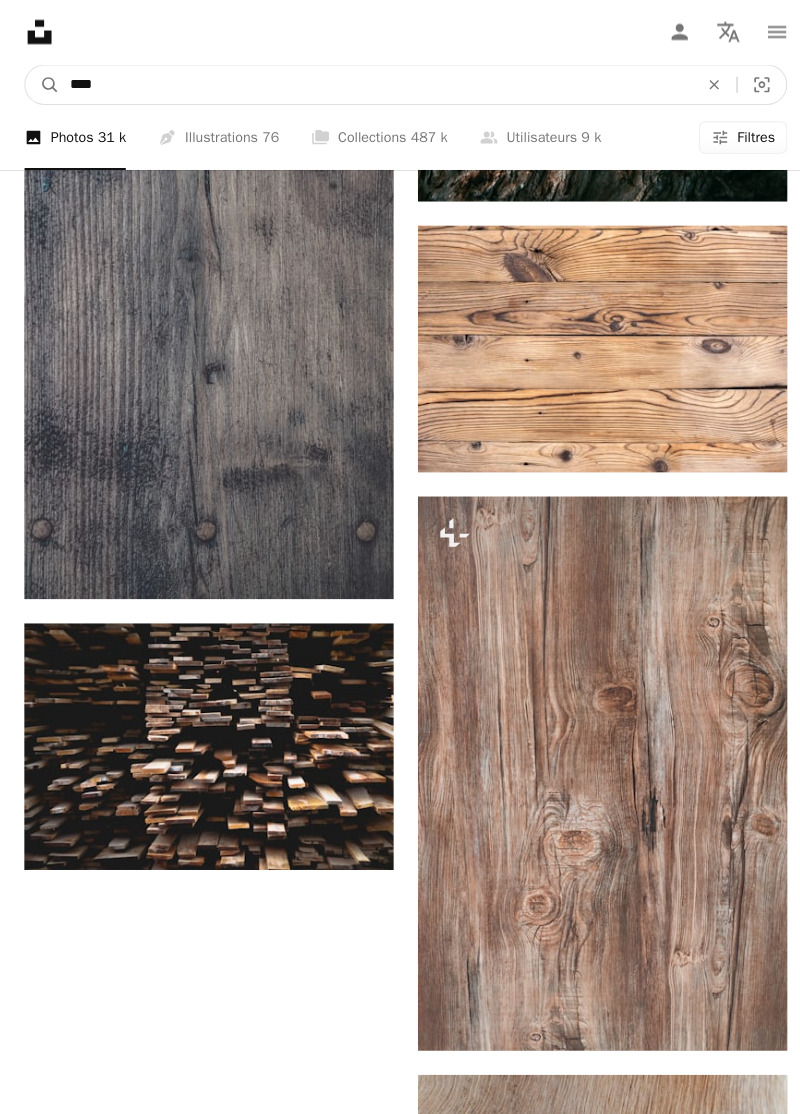 click on "****" at bounding box center (370, 84) 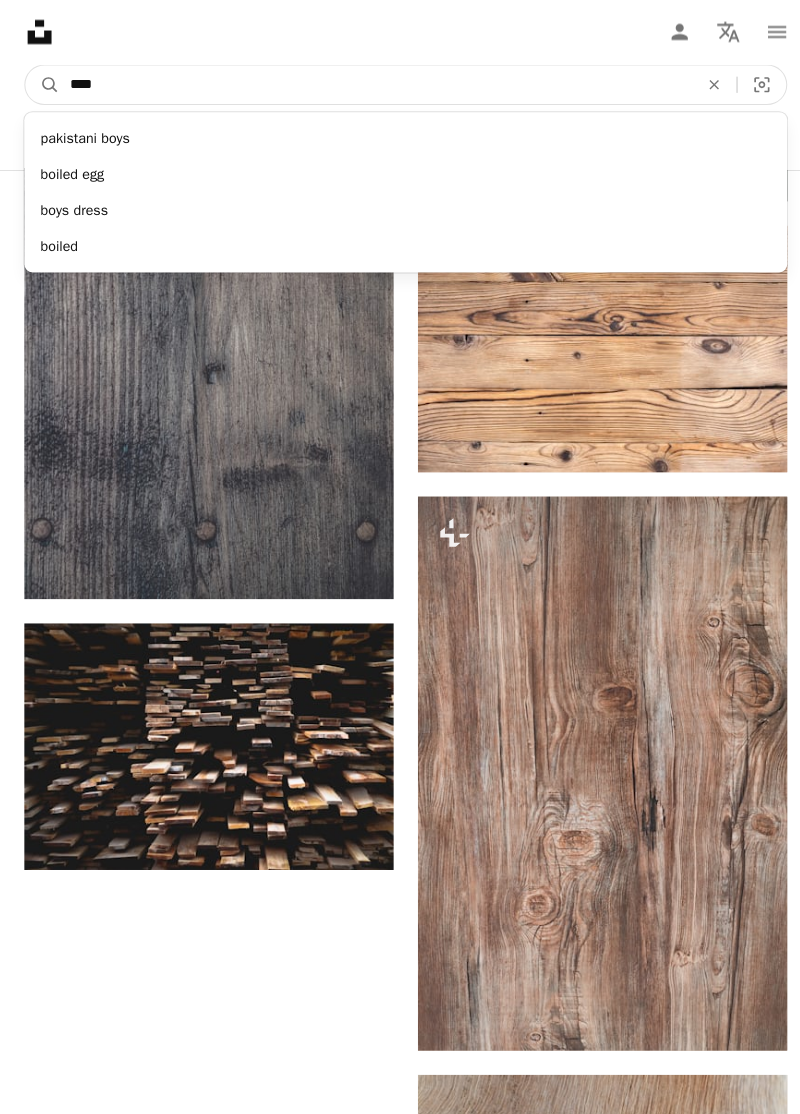 click on "An X shape" 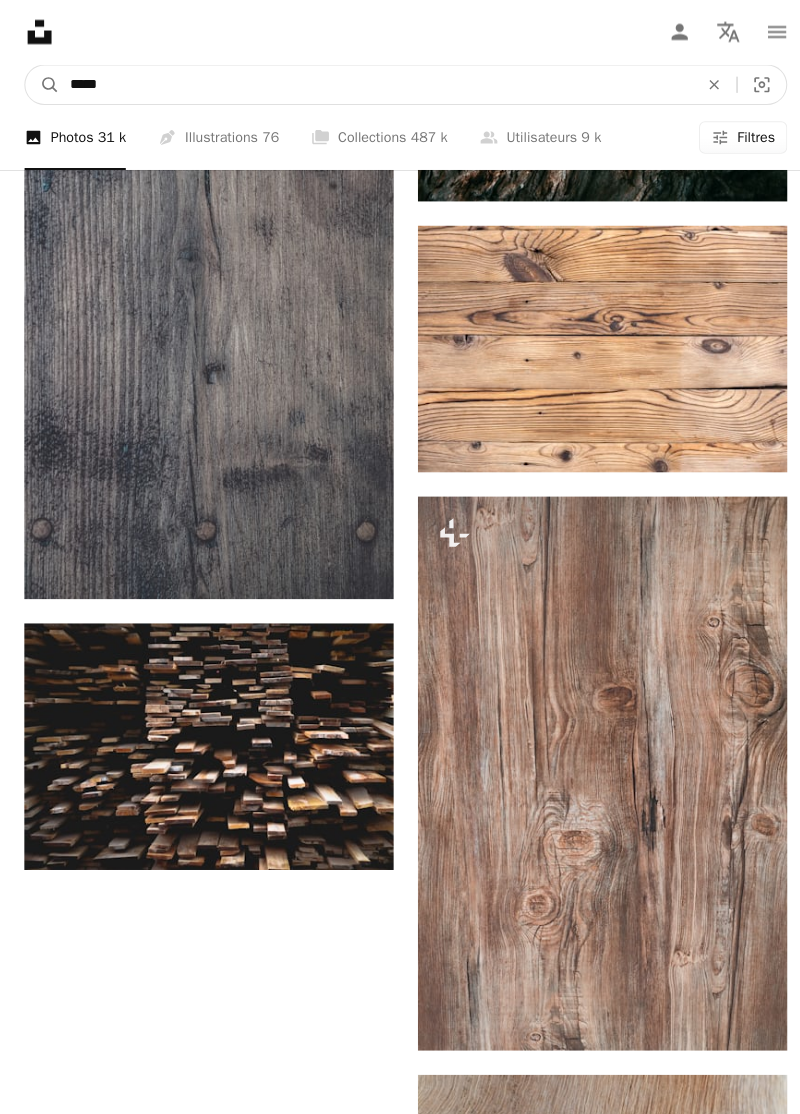 type on "*****" 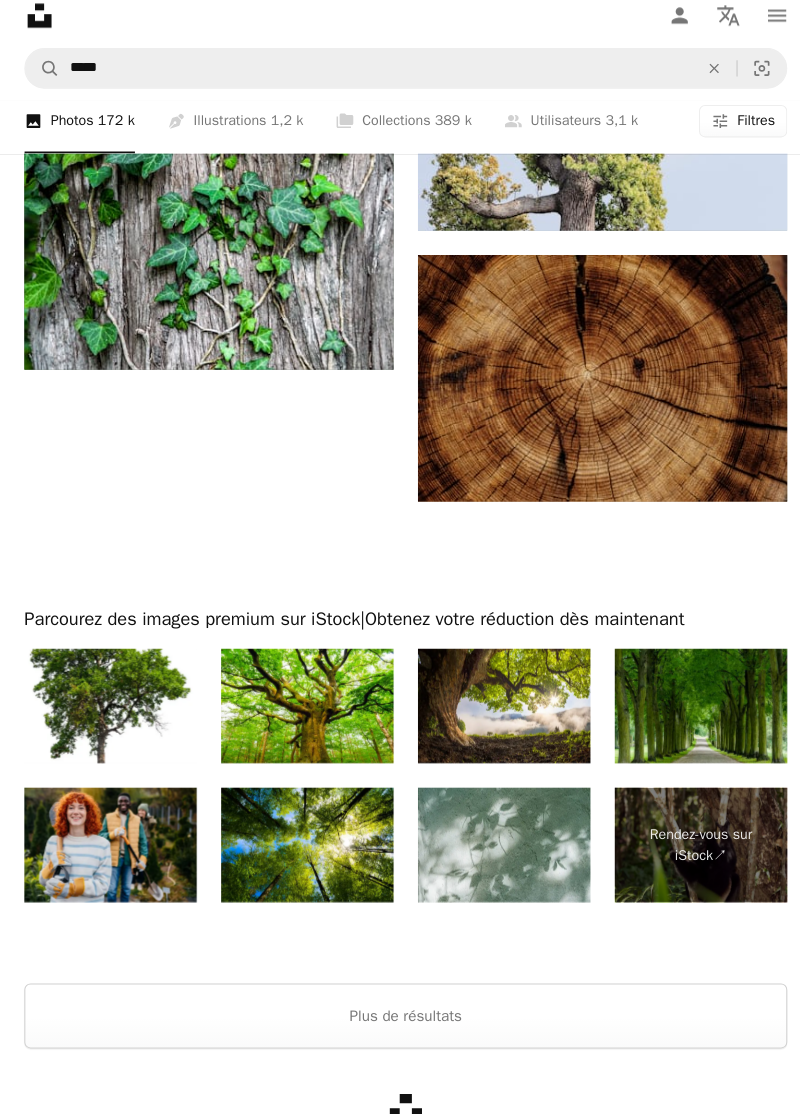 scroll, scrollTop: 4356, scrollLeft: 0, axis: vertical 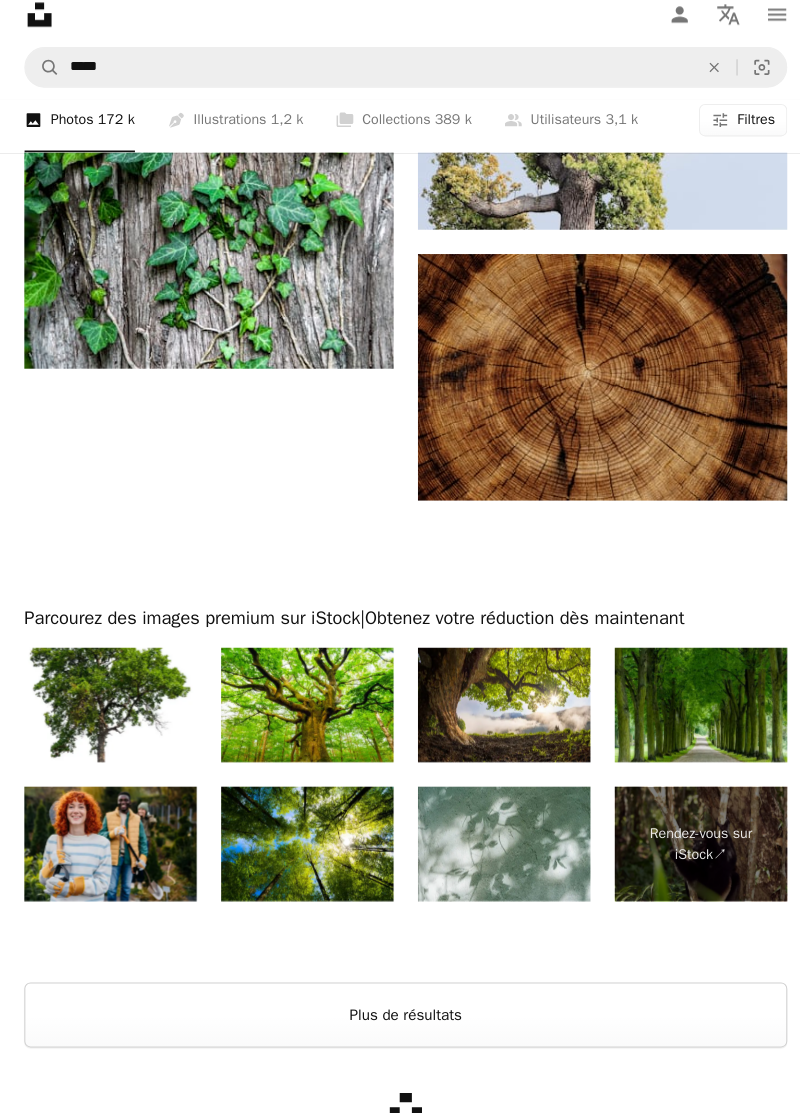 click on "Plus de résultats" at bounding box center (400, 1018) 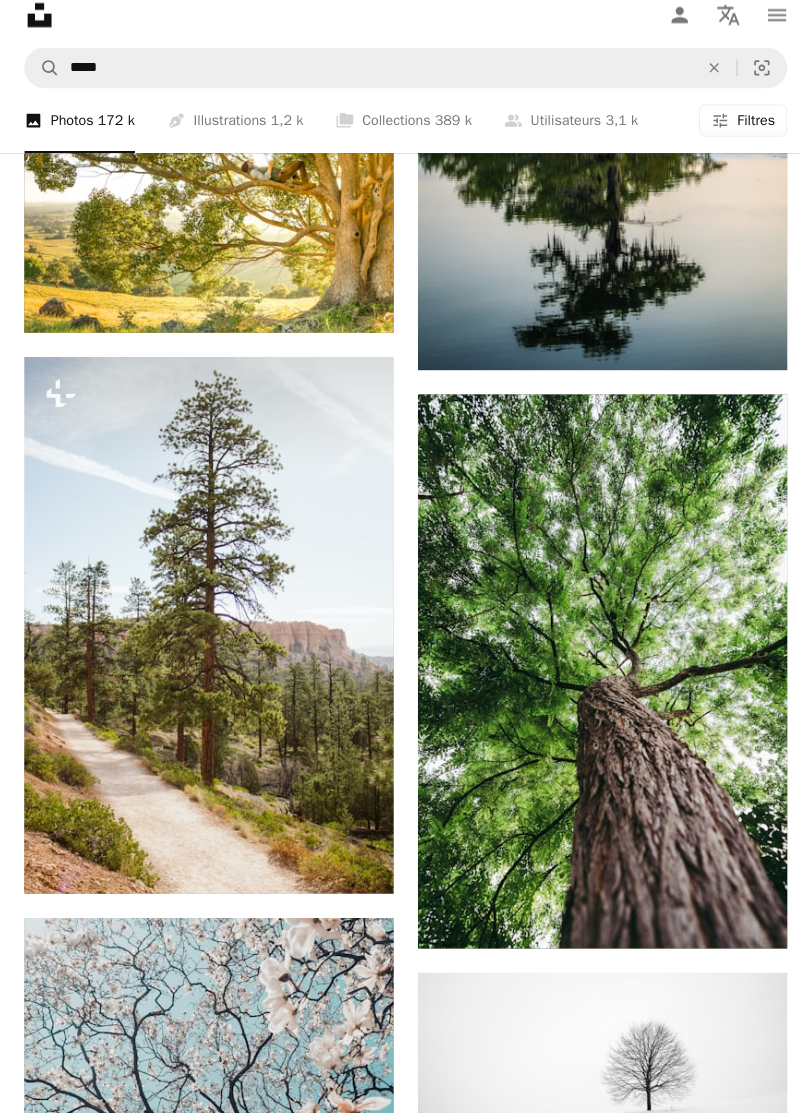 scroll, scrollTop: 5084, scrollLeft: 0, axis: vertical 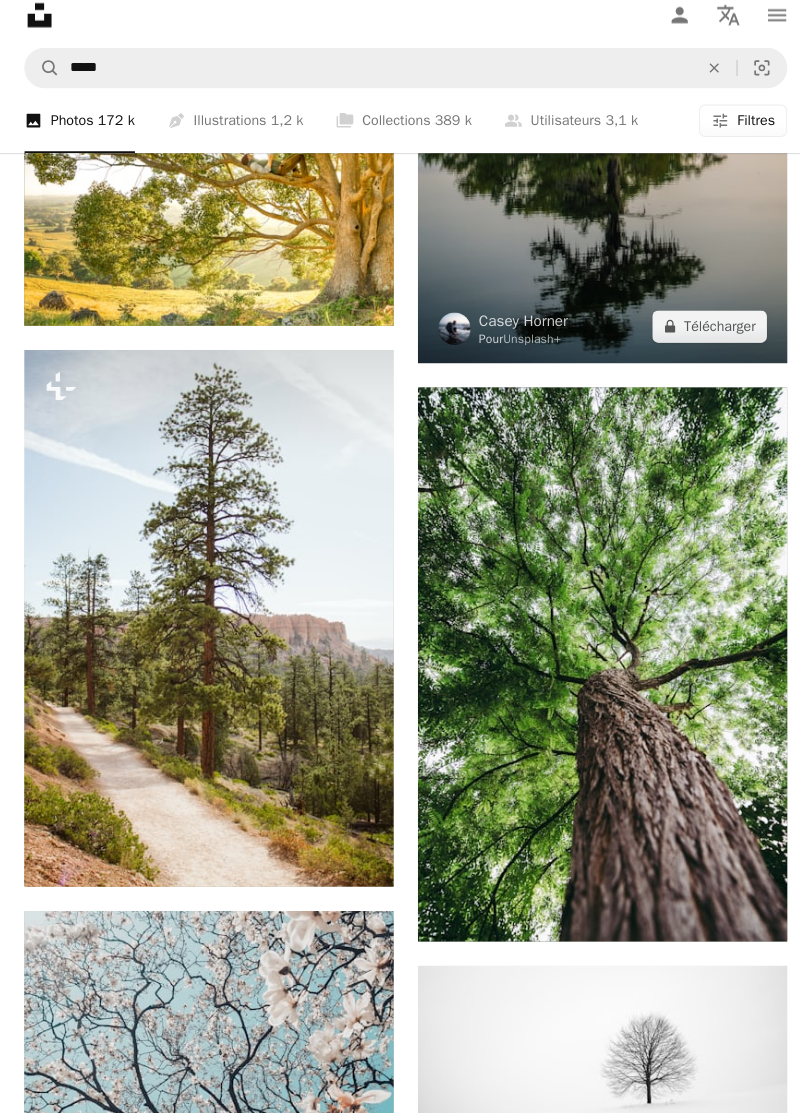 click at bounding box center [594, 91] 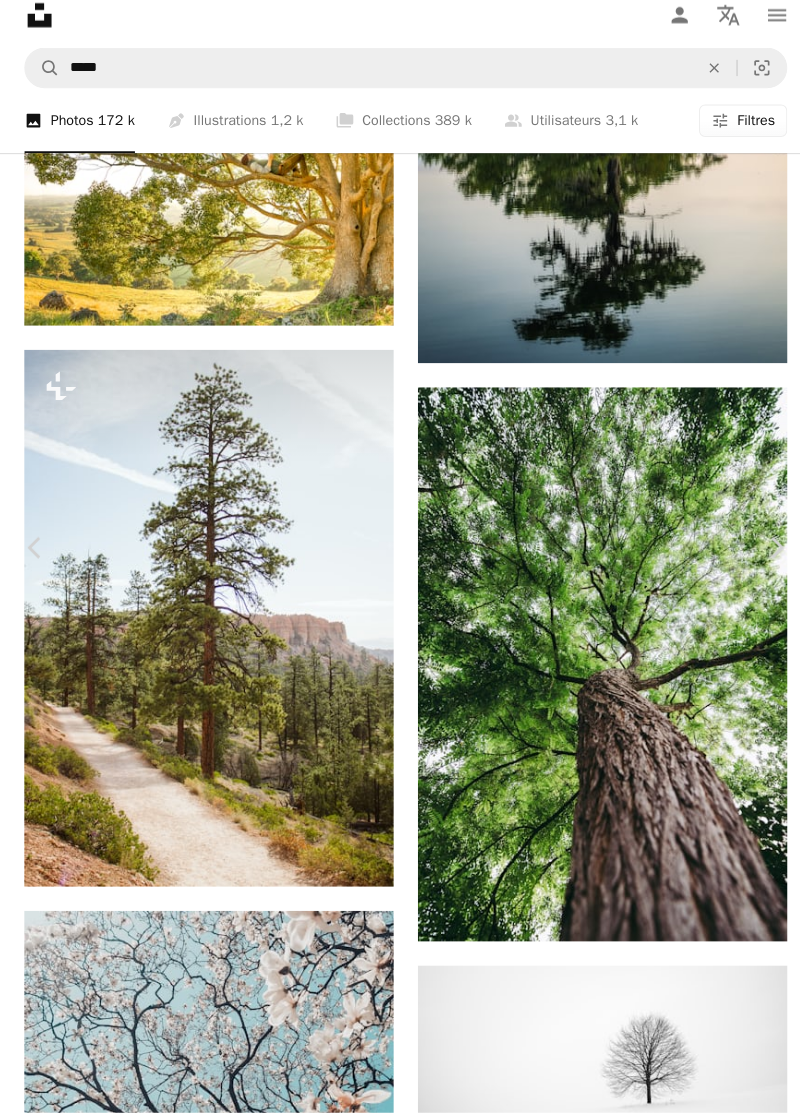 scroll, scrollTop: 0, scrollLeft: 0, axis: both 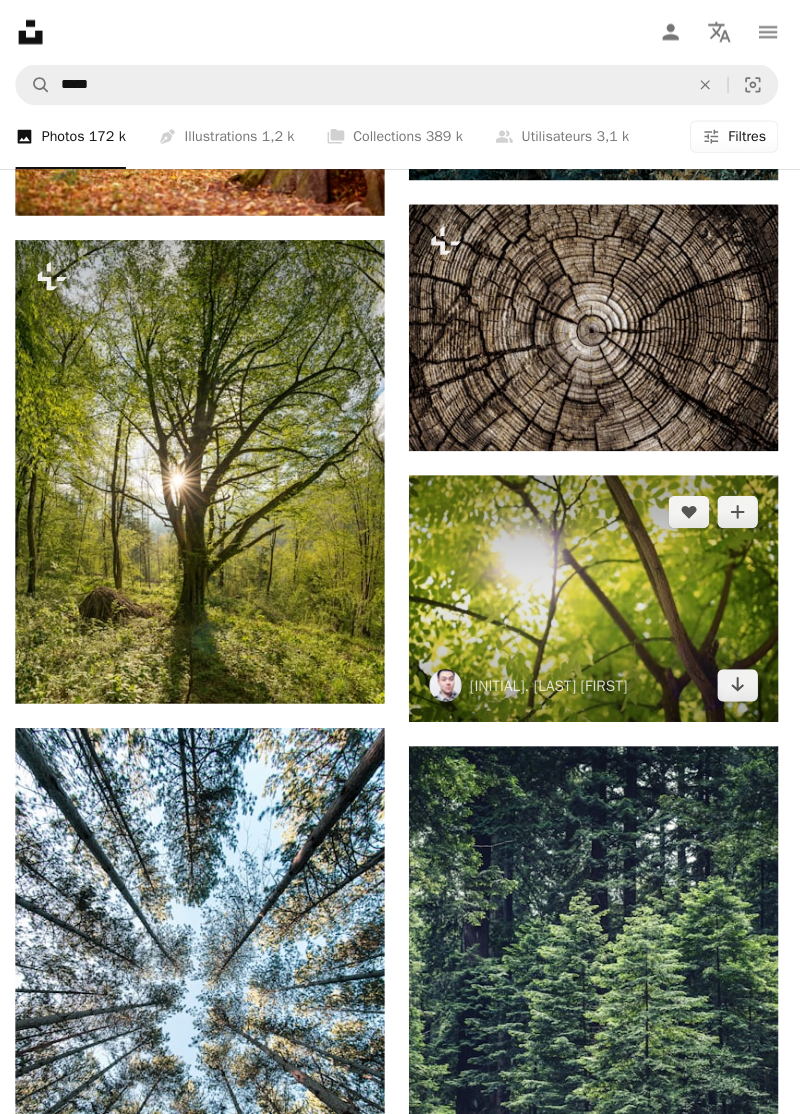 click at bounding box center [594, 590] 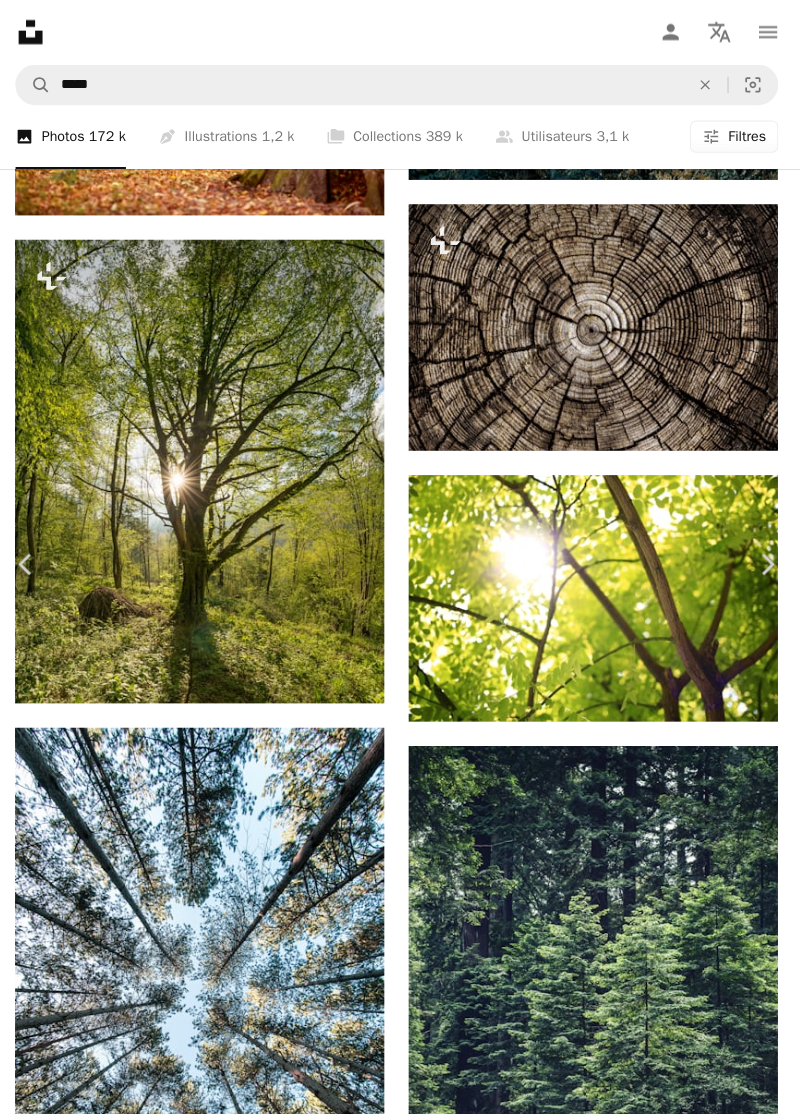 scroll, scrollTop: 1446, scrollLeft: 0, axis: vertical 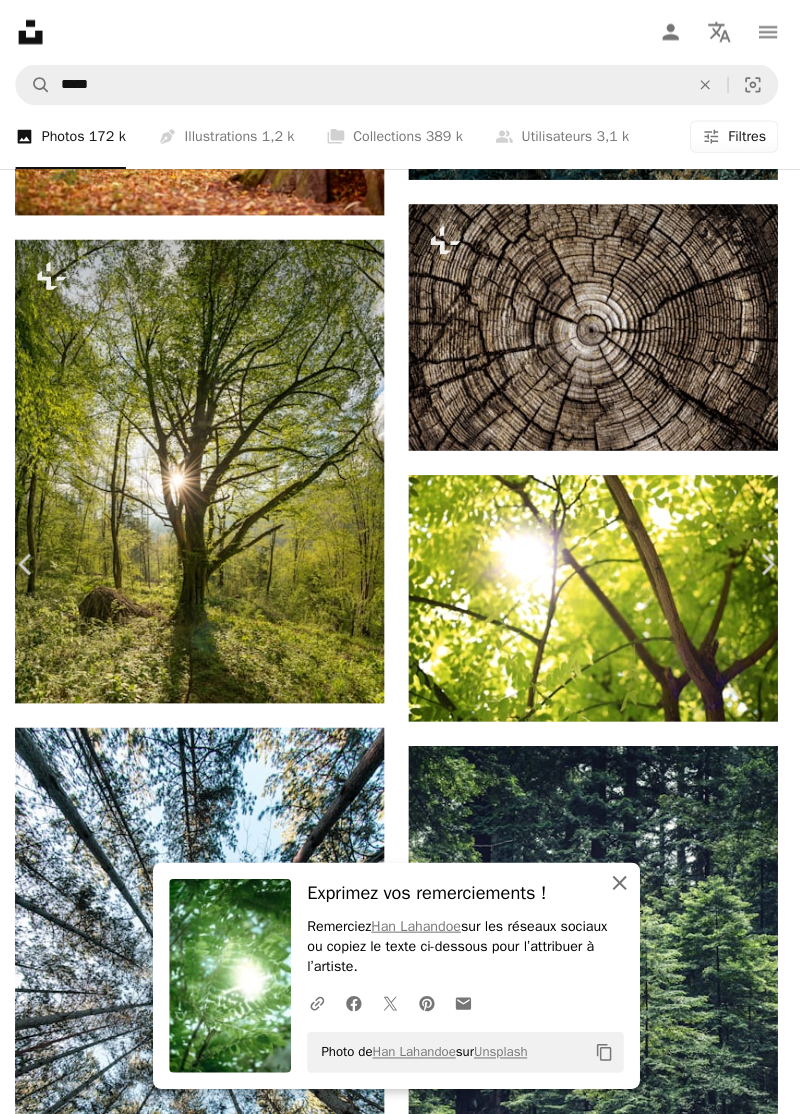 click on "An X shape" 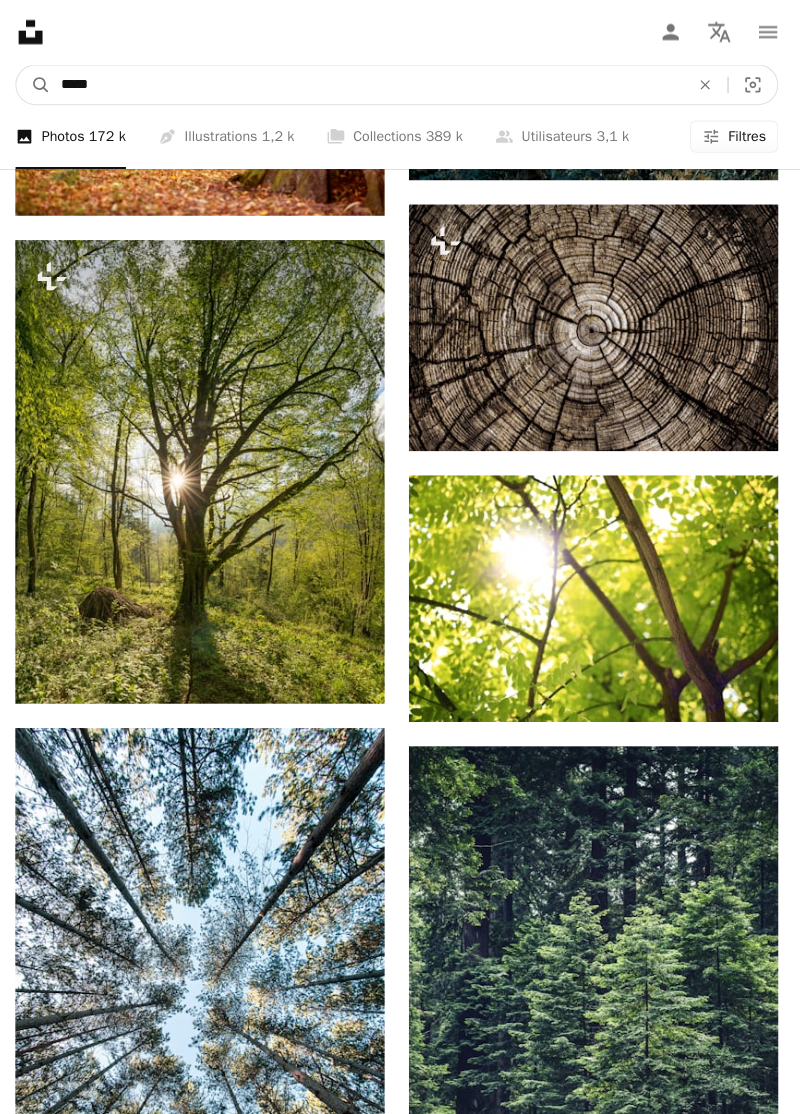 click on "*****" at bounding box center (370, 84) 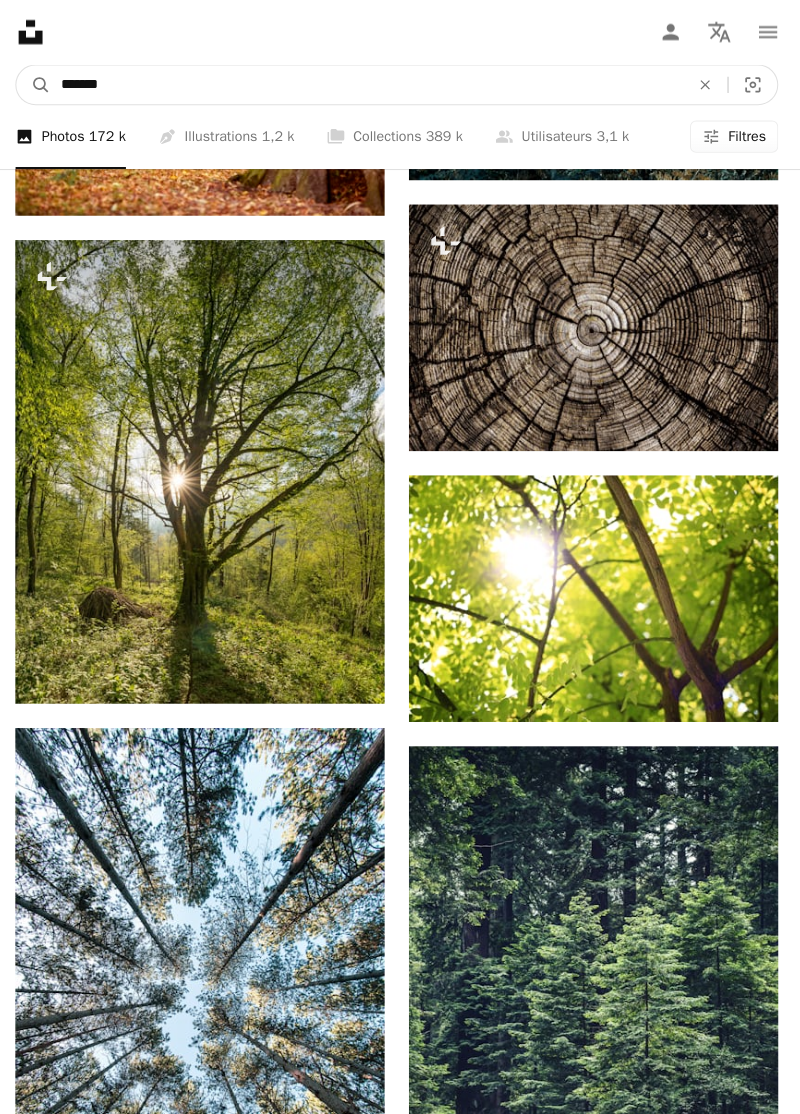 type on "*******" 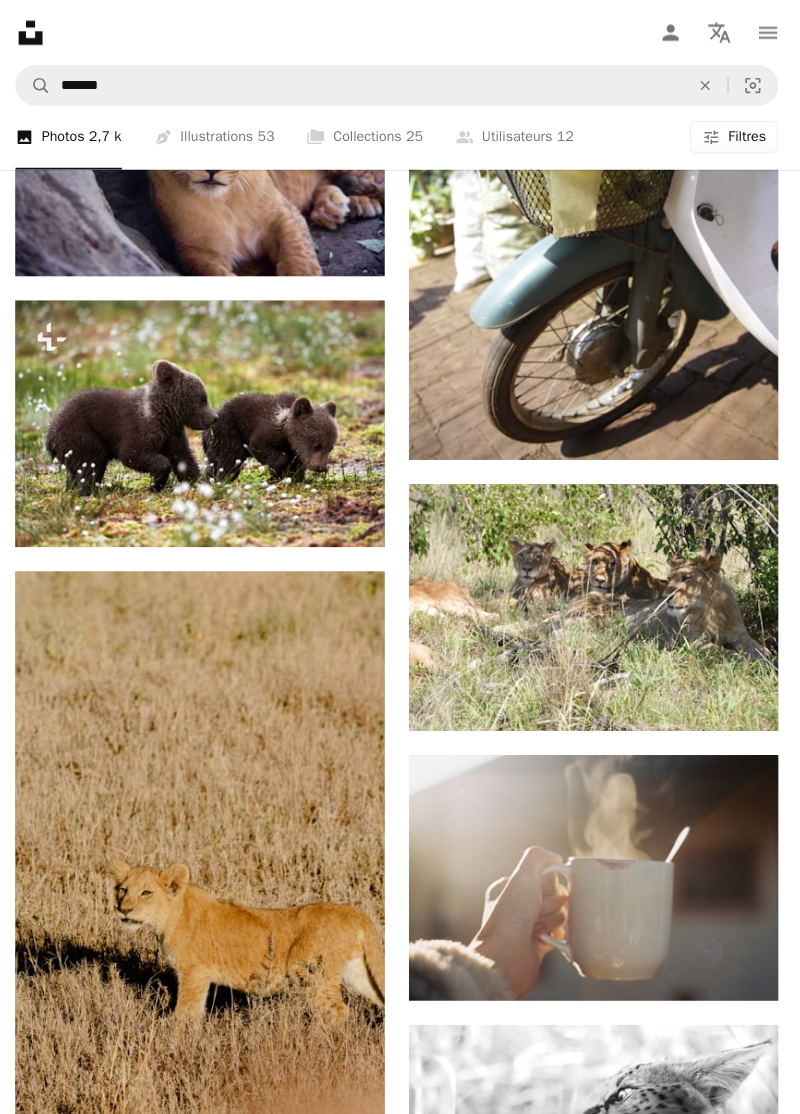 scroll, scrollTop: 1399, scrollLeft: 0, axis: vertical 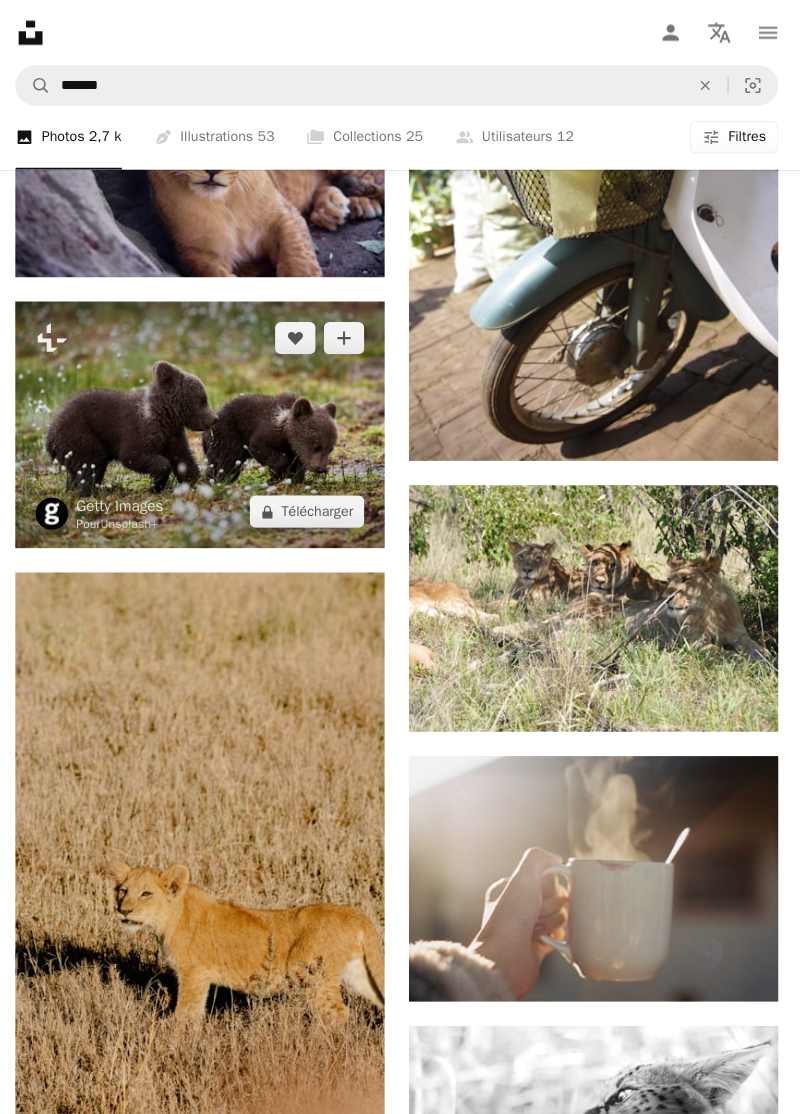 click at bounding box center [206, 418] 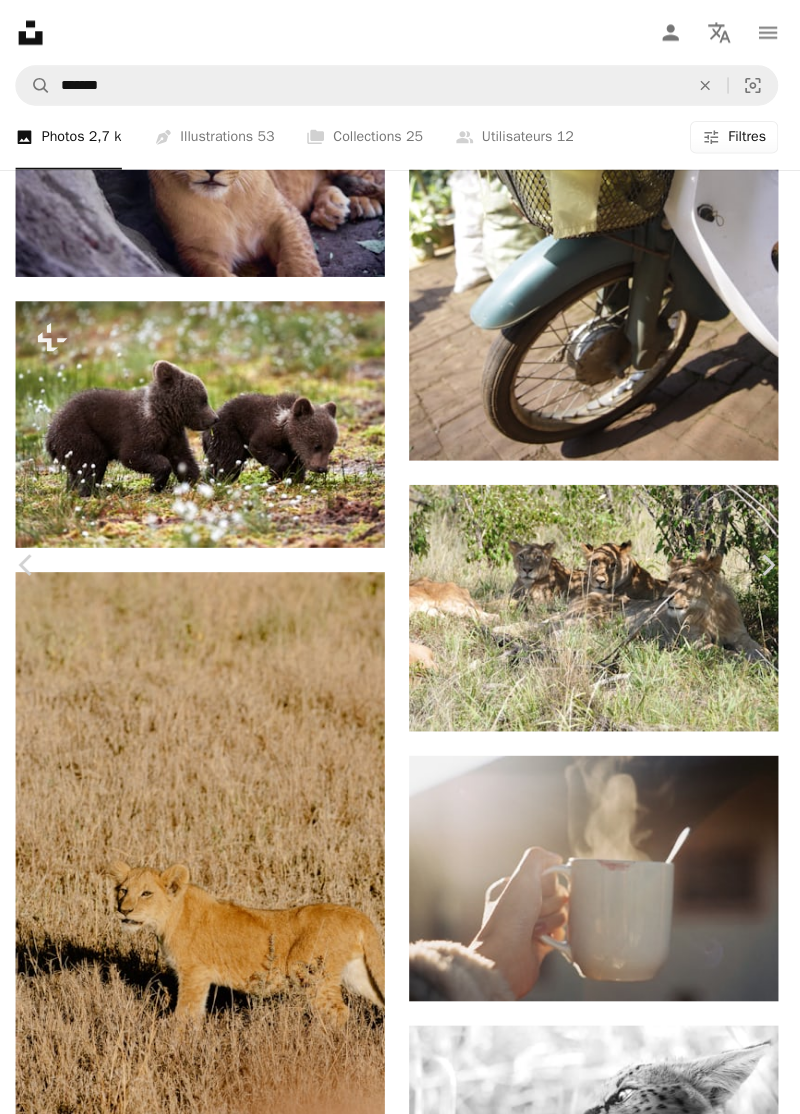 scroll, scrollTop: 1125, scrollLeft: 0, axis: vertical 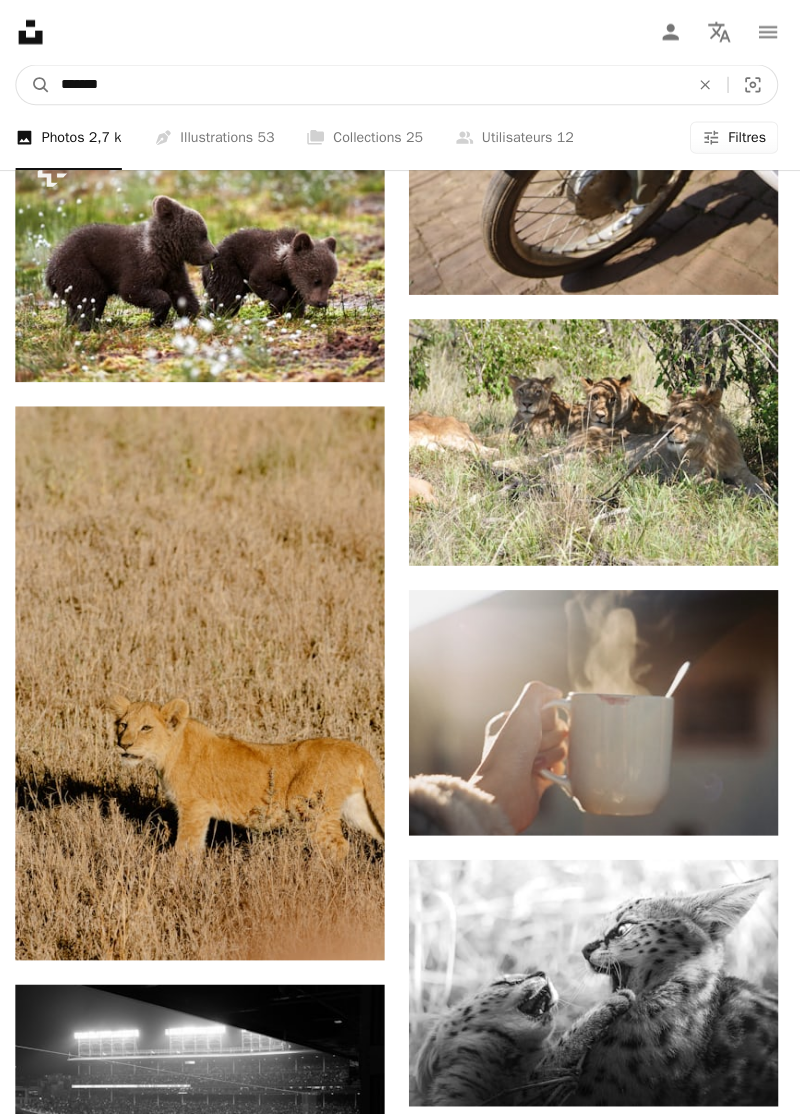 click on "*******" at bounding box center (370, 84) 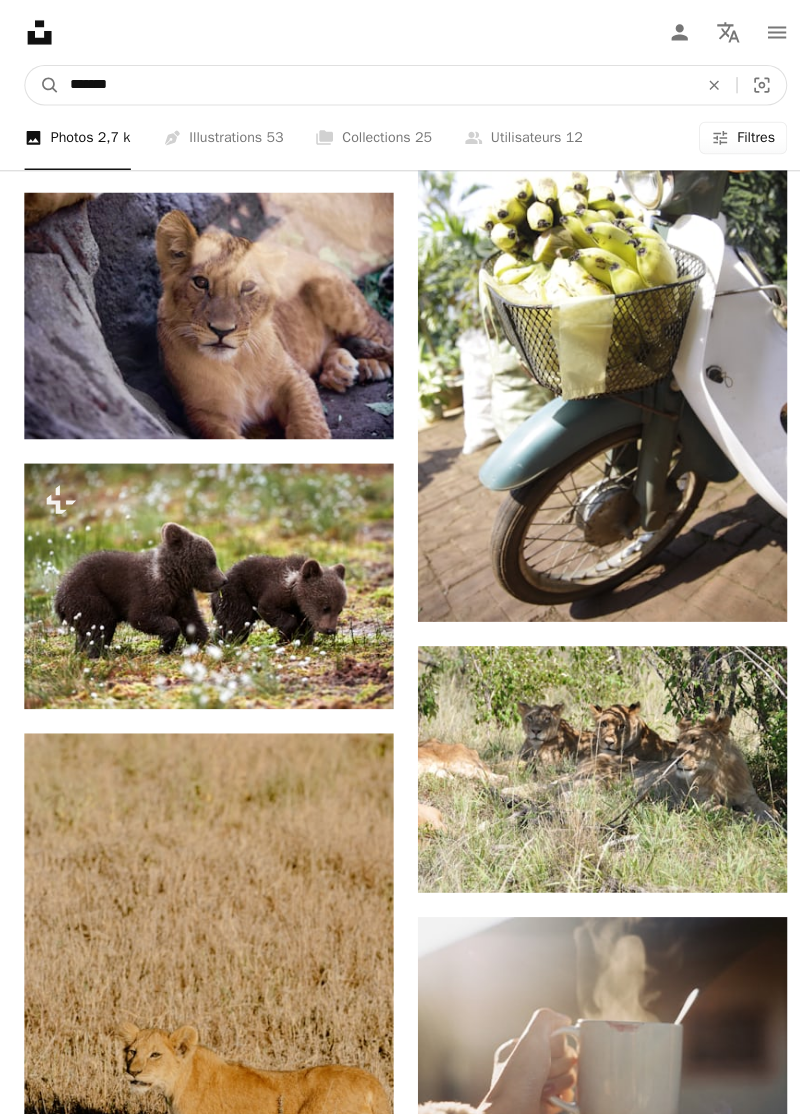 scroll, scrollTop: 0, scrollLeft: 0, axis: both 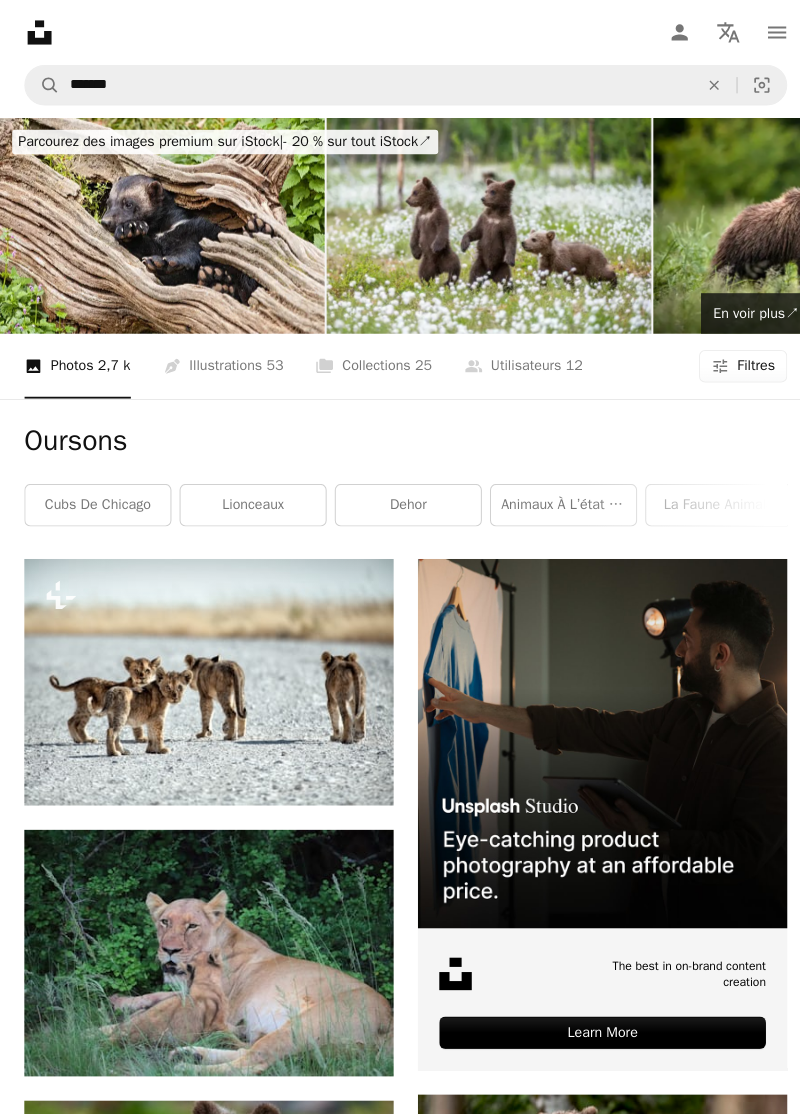 click on "Lionceaux" at bounding box center (249, 498) 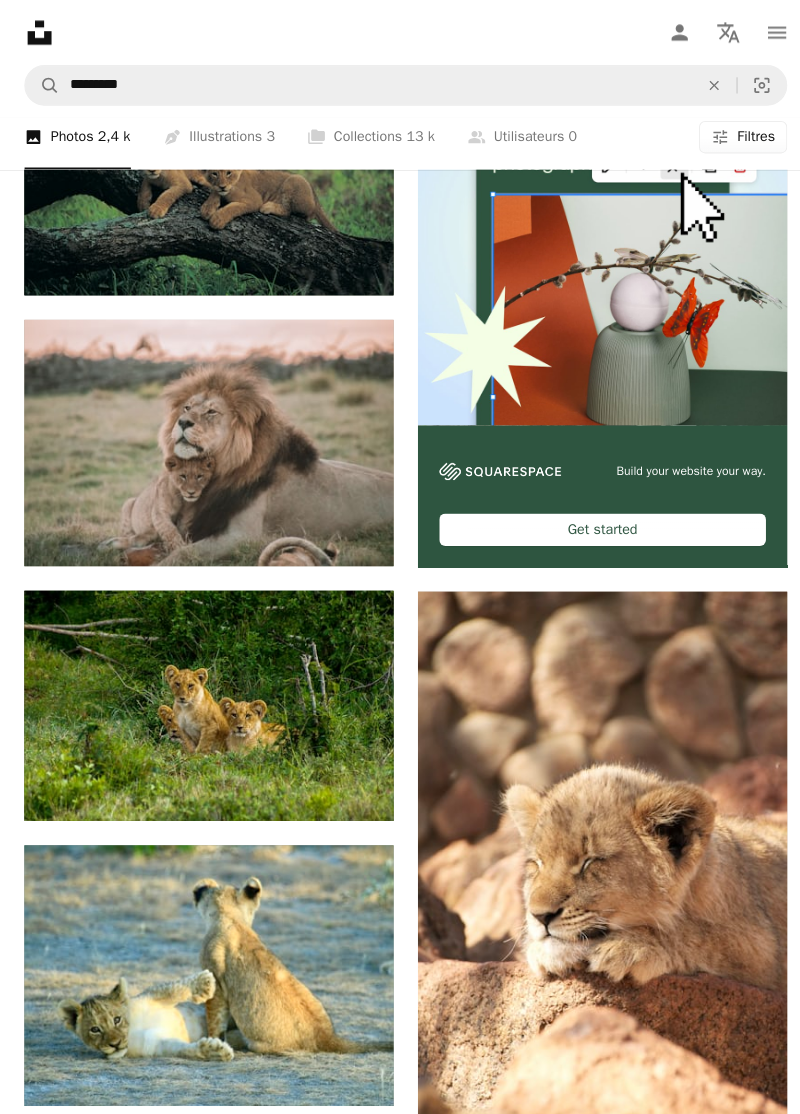 scroll, scrollTop: 494, scrollLeft: 0, axis: vertical 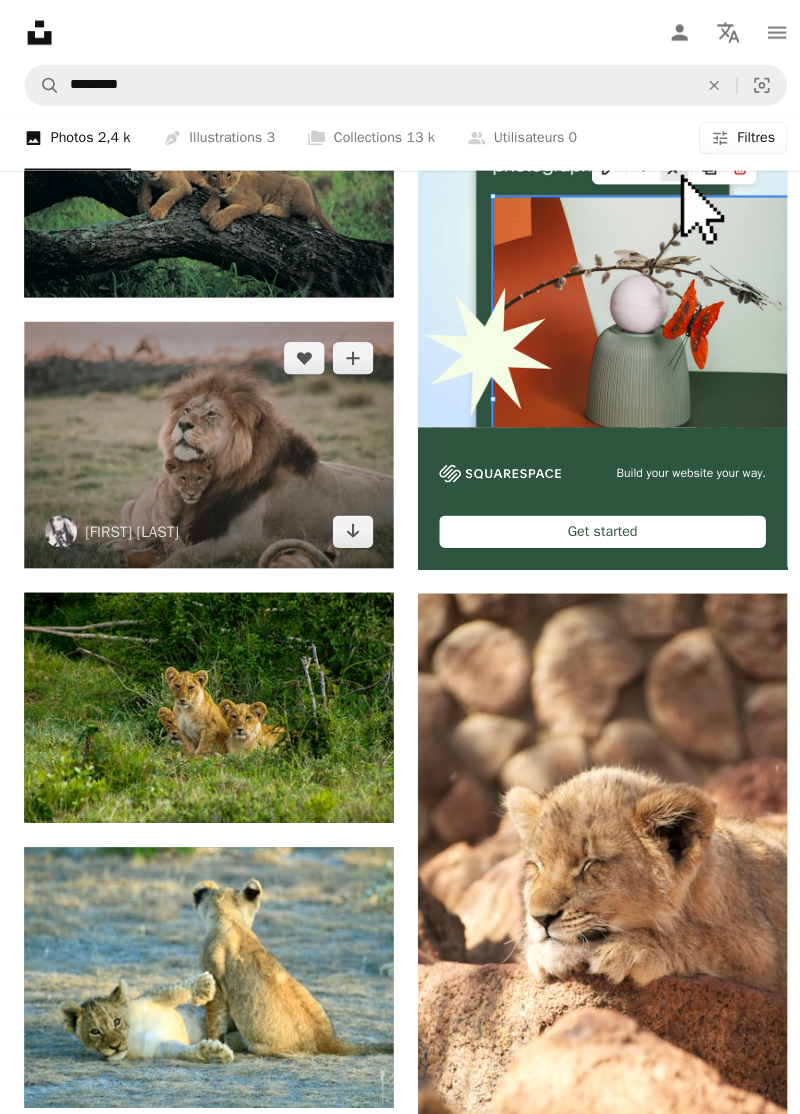click at bounding box center [206, 438] 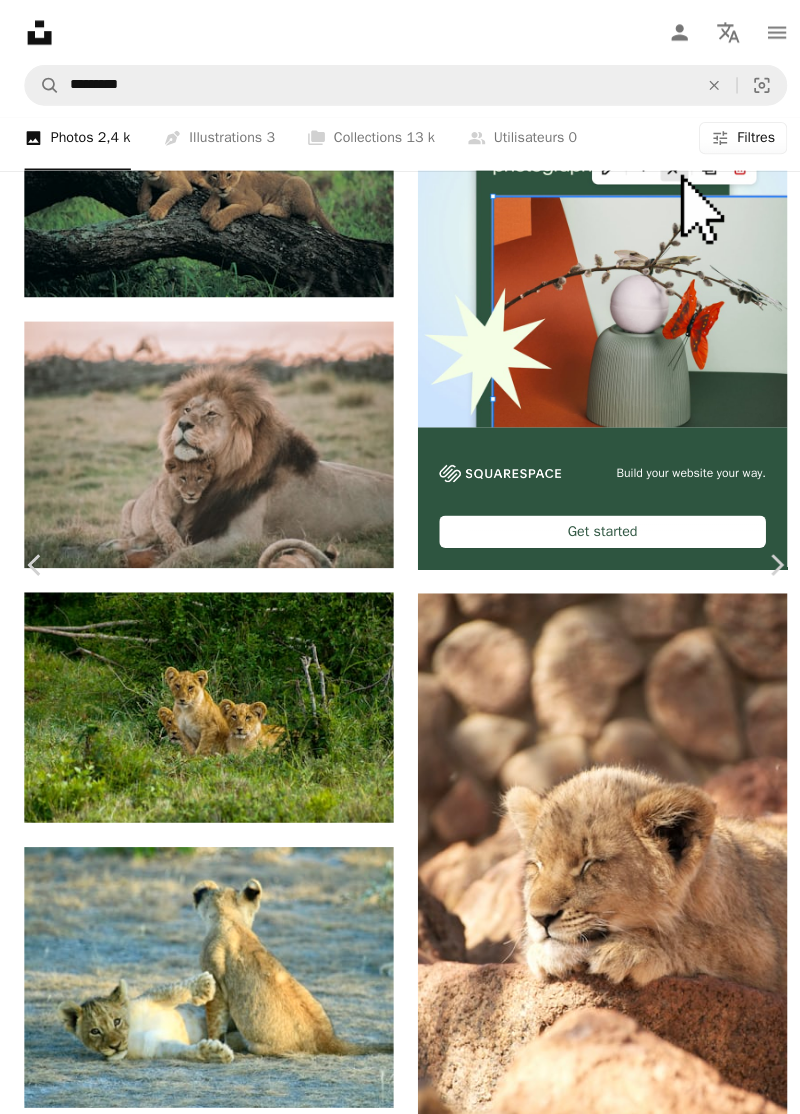 scroll, scrollTop: 5924, scrollLeft: 0, axis: vertical 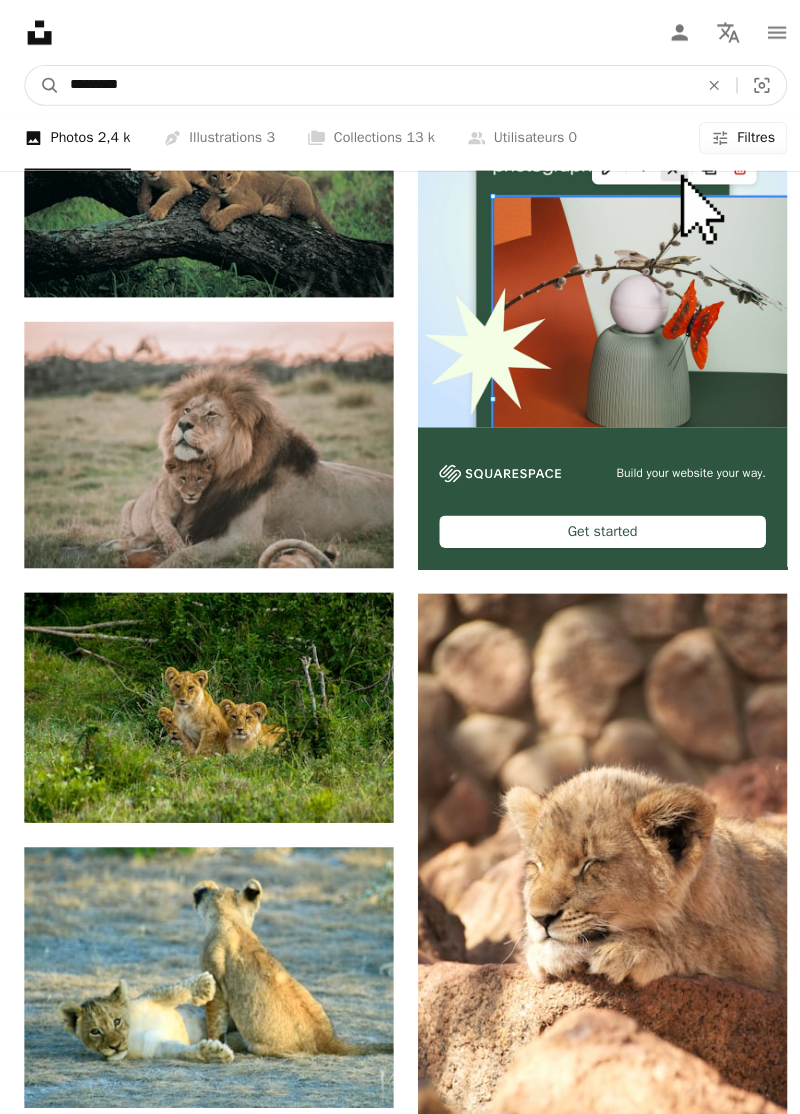 click on "*********" at bounding box center [370, 84] 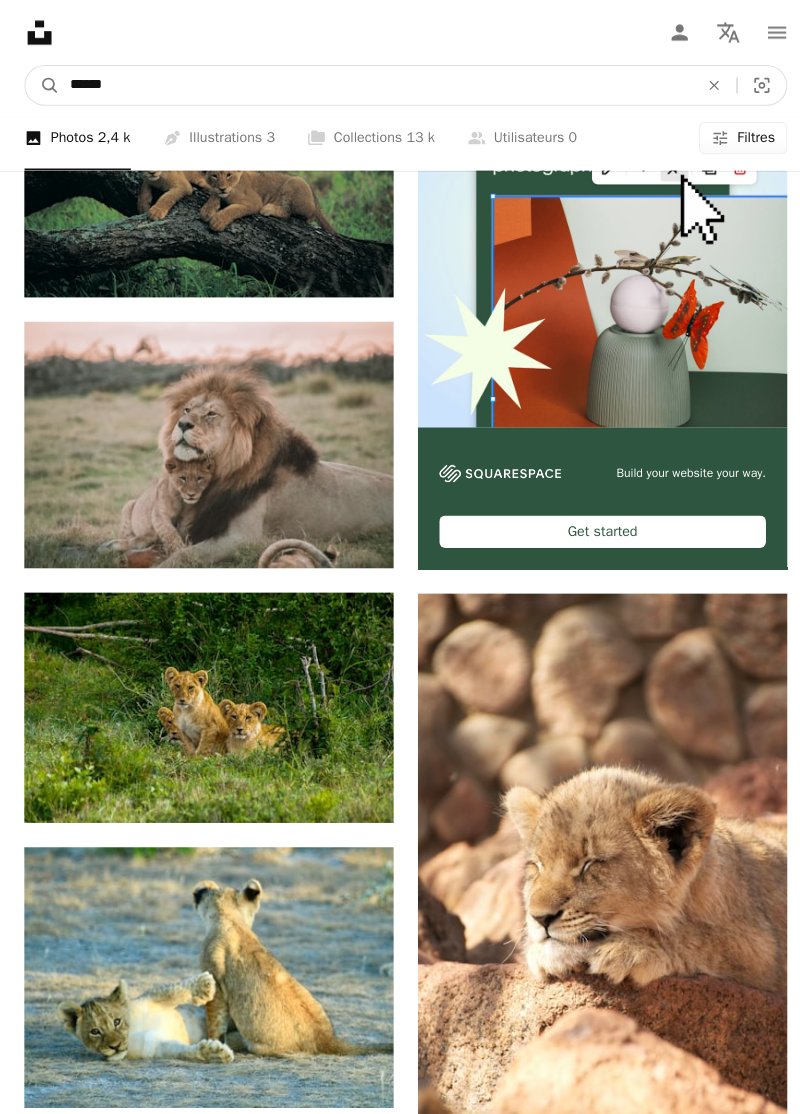 type on "******" 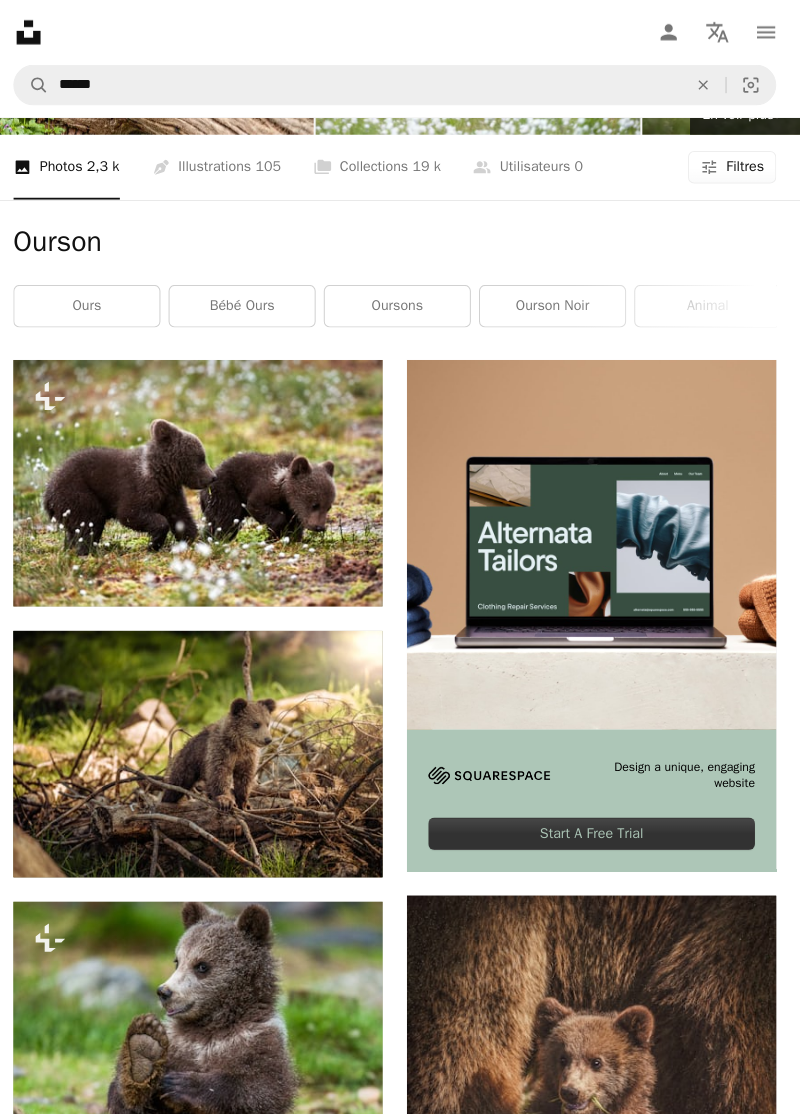 scroll, scrollTop: 0, scrollLeft: 0, axis: both 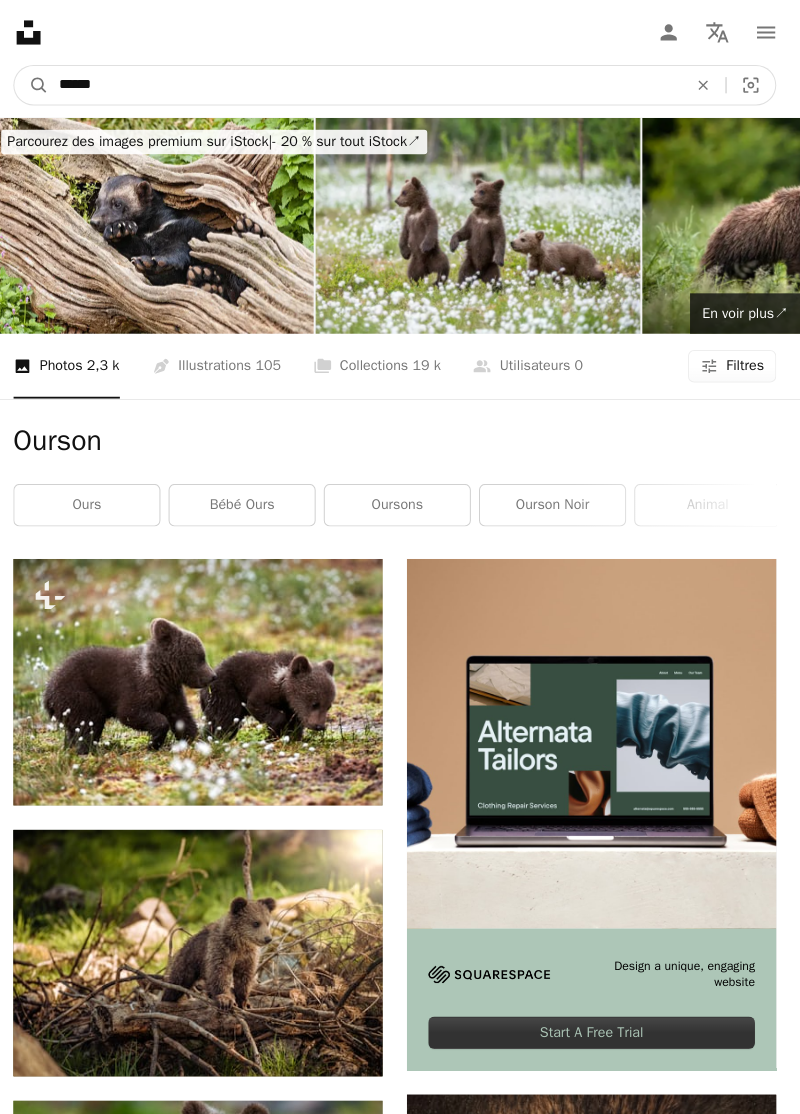 click 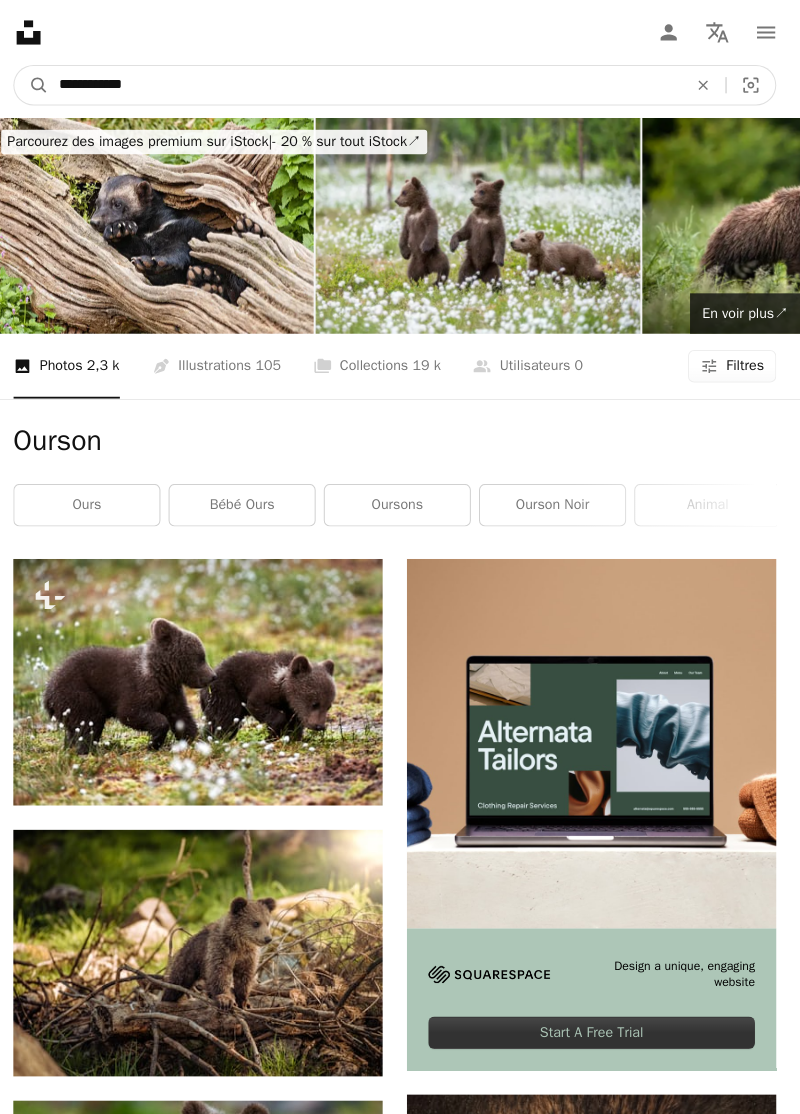 type on "**********" 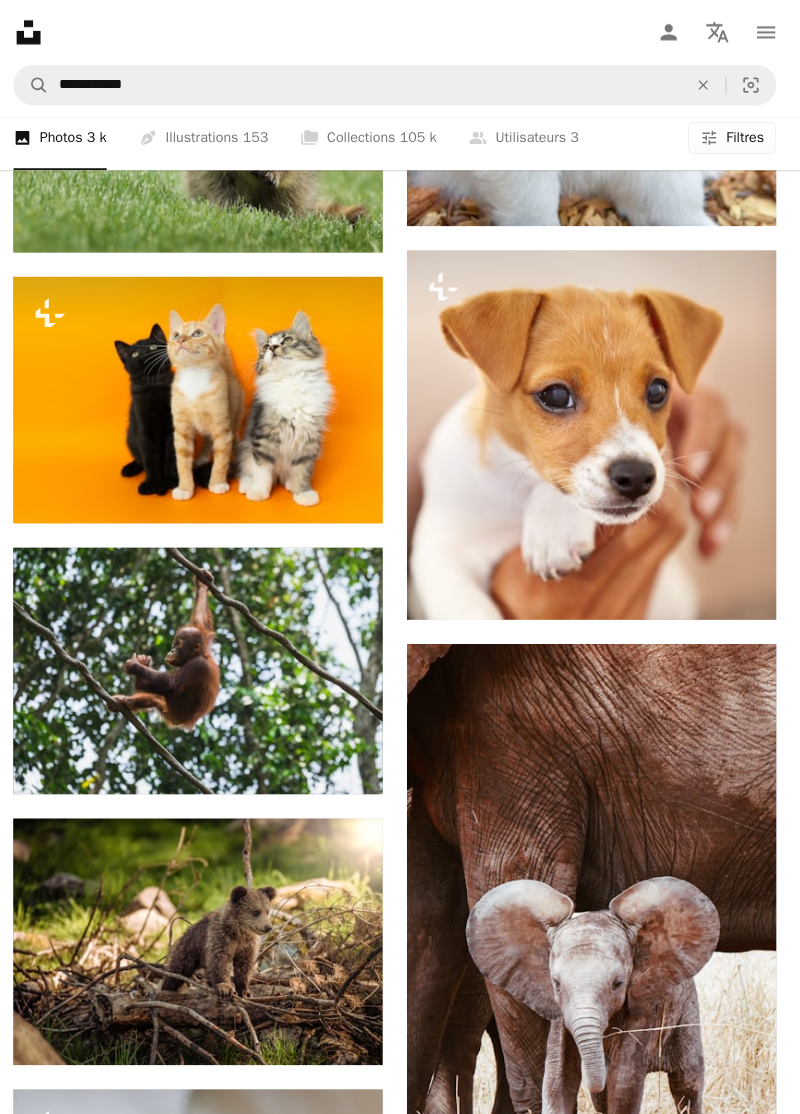 scroll, scrollTop: 1581, scrollLeft: 0, axis: vertical 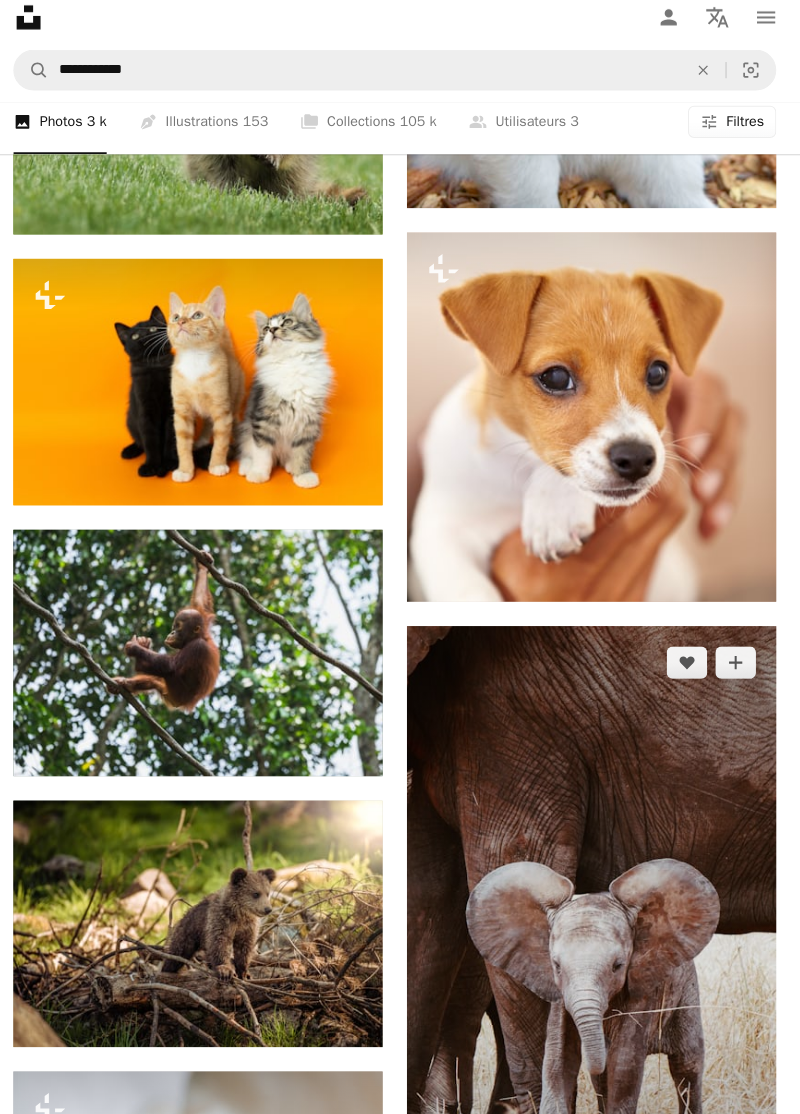 click at bounding box center (594, 955) 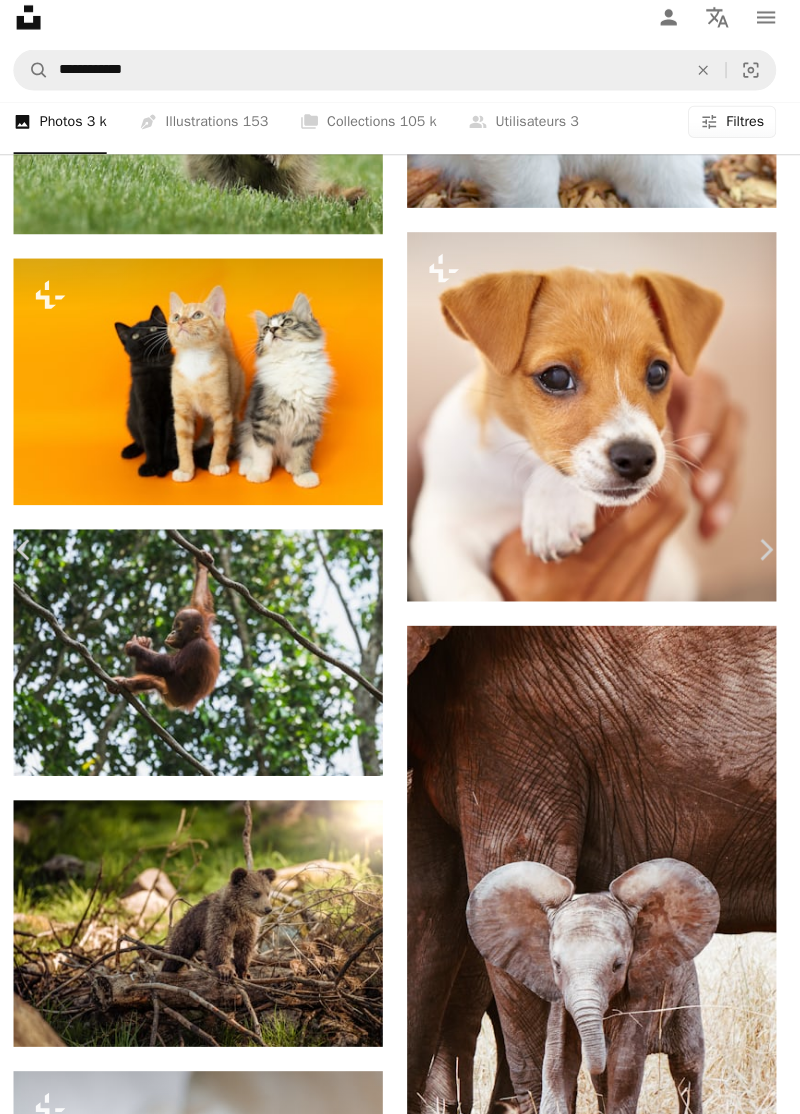 scroll, scrollTop: 10851, scrollLeft: 0, axis: vertical 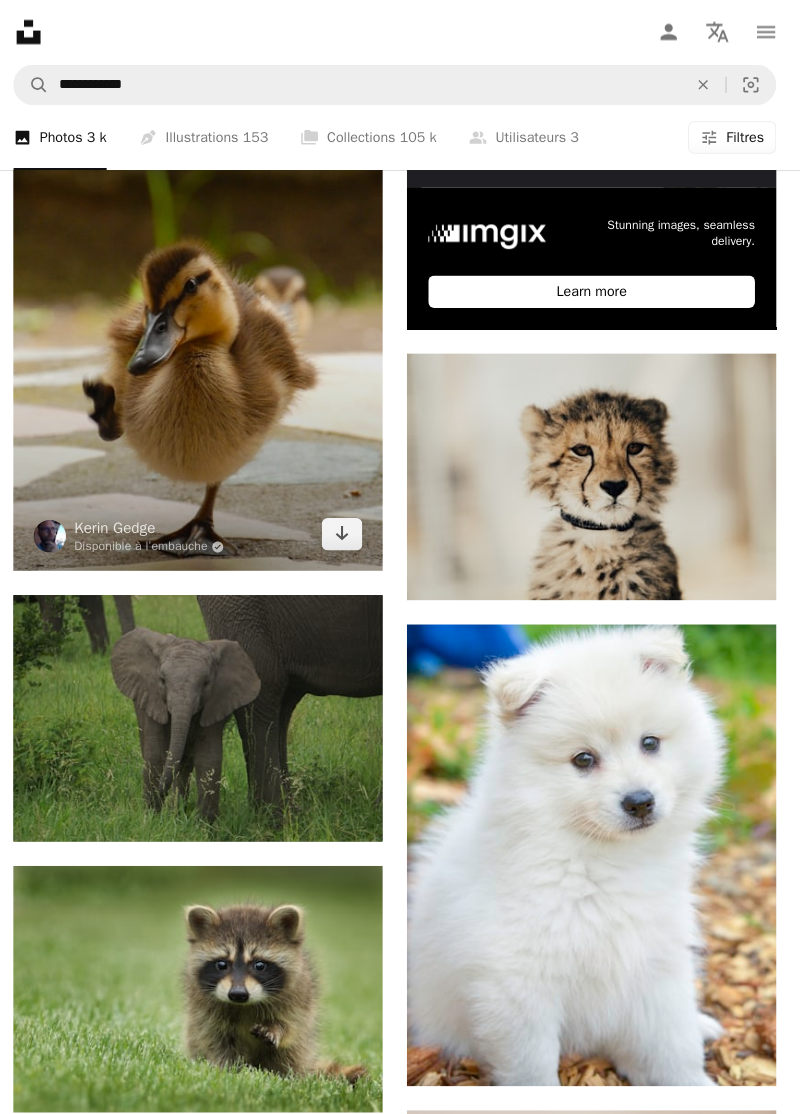 click at bounding box center [206, 322] 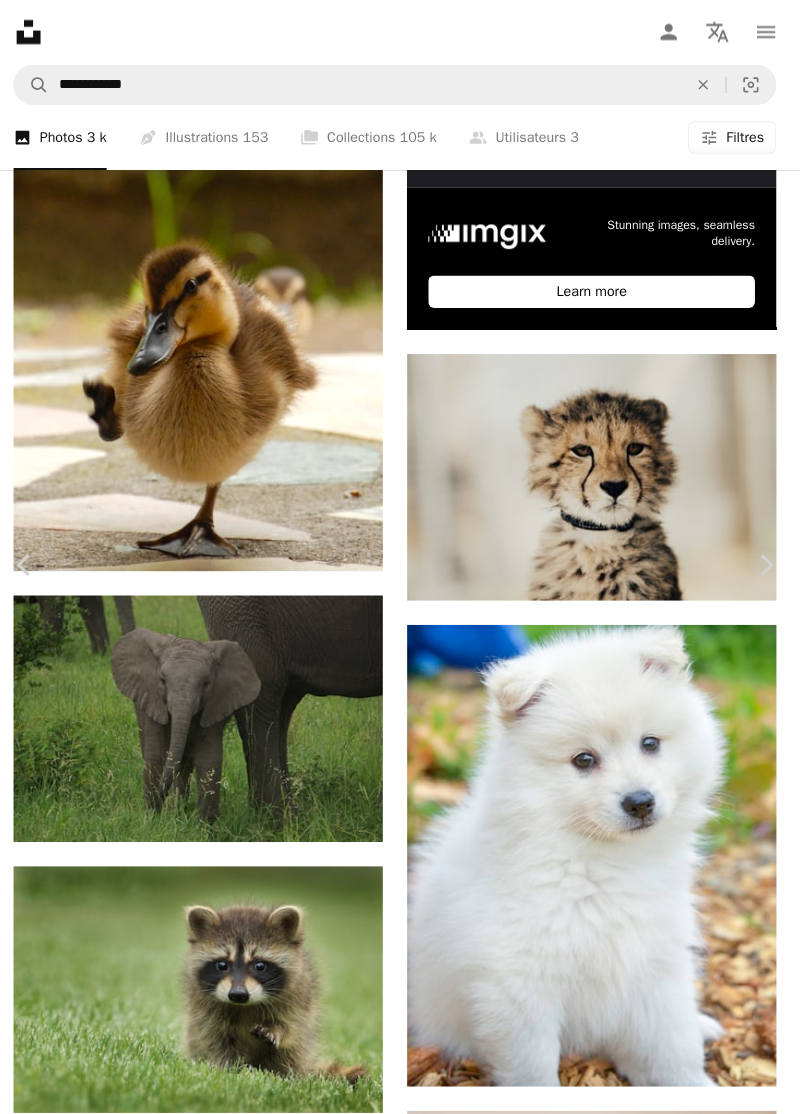 scroll, scrollTop: 1866, scrollLeft: 0, axis: vertical 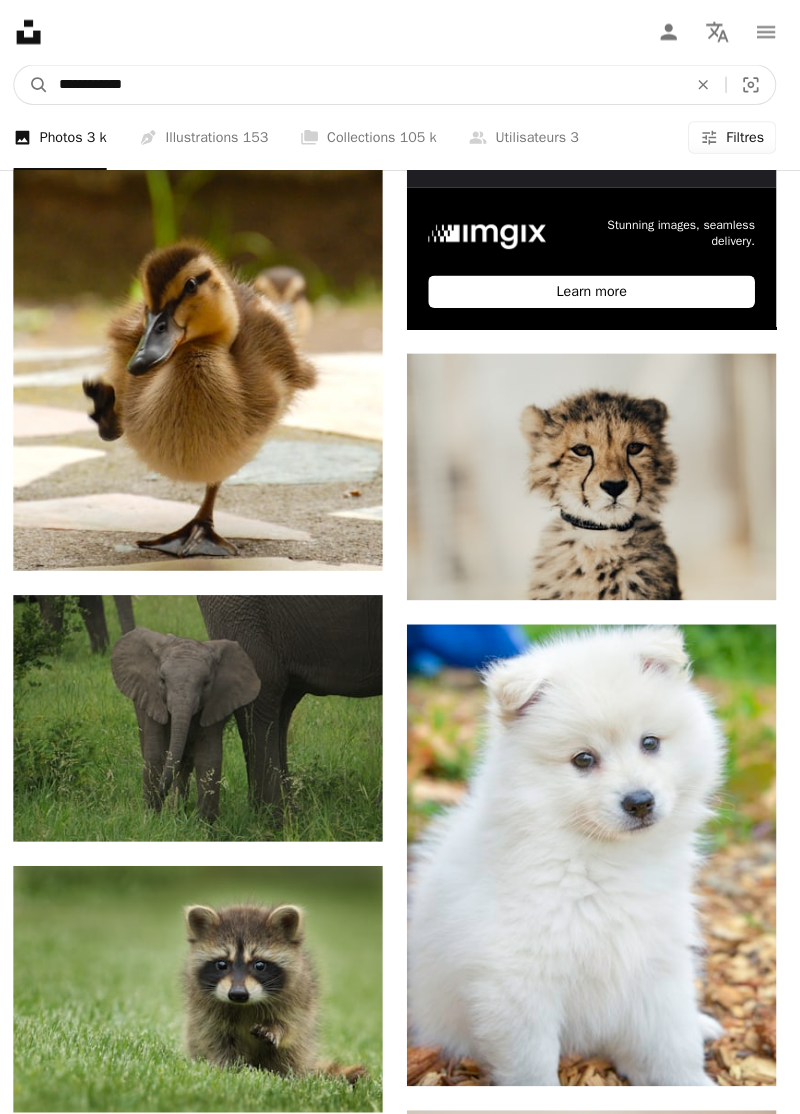 click on "**********" at bounding box center [370, 84] 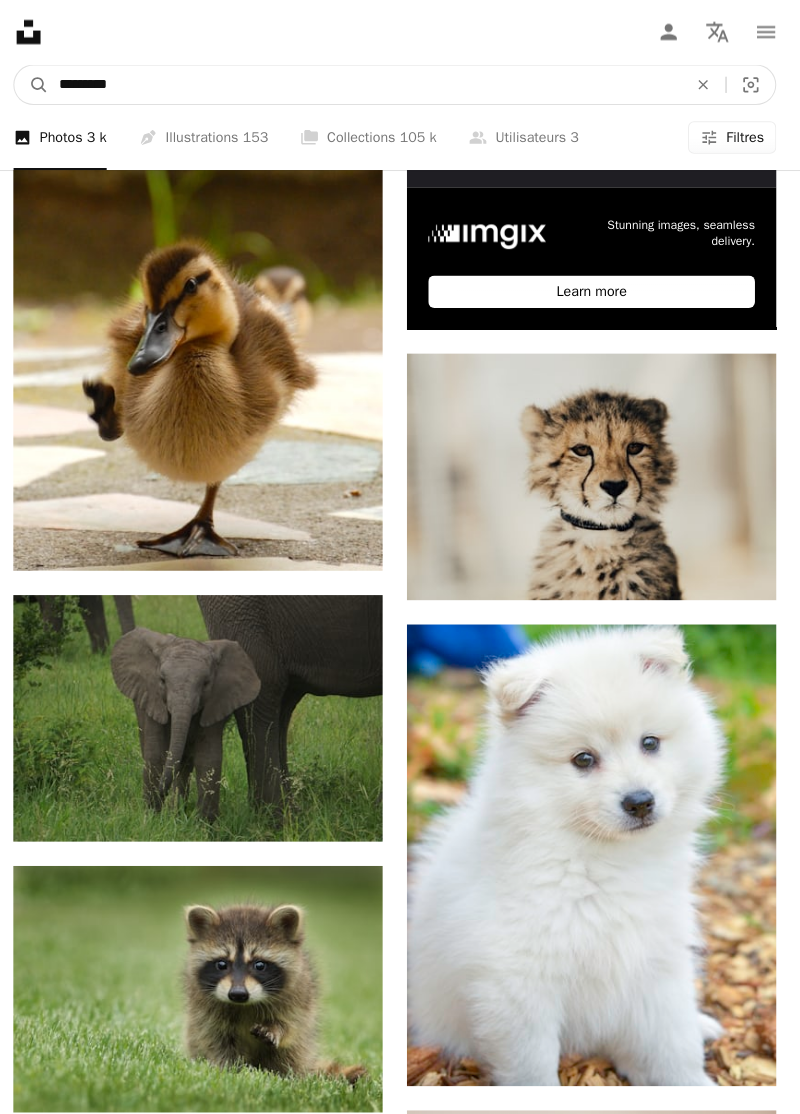 type on "*********" 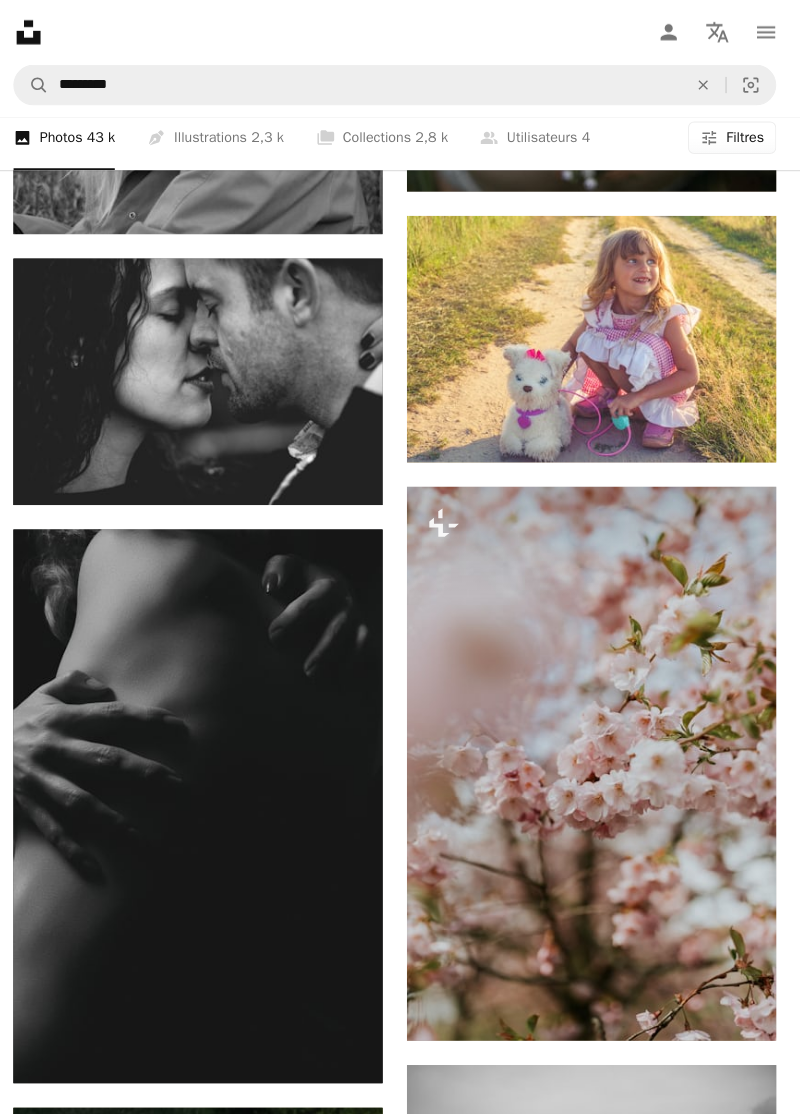scroll, scrollTop: 0, scrollLeft: 0, axis: both 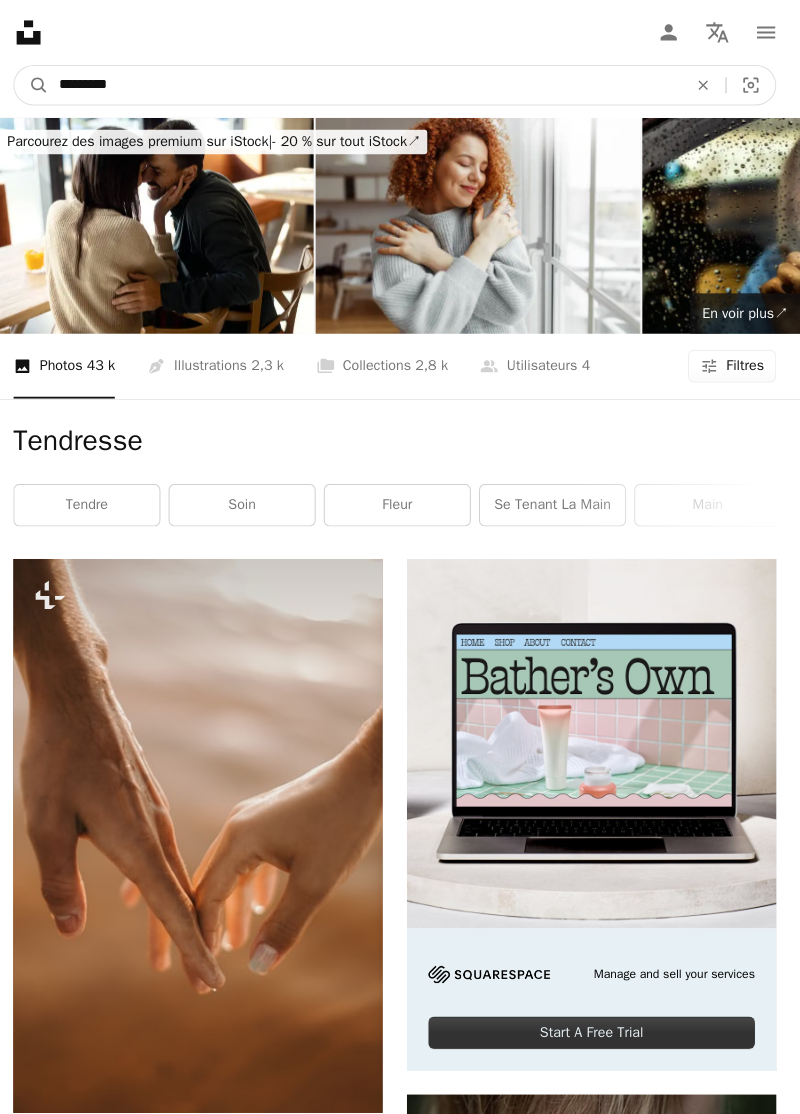 click on "*********" at bounding box center (370, 84) 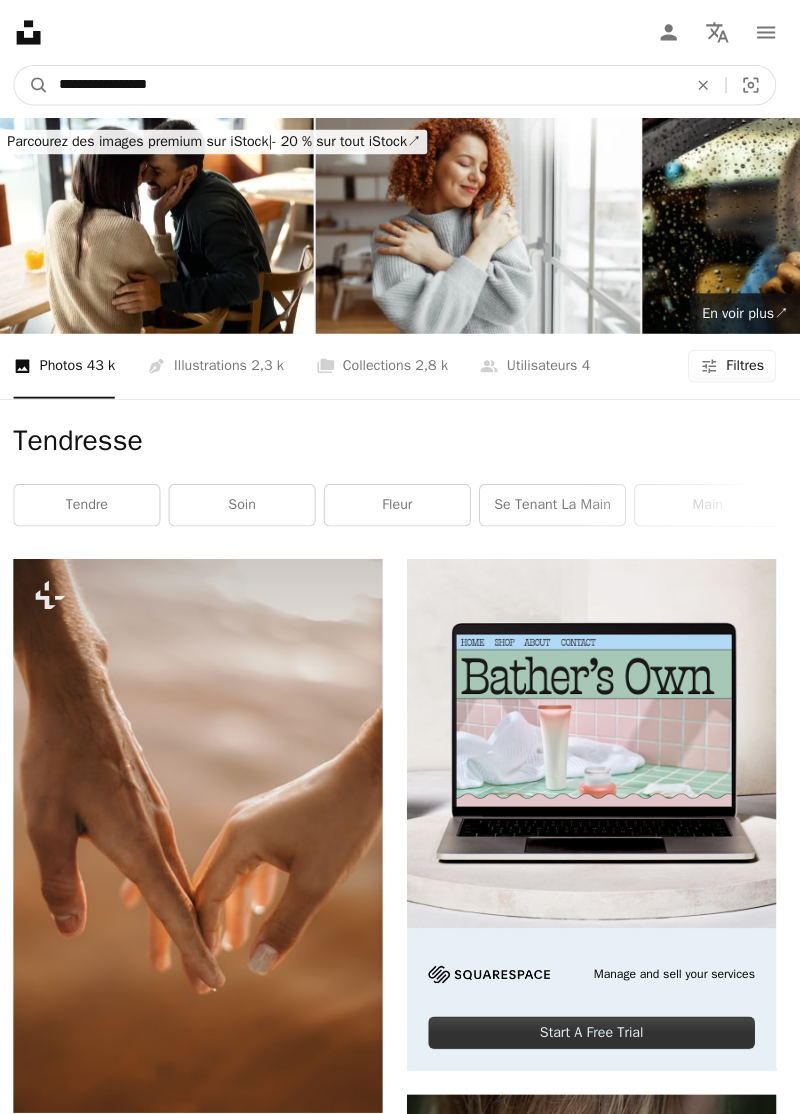 type on "**********" 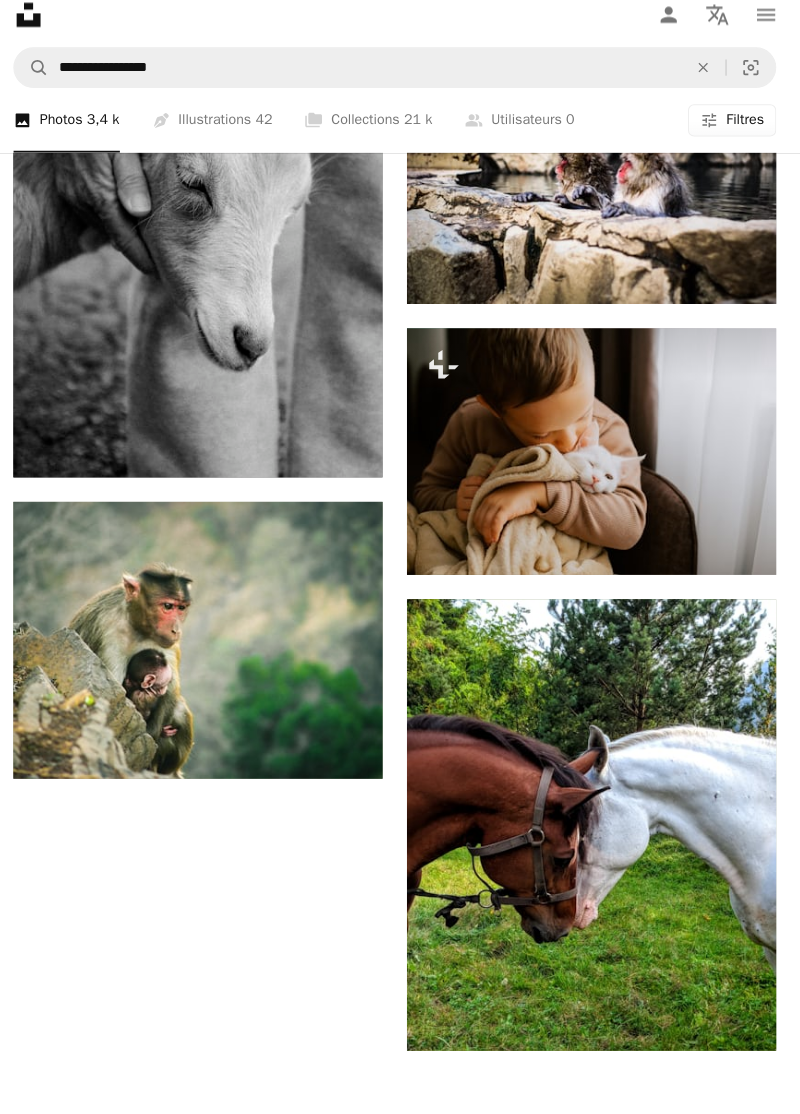 scroll, scrollTop: 4362, scrollLeft: 0, axis: vertical 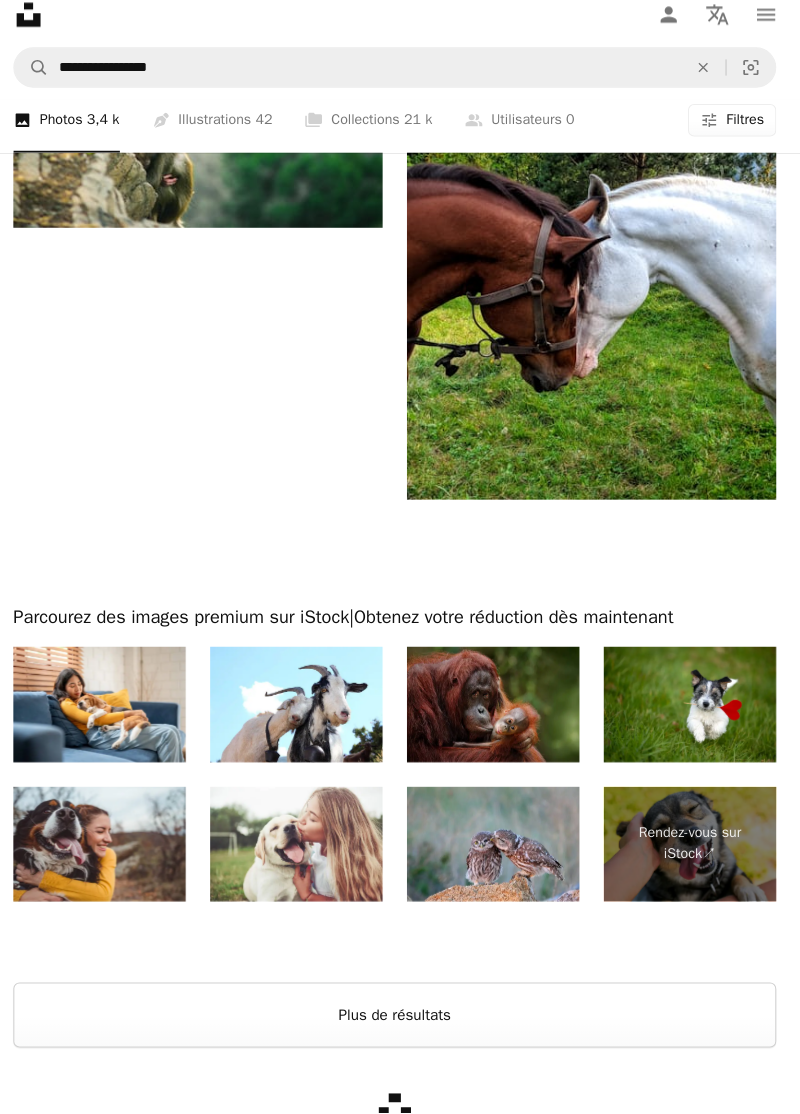 click on "Plus de résultats" at bounding box center [400, 1018] 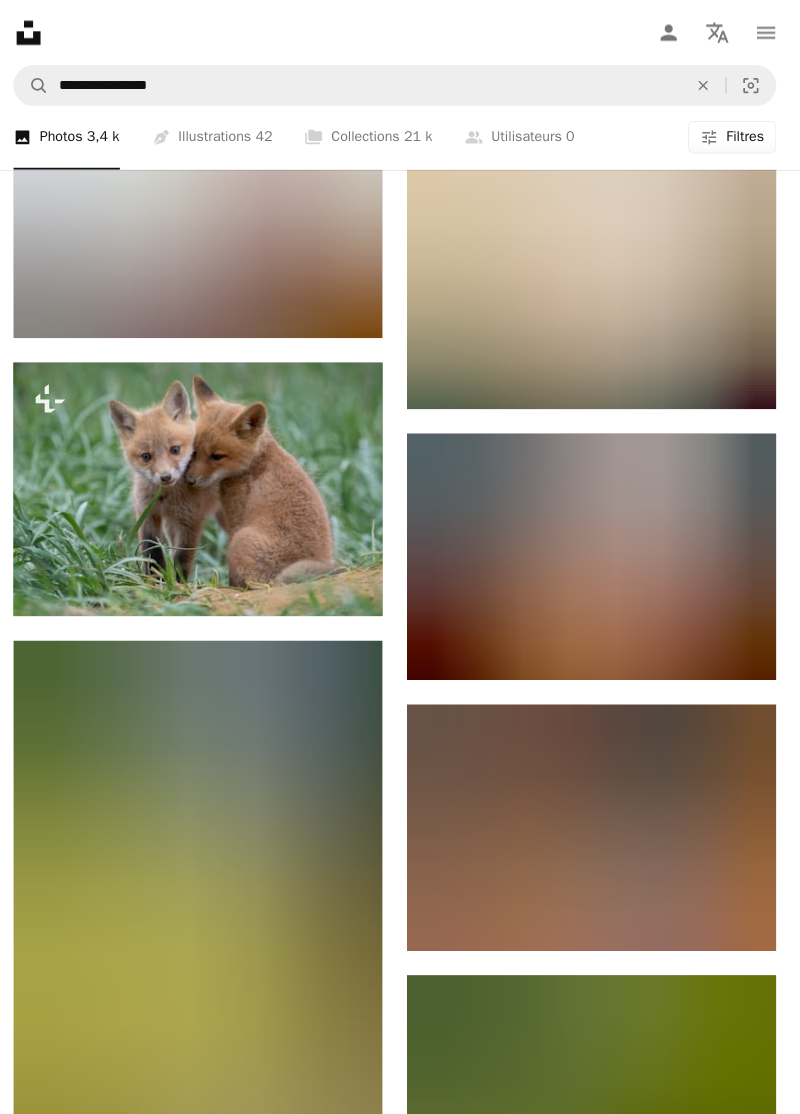 scroll, scrollTop: 40632, scrollLeft: 0, axis: vertical 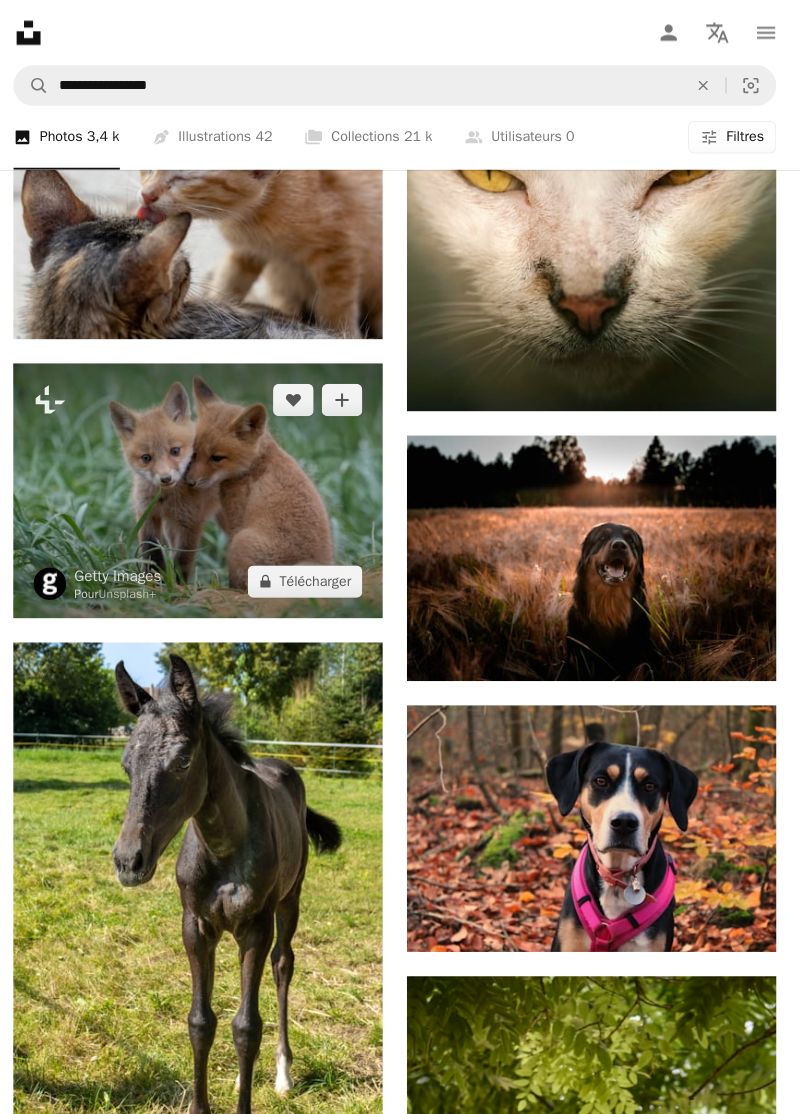 click at bounding box center (206, 483) 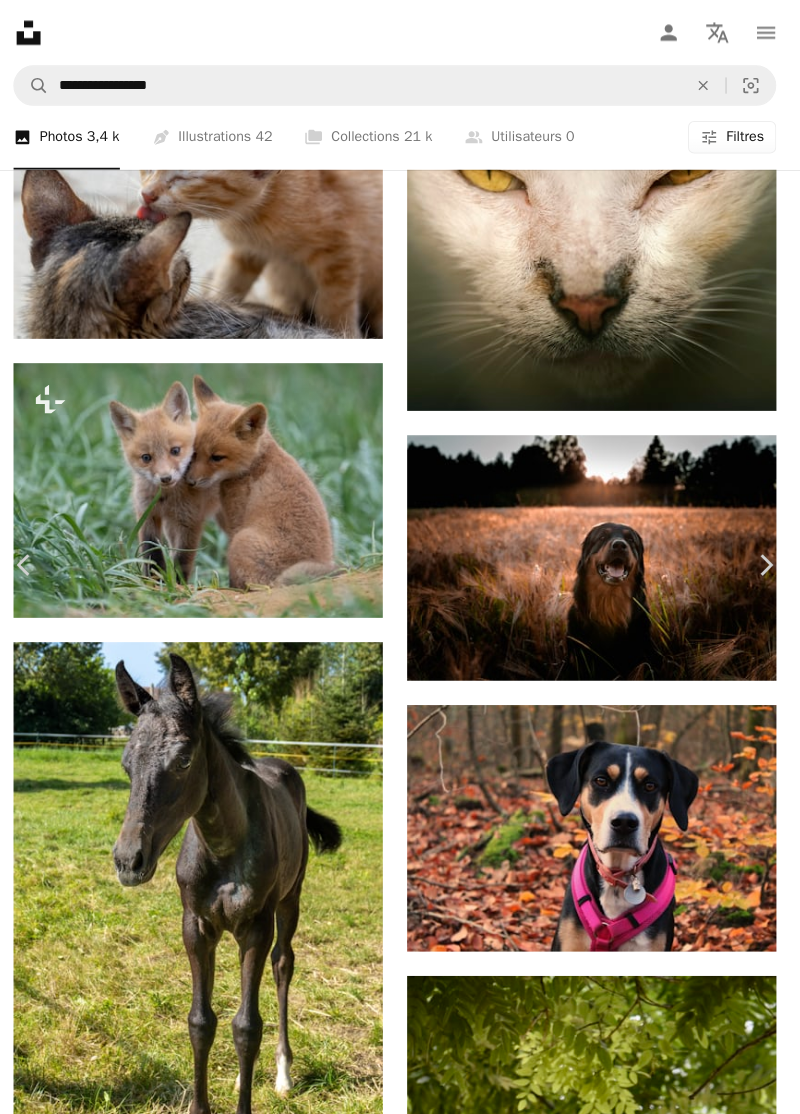 scroll, scrollTop: 22835, scrollLeft: 0, axis: vertical 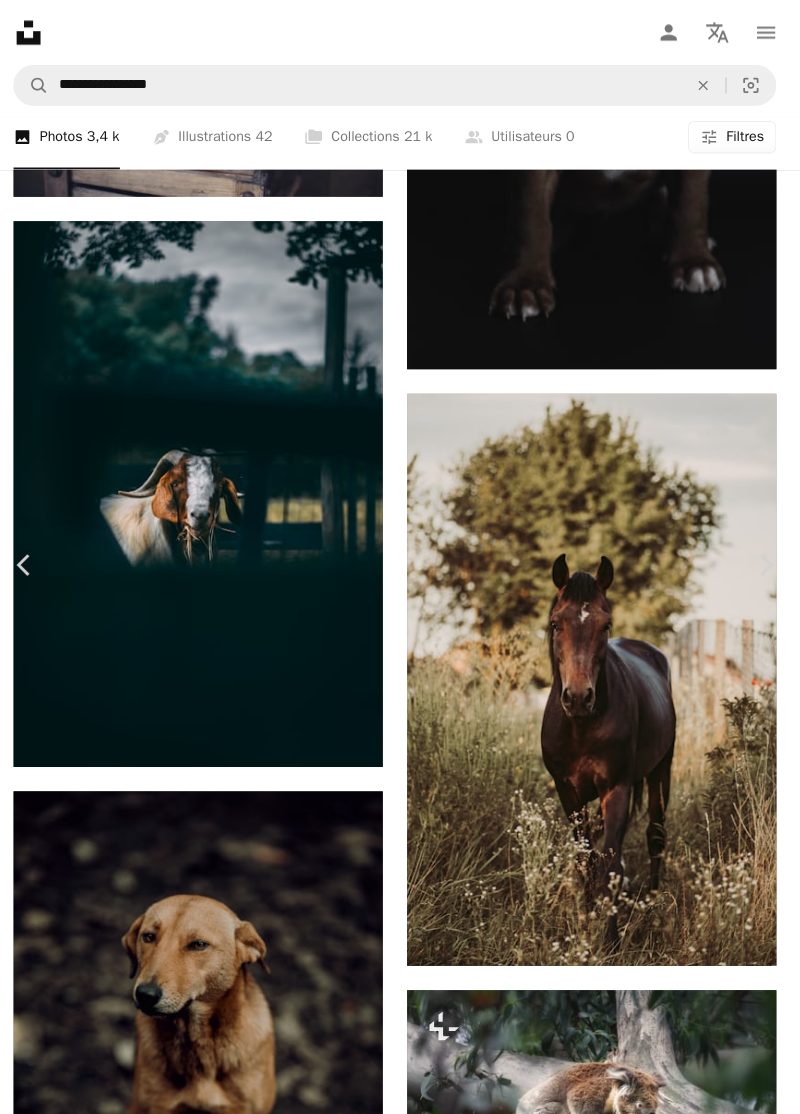 click on "A lock   Télécharger" at bounding box center [304, 23071] 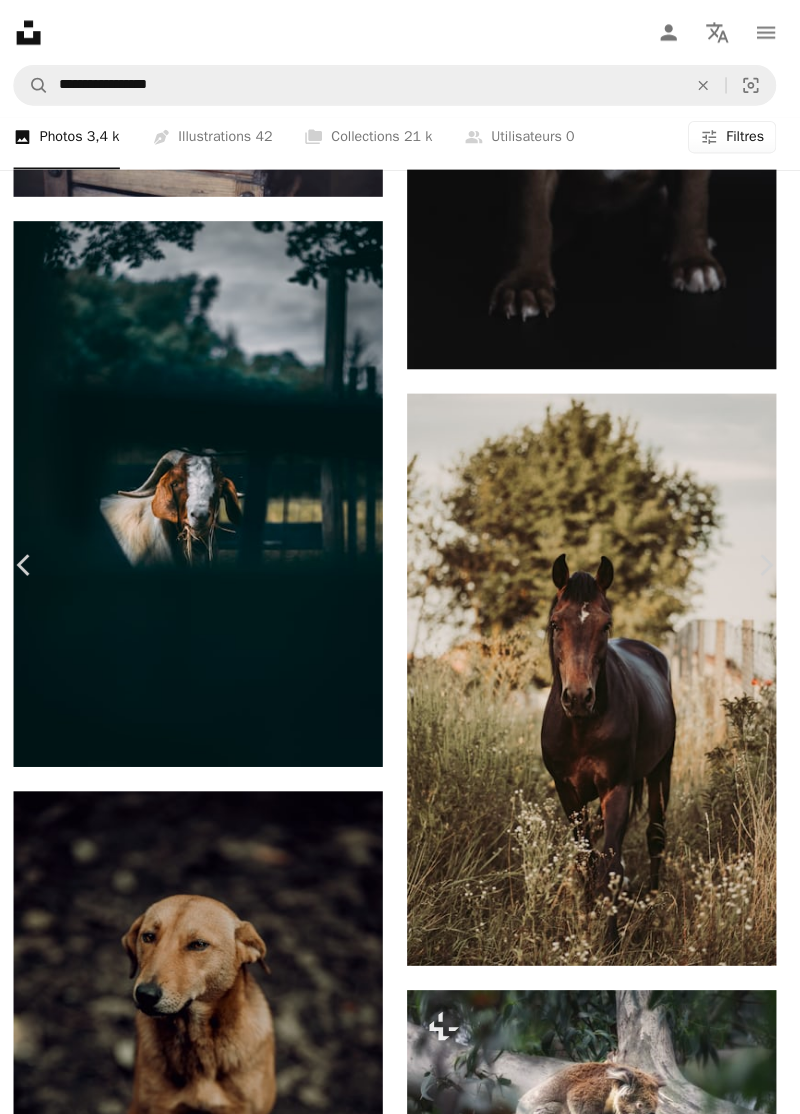 click on "A lock   Télécharger" at bounding box center [304, 23071] 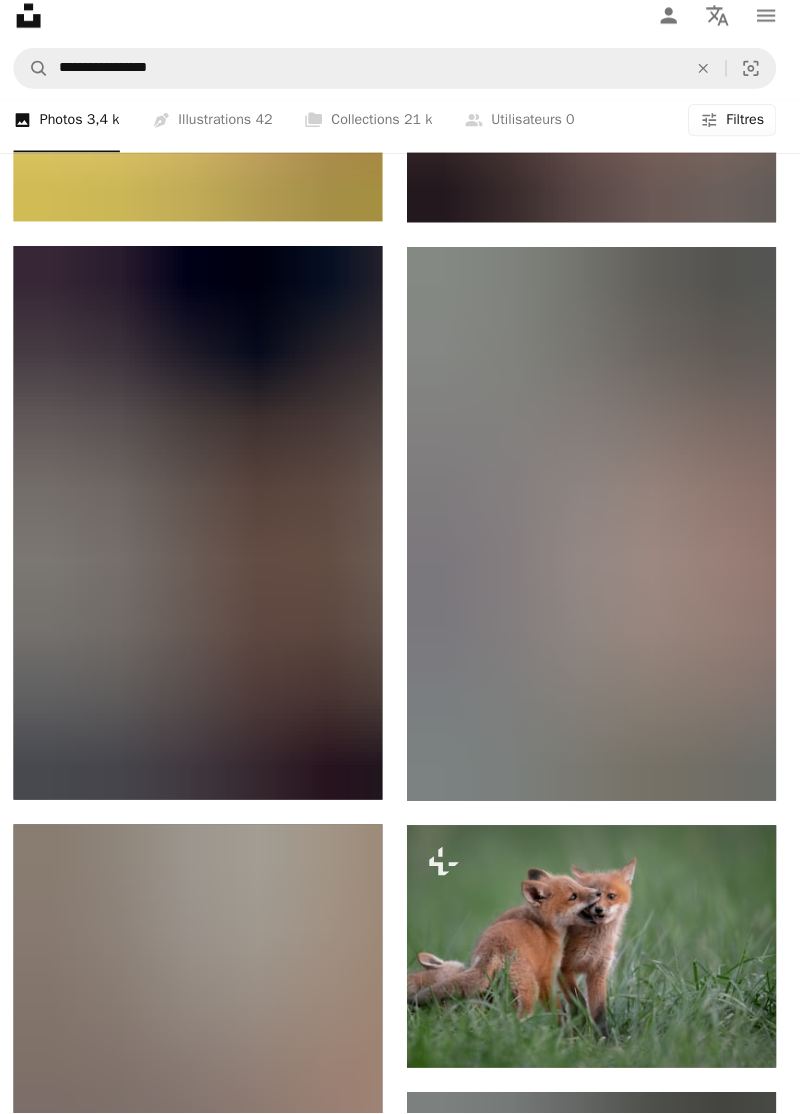 scroll, scrollTop: 46830, scrollLeft: 0, axis: vertical 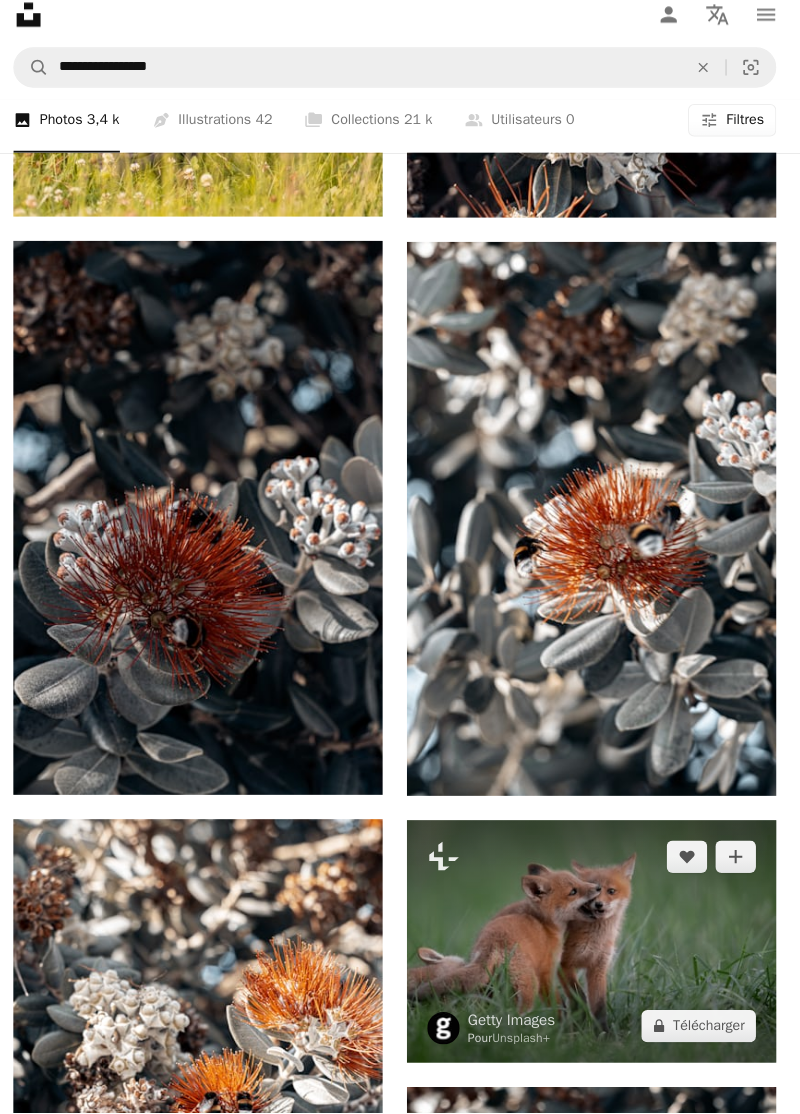 click at bounding box center (594, 945) 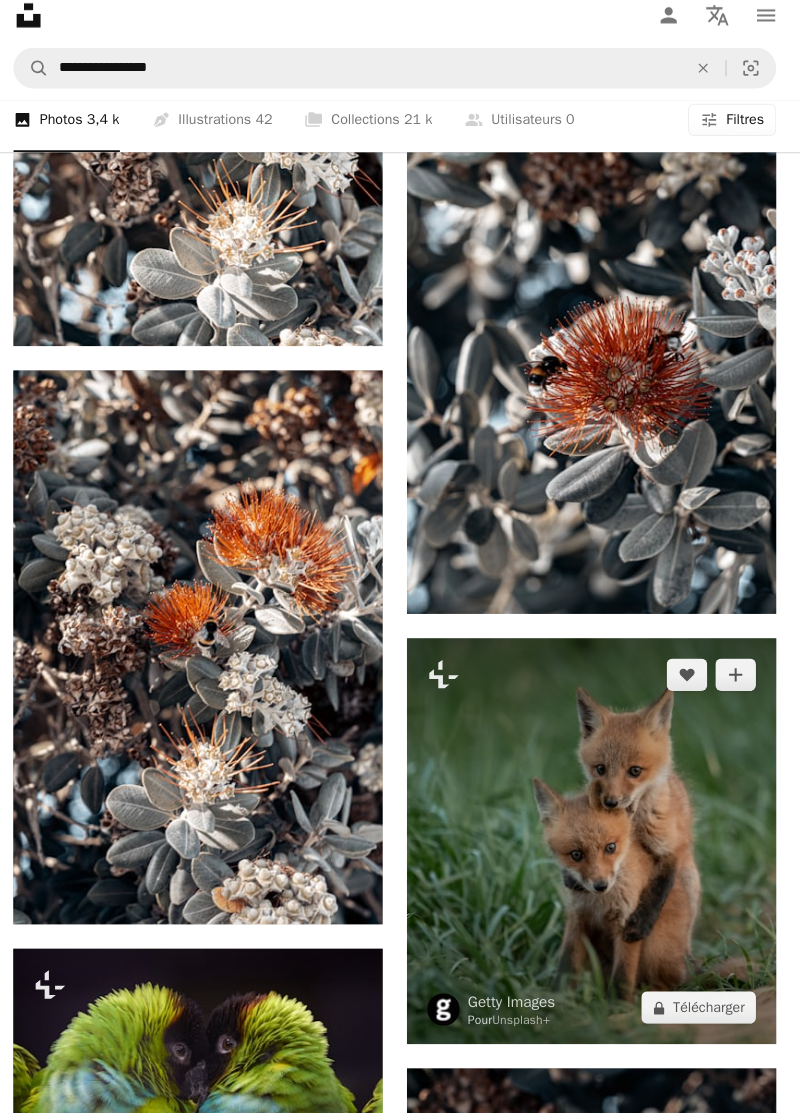 click at bounding box center (594, 846) 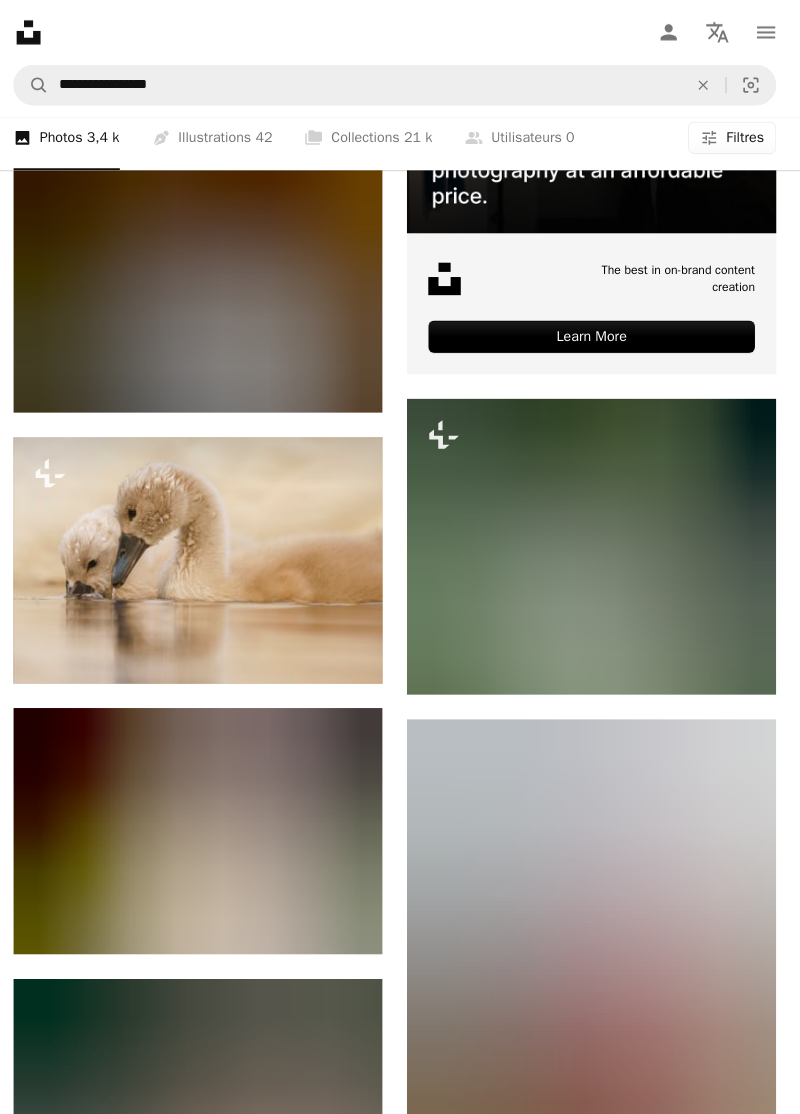 scroll, scrollTop: 0, scrollLeft: 0, axis: both 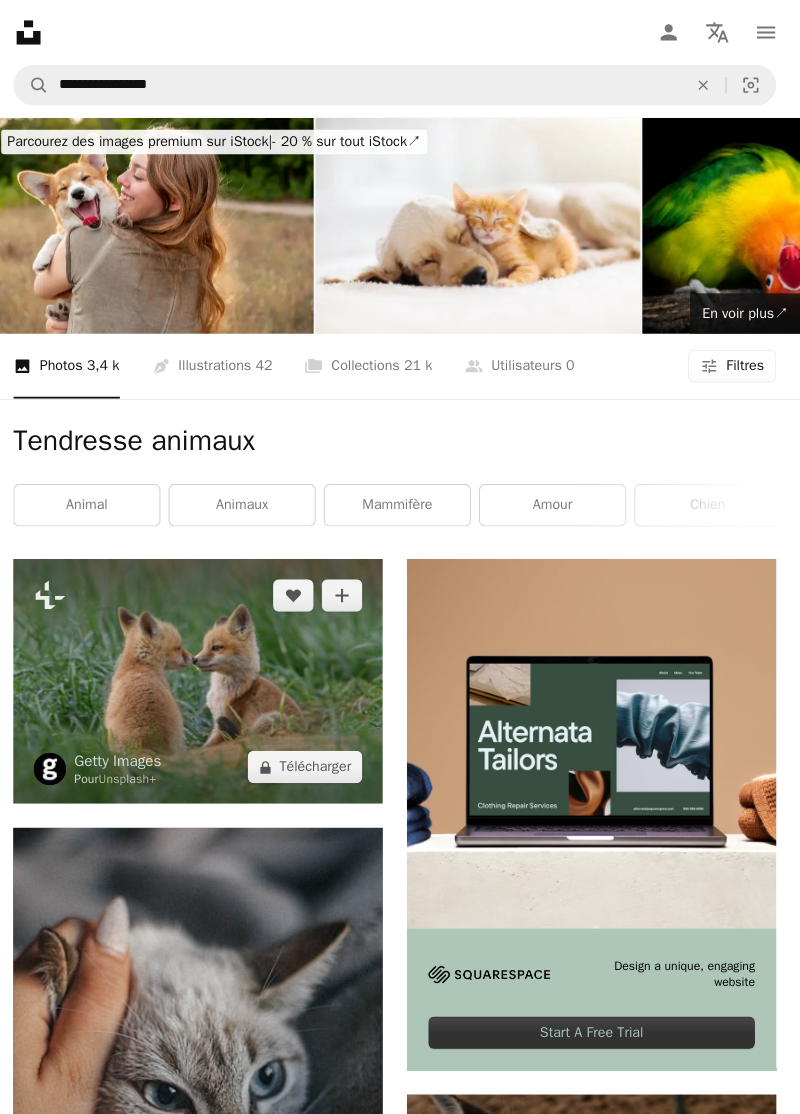 click at bounding box center [206, 671] 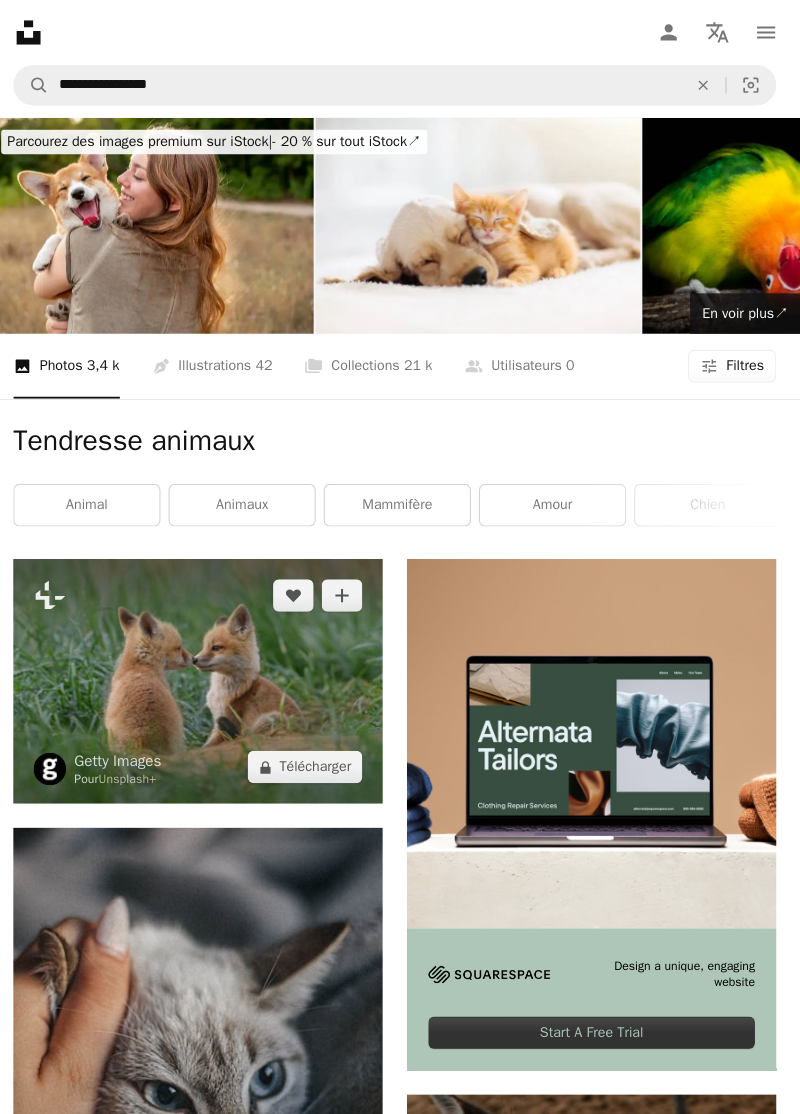 click at bounding box center [206, 671] 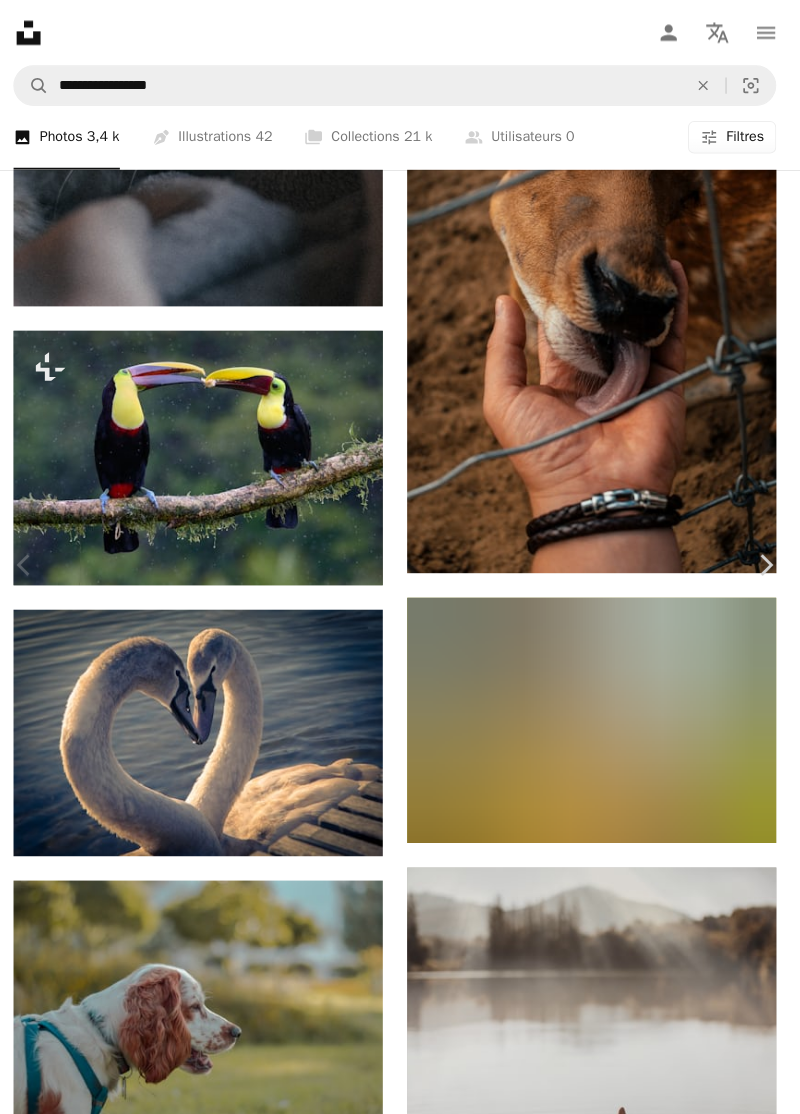 scroll, scrollTop: 1060, scrollLeft: 0, axis: vertical 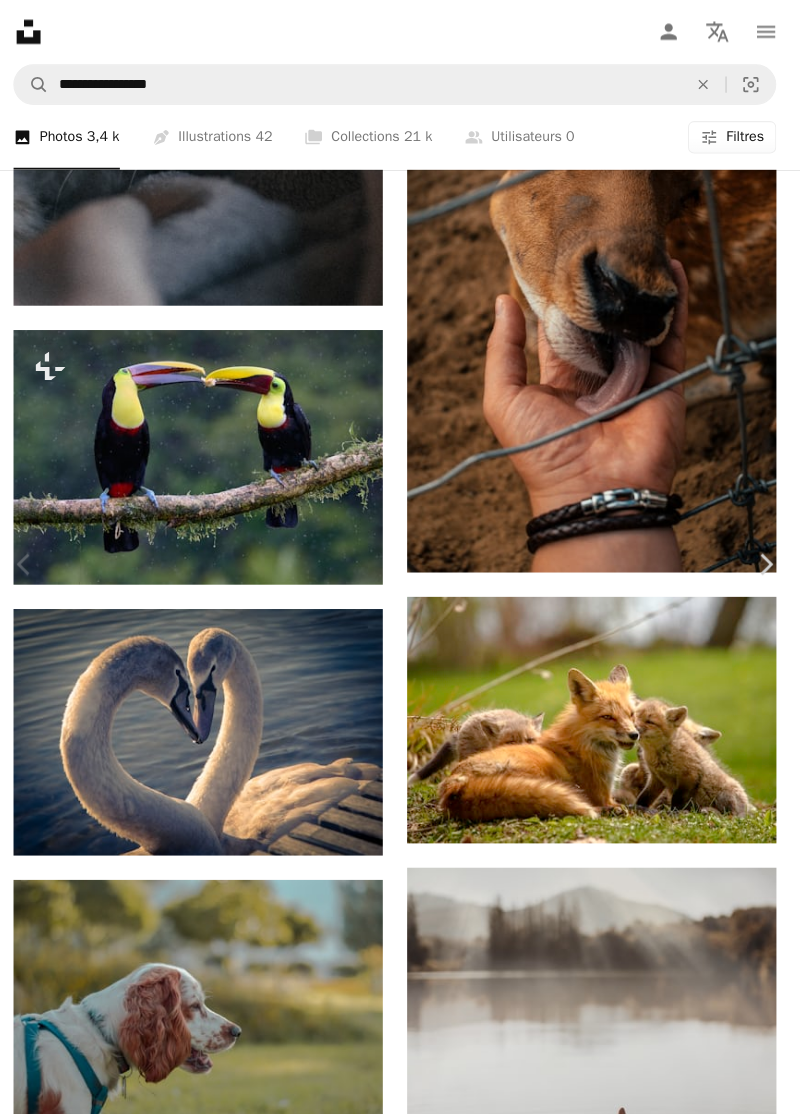 click at bounding box center (548, 53651) 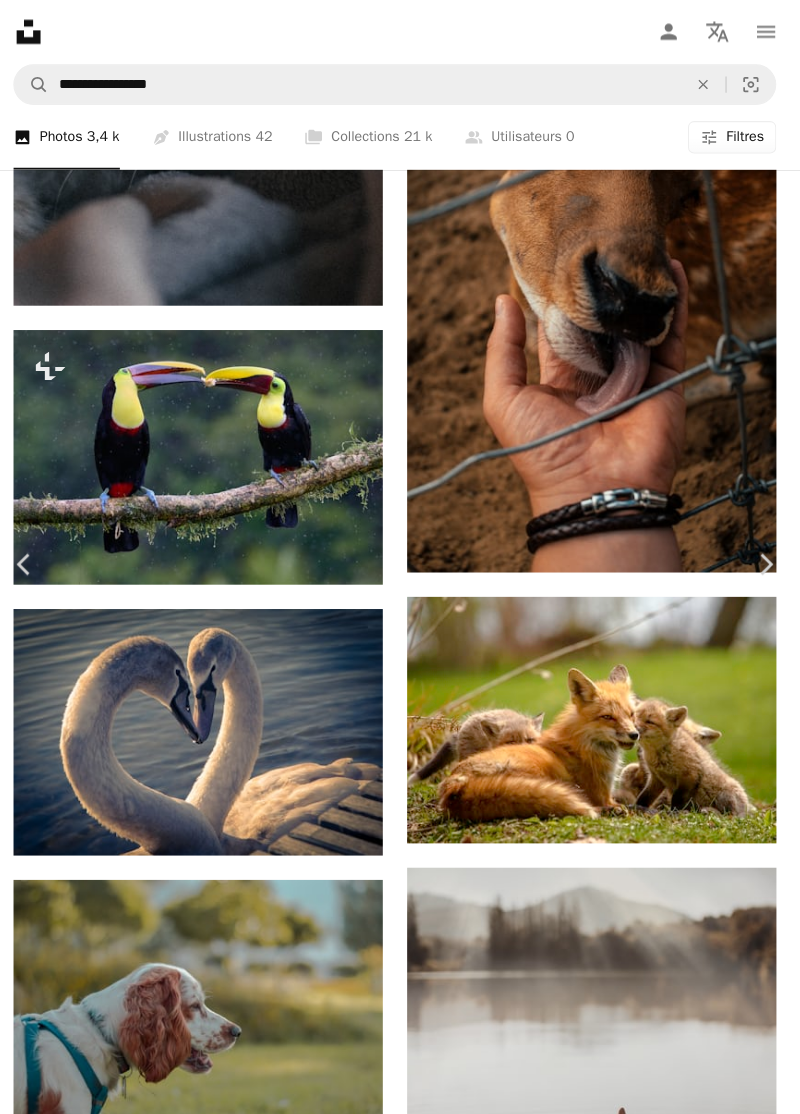 scroll, scrollTop: 0, scrollLeft: 0, axis: both 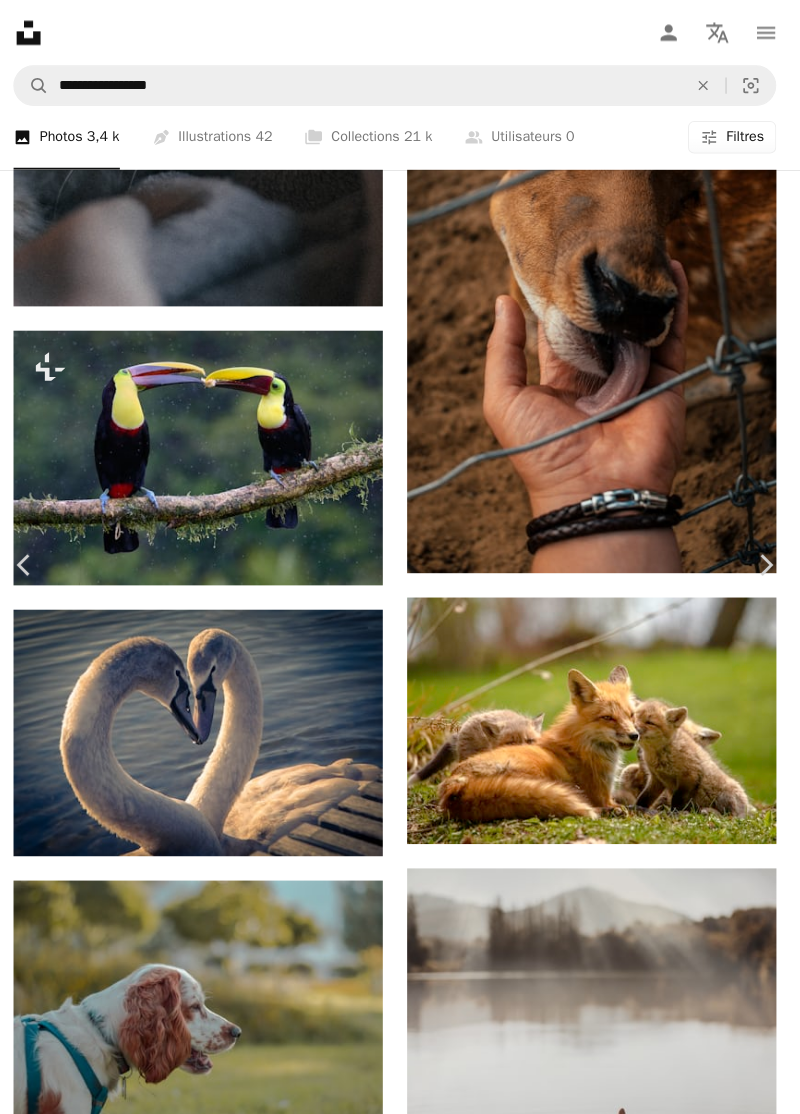 click at bounding box center [548, 53584] 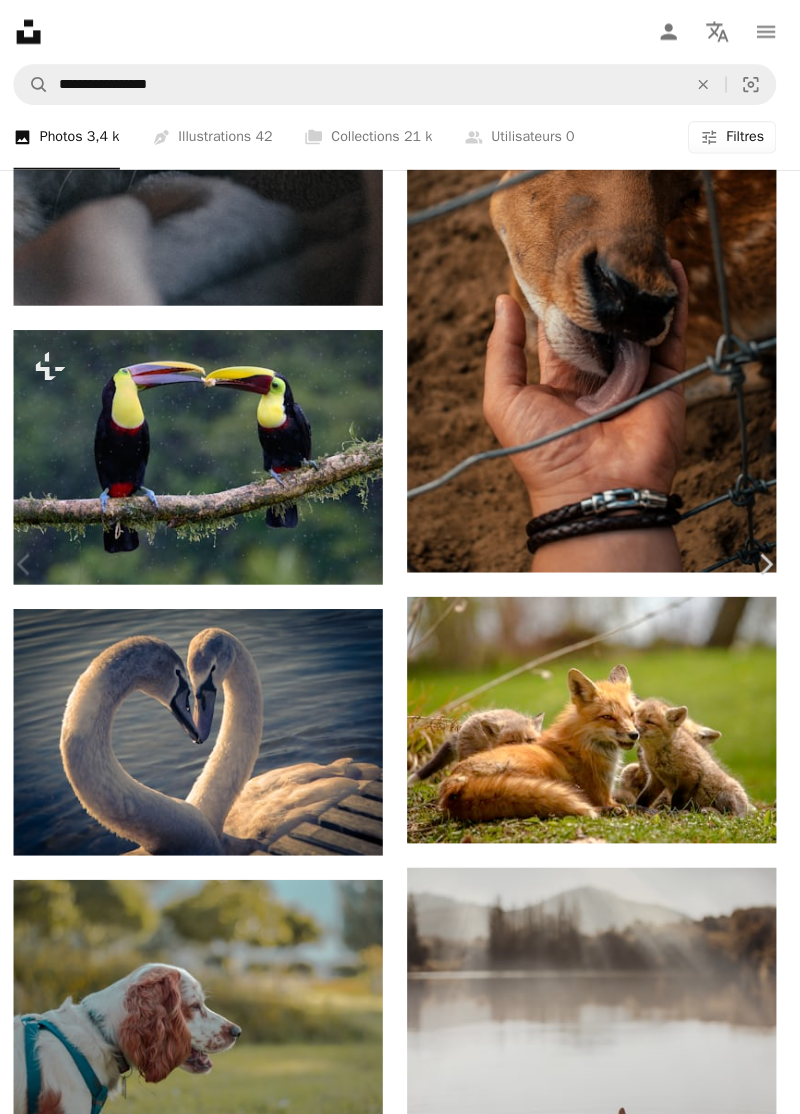 scroll, scrollTop: 0, scrollLeft: 0, axis: both 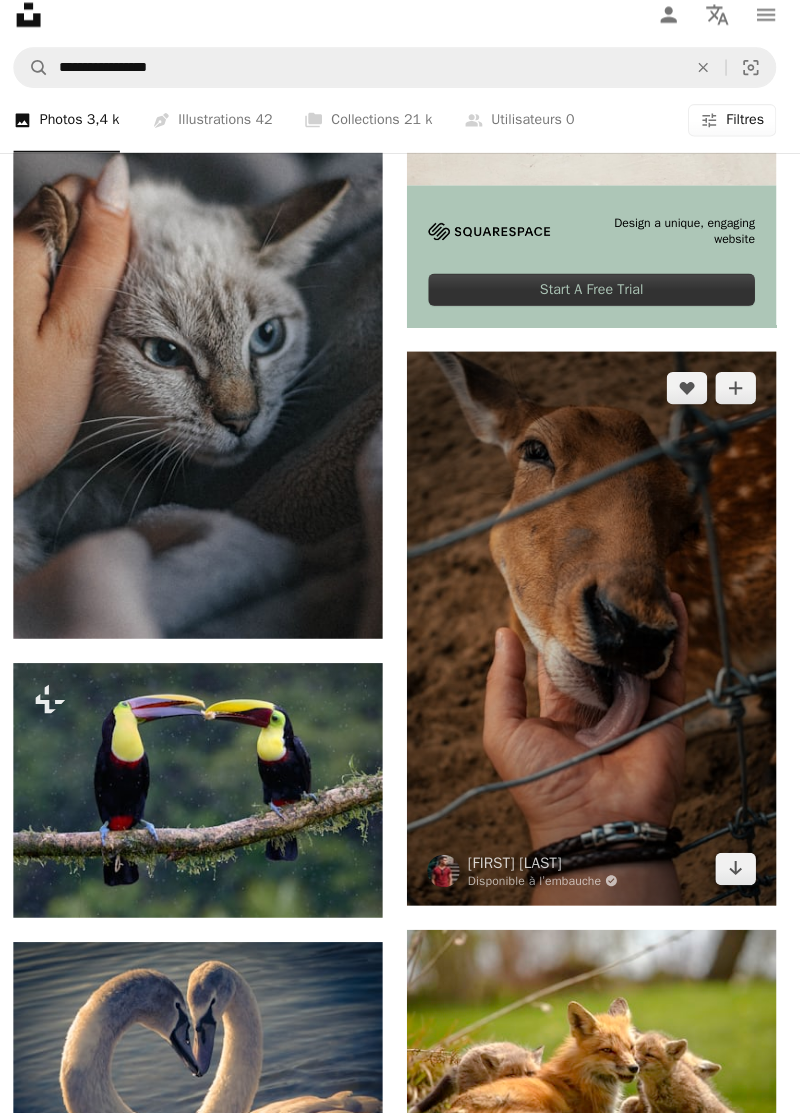 click at bounding box center [594, 637] 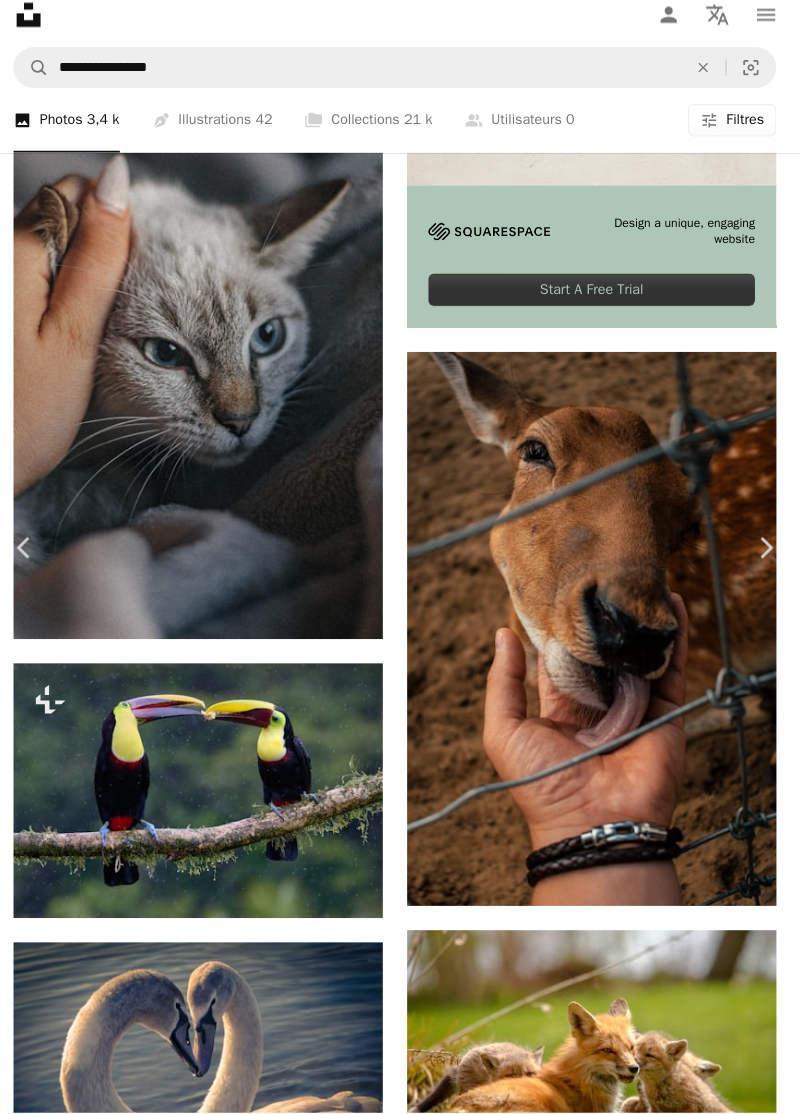 scroll, scrollTop: 3964, scrollLeft: 0, axis: vertical 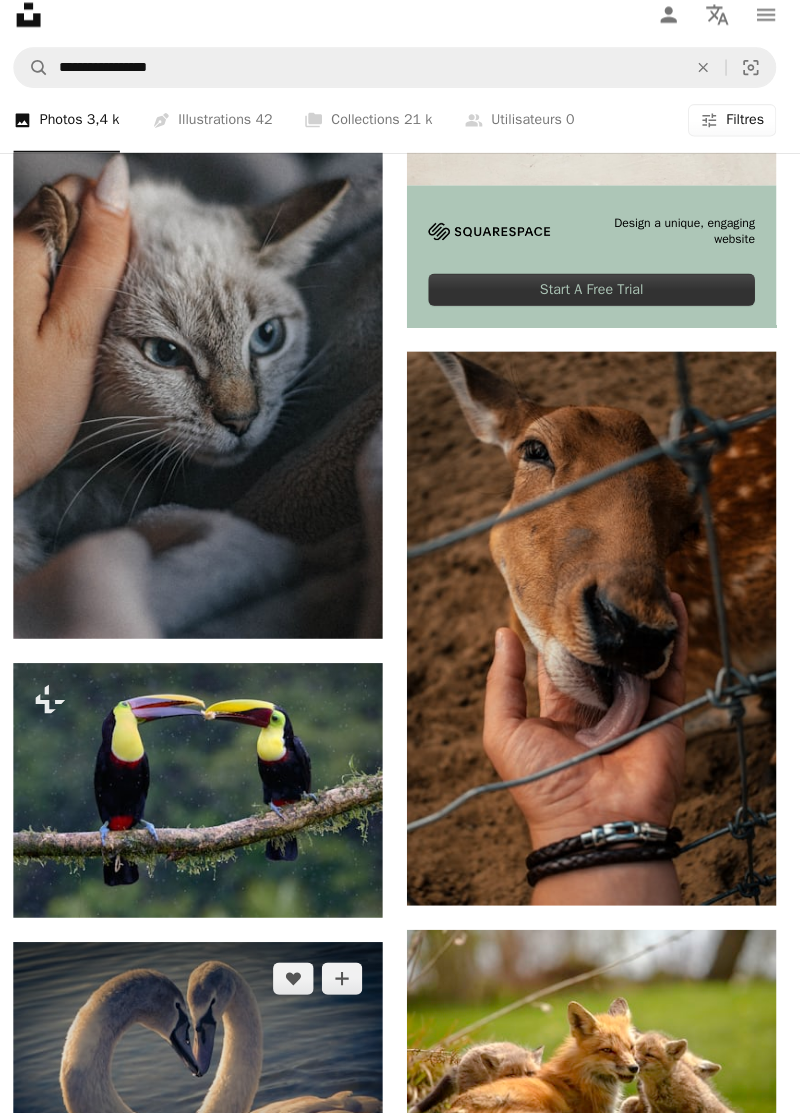 click at bounding box center [206, 1067] 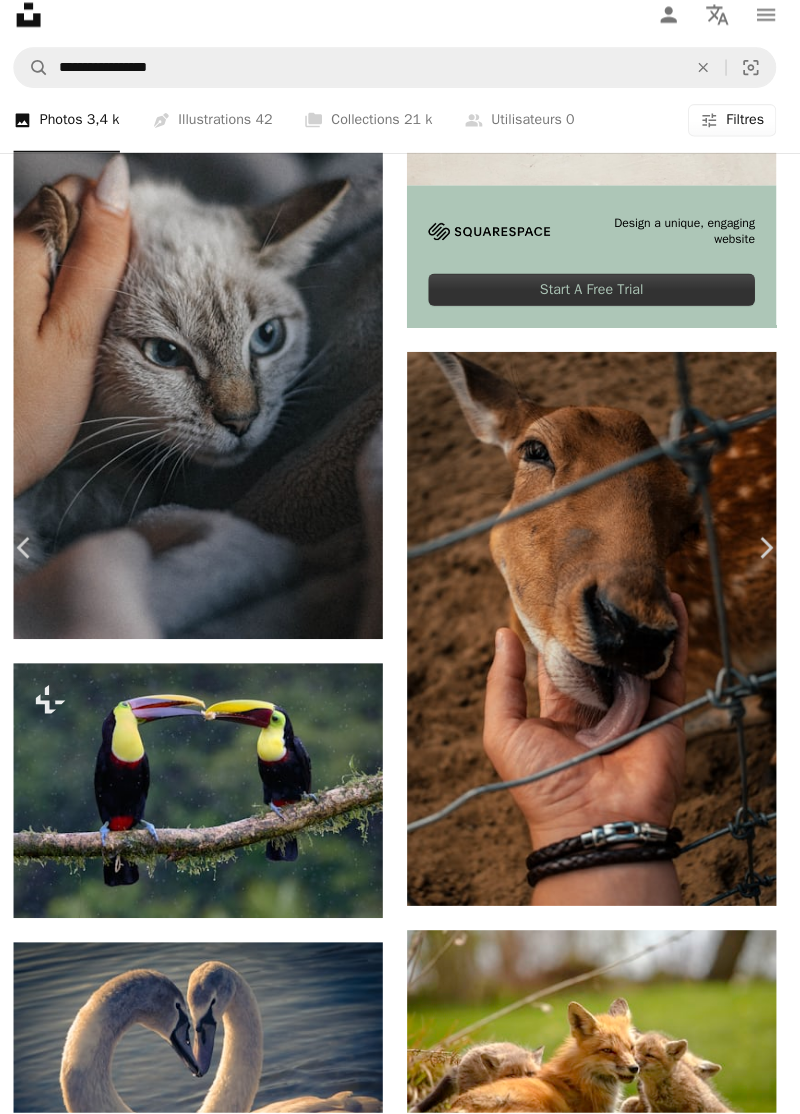 scroll, scrollTop: 1707, scrollLeft: 0, axis: vertical 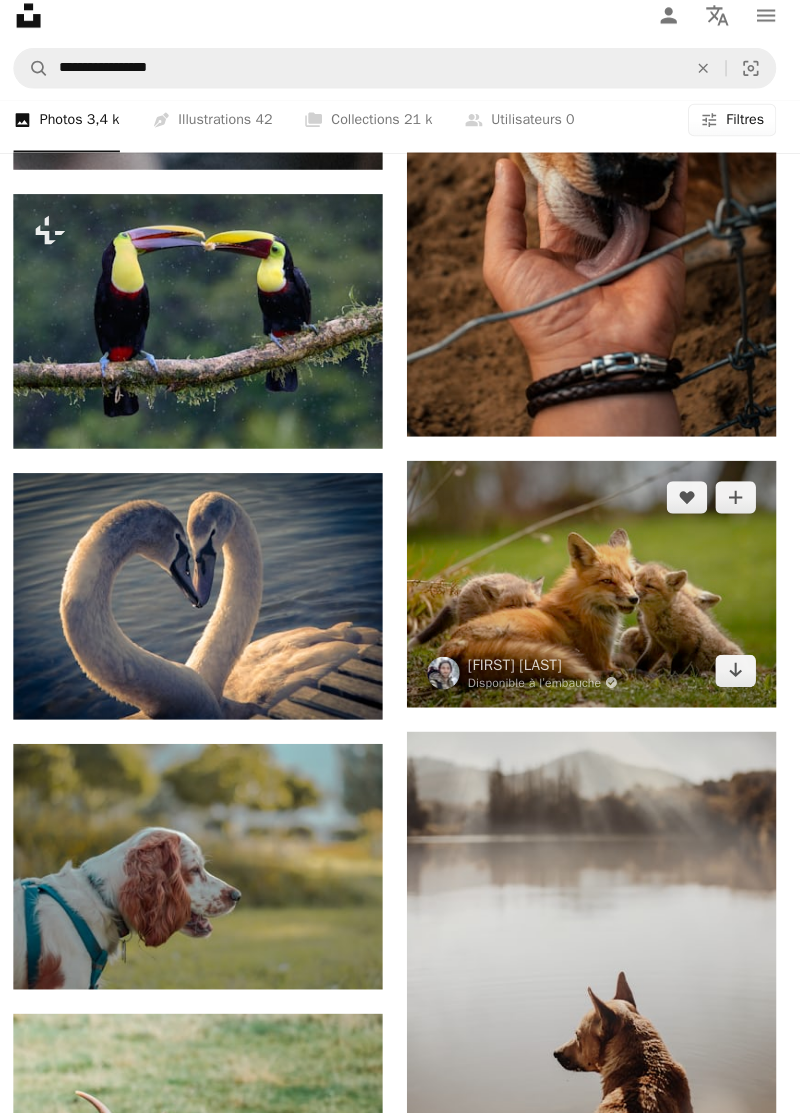 click at bounding box center [594, 592] 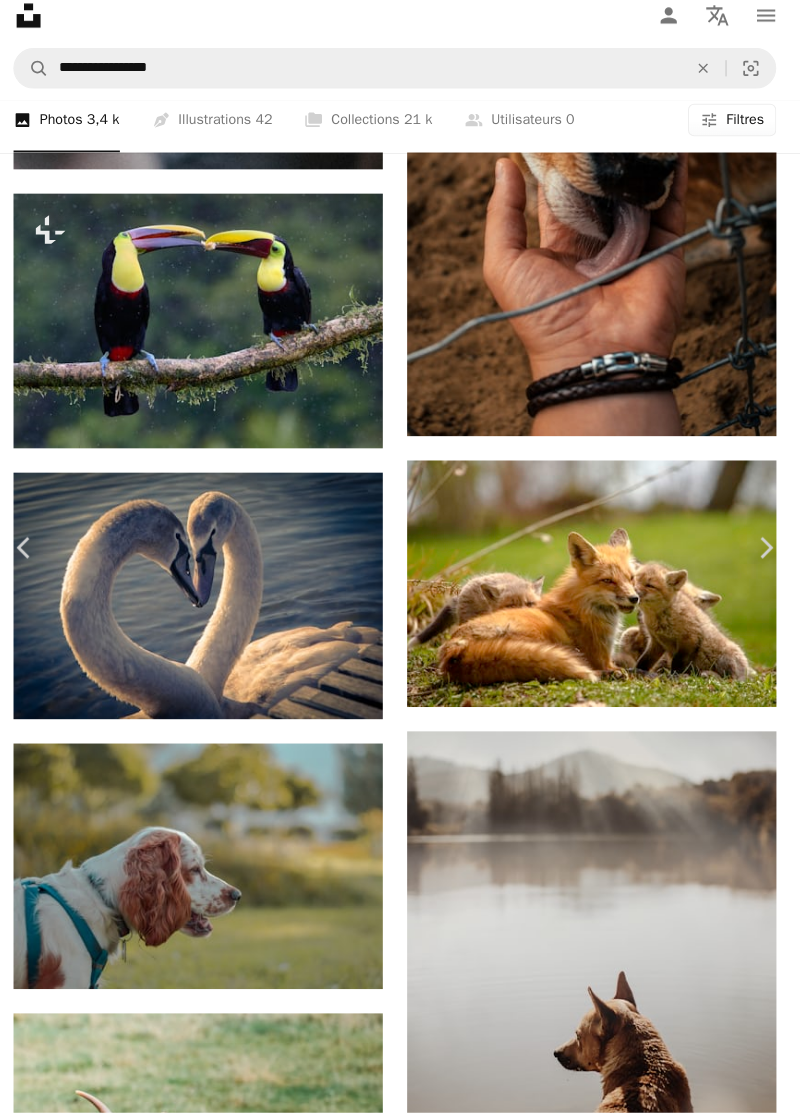 scroll, scrollTop: 1340, scrollLeft: 0, axis: vertical 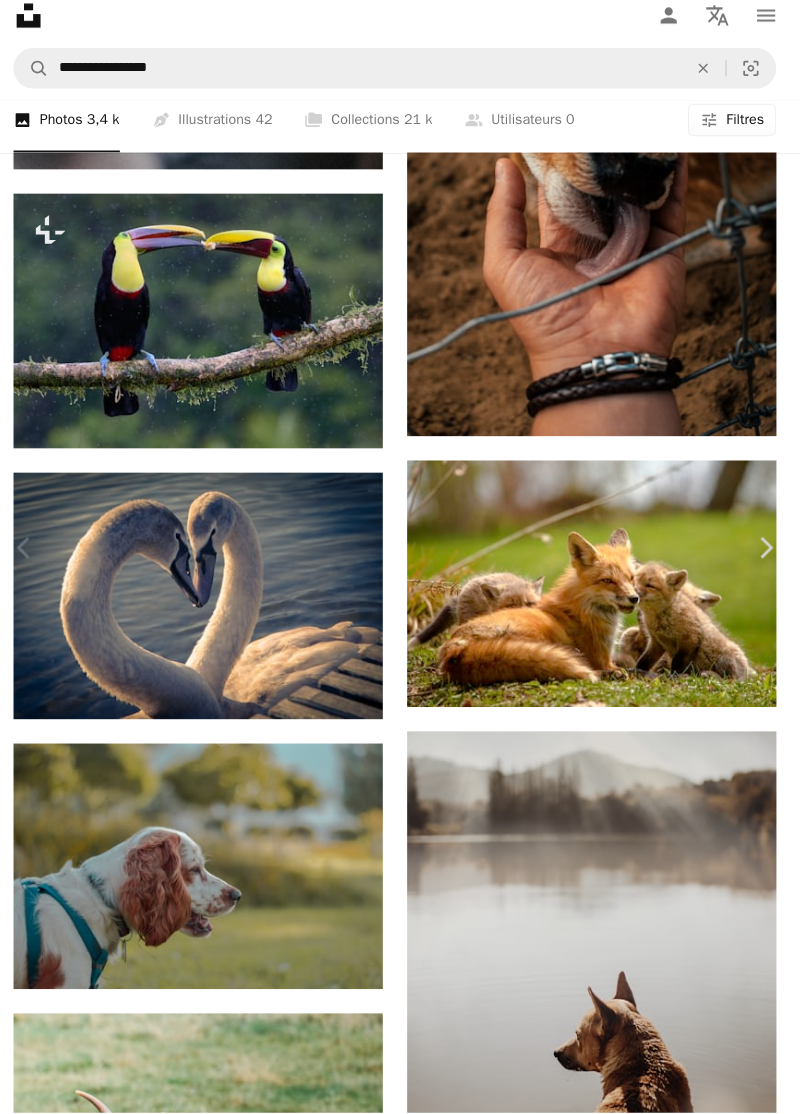 click on "Télécharger gratuitement" at bounding box center (568, 52825) 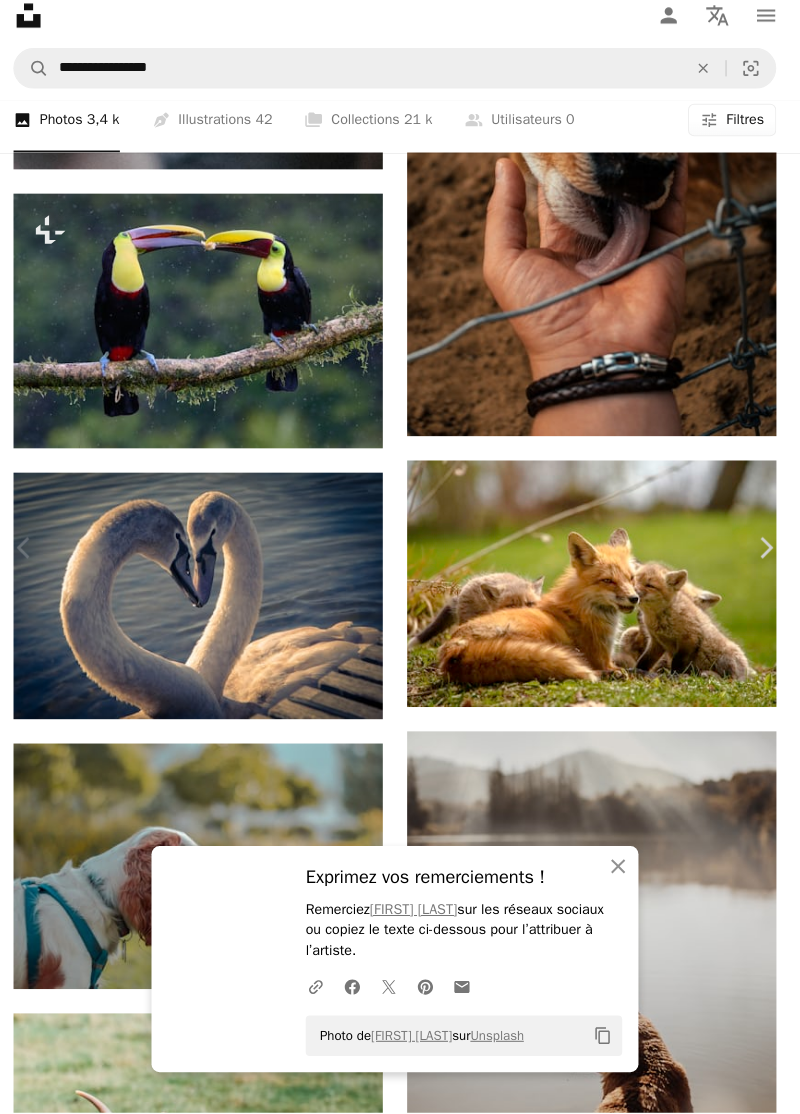 scroll, scrollTop: 1184, scrollLeft: 0, axis: vertical 